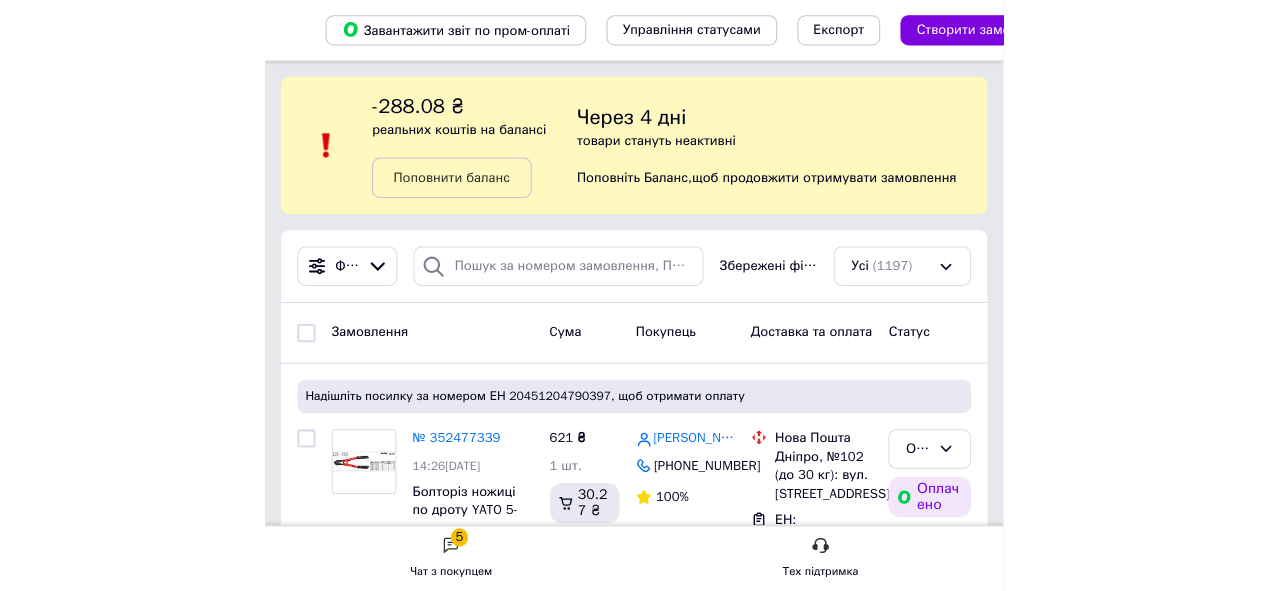 scroll, scrollTop: 0, scrollLeft: 0, axis: both 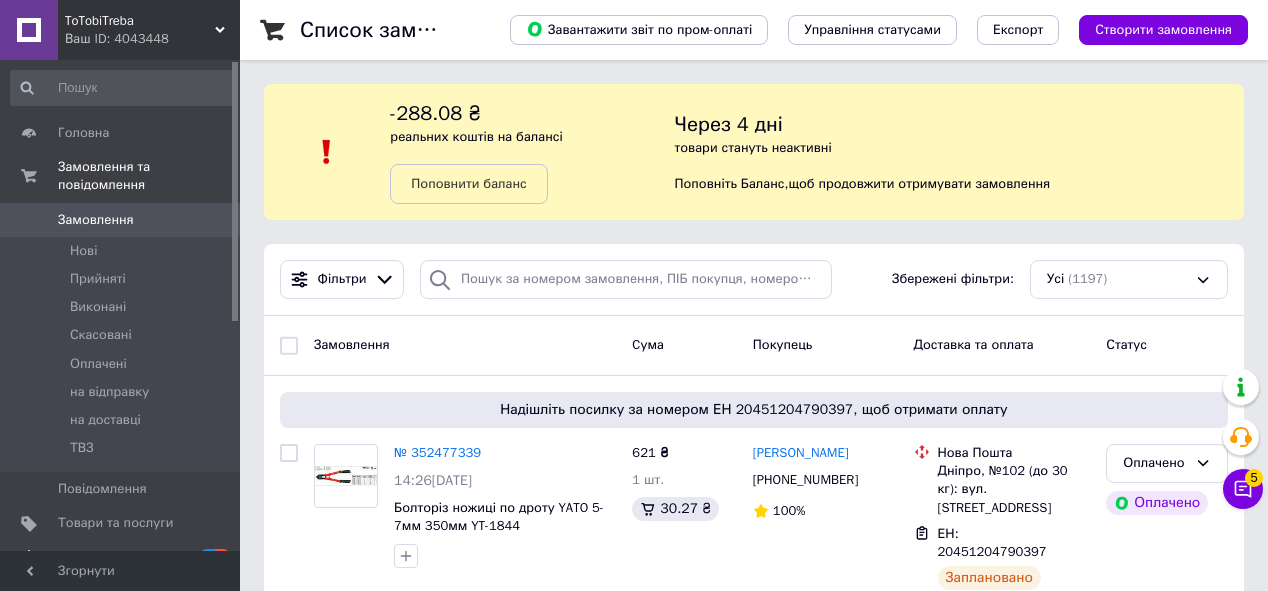 click on "[DEMOGRAPHIC_DATA]" at bounding box center [123, 558] 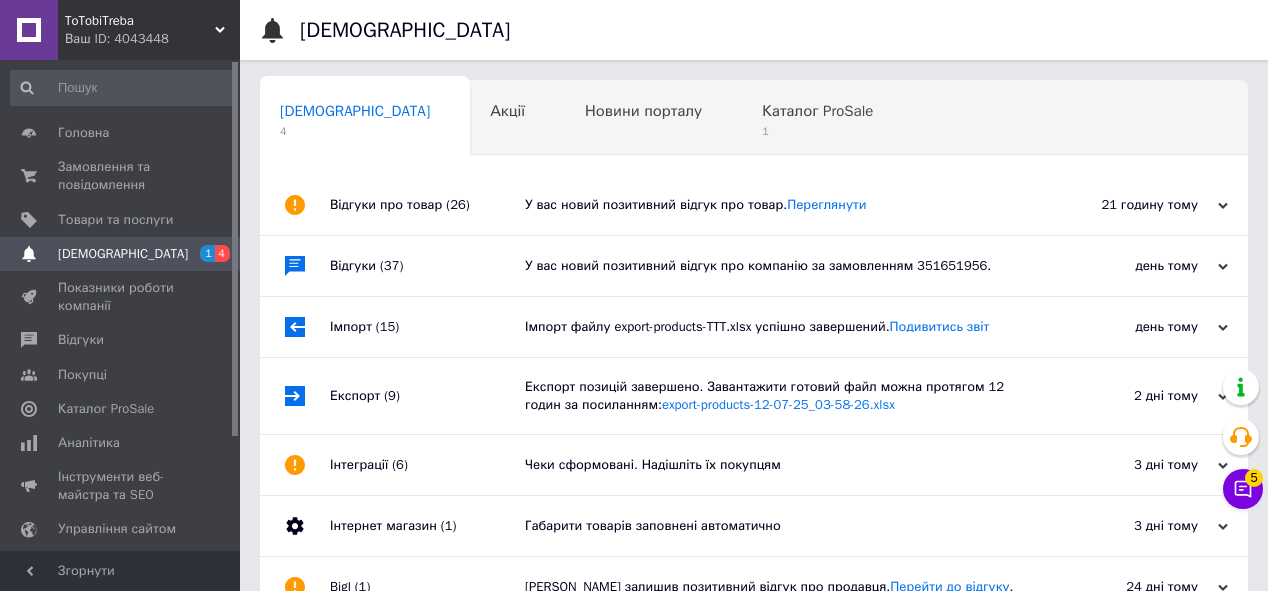 click on "У вас новий позитивний відгук про компанію за замовленням 351651956." at bounding box center (776, 266) 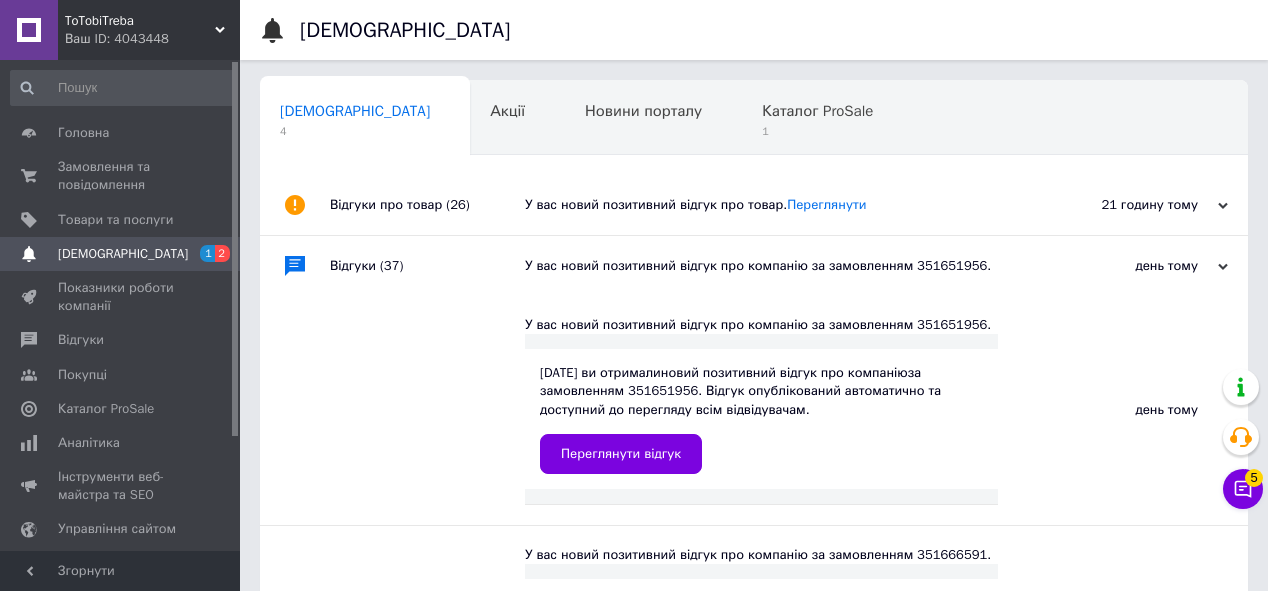 drag, startPoint x: 590, startPoint y: 235, endPoint x: 597, endPoint y: 219, distance: 17.464249 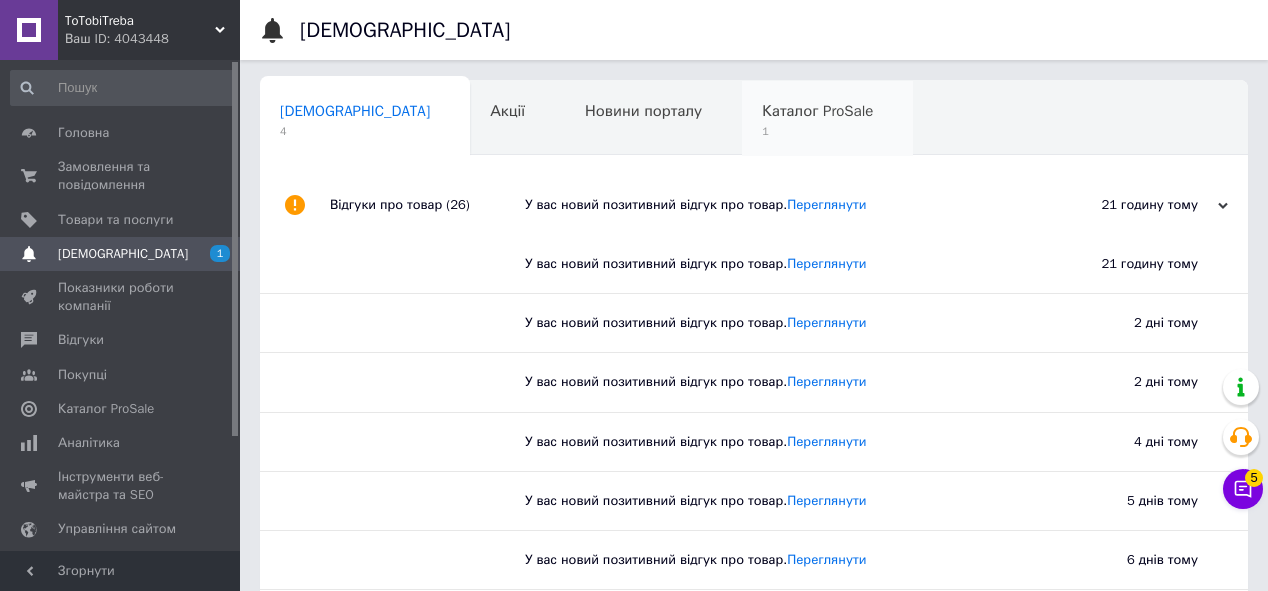 click on "1" at bounding box center (817, 131) 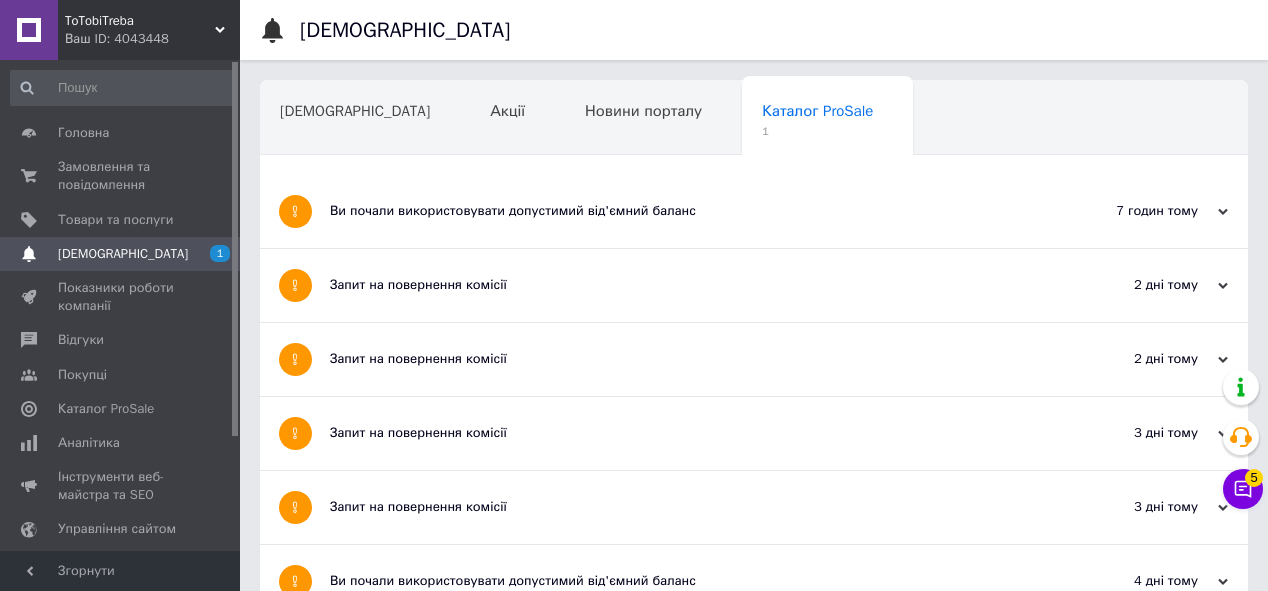 click on "Ви почали використовувати допустимий від'ємний баланс" at bounding box center (679, 211) 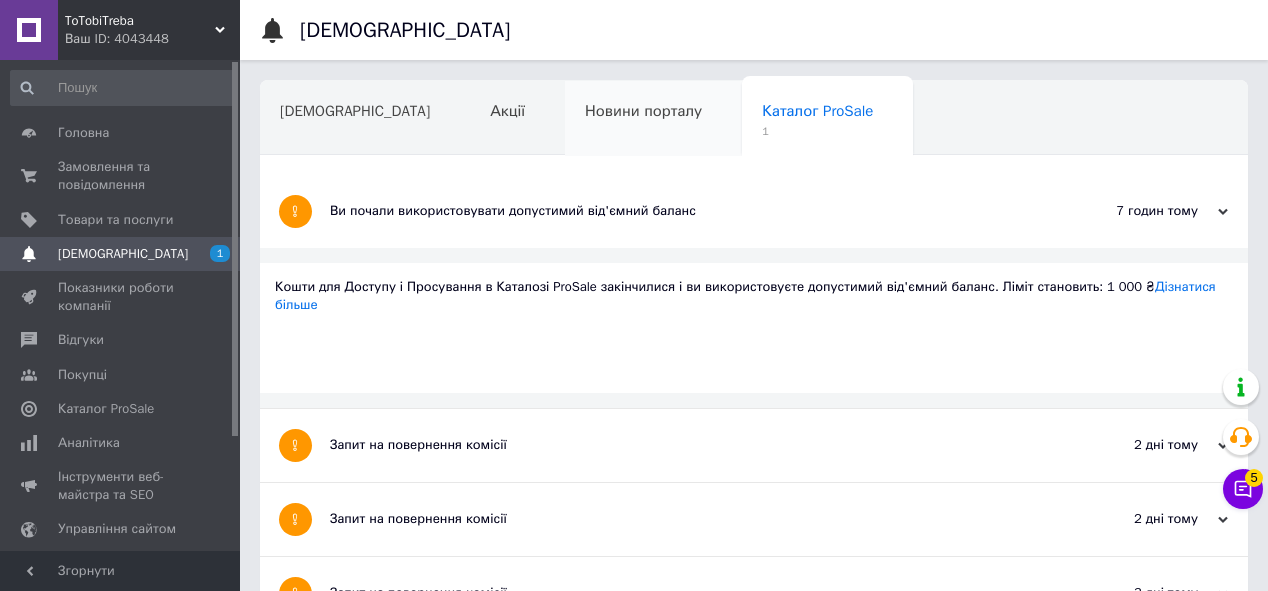 click on "Новини порталу" at bounding box center [653, 119] 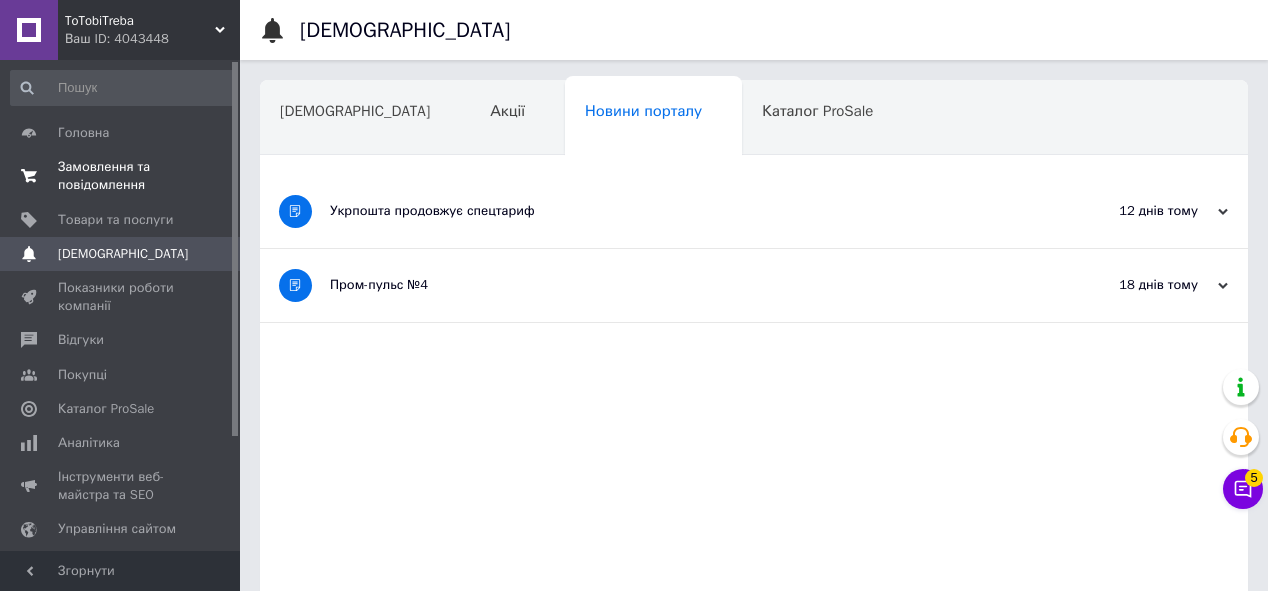click on "Замовлення та повідомлення" at bounding box center [121, 176] 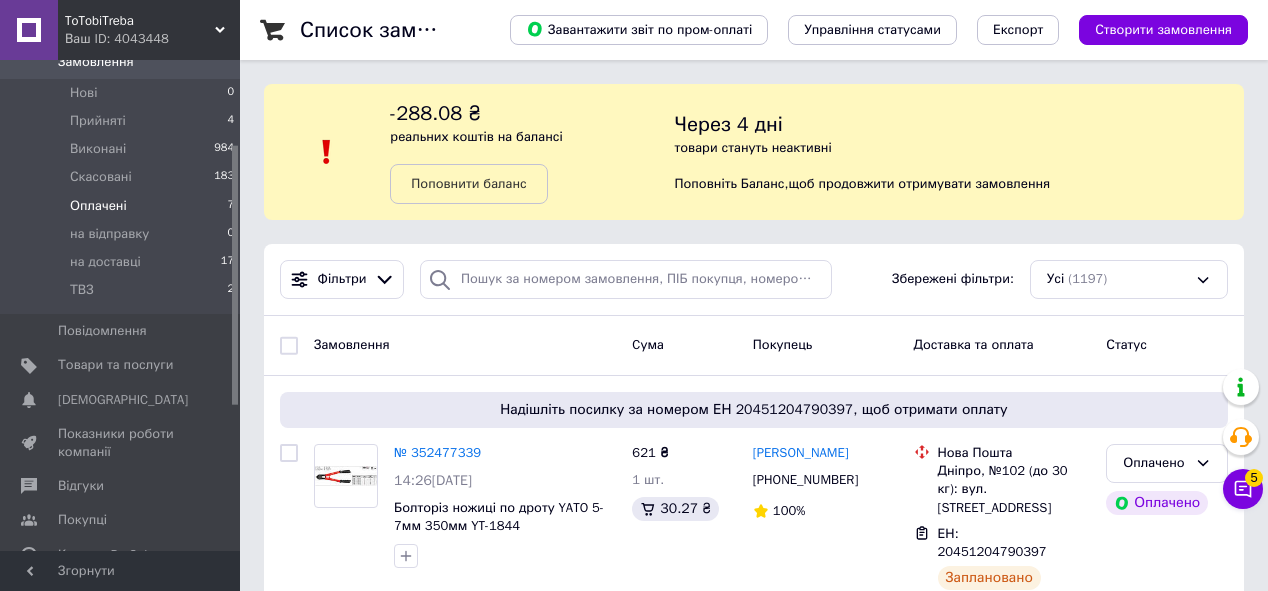 scroll, scrollTop: 160, scrollLeft: 0, axis: vertical 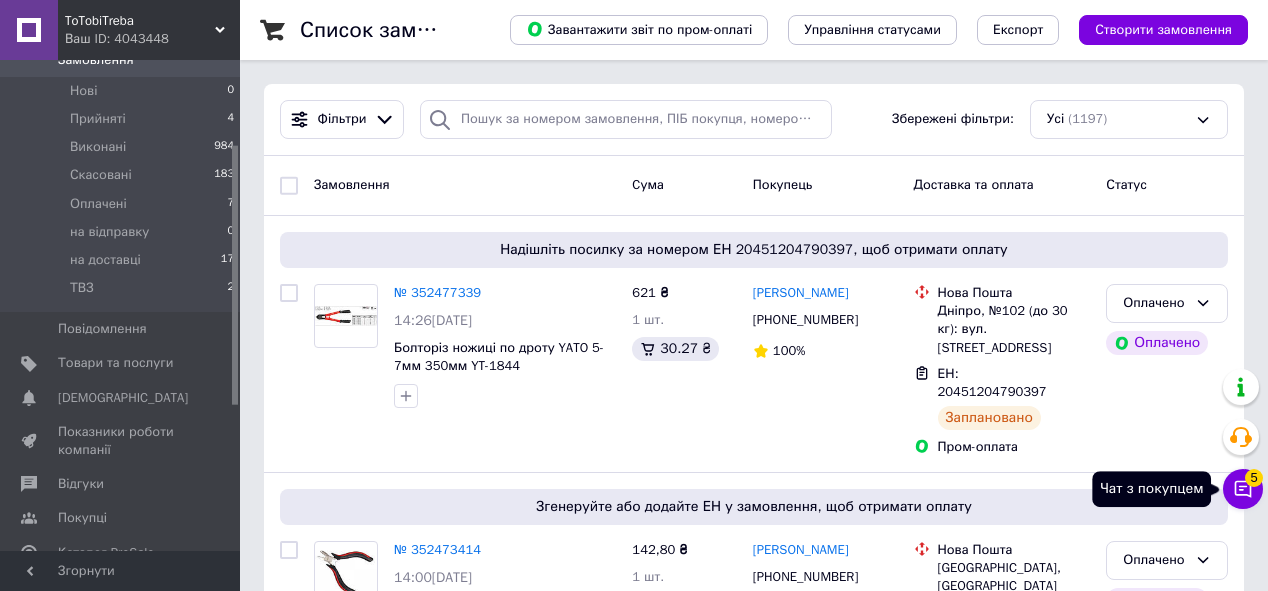 click 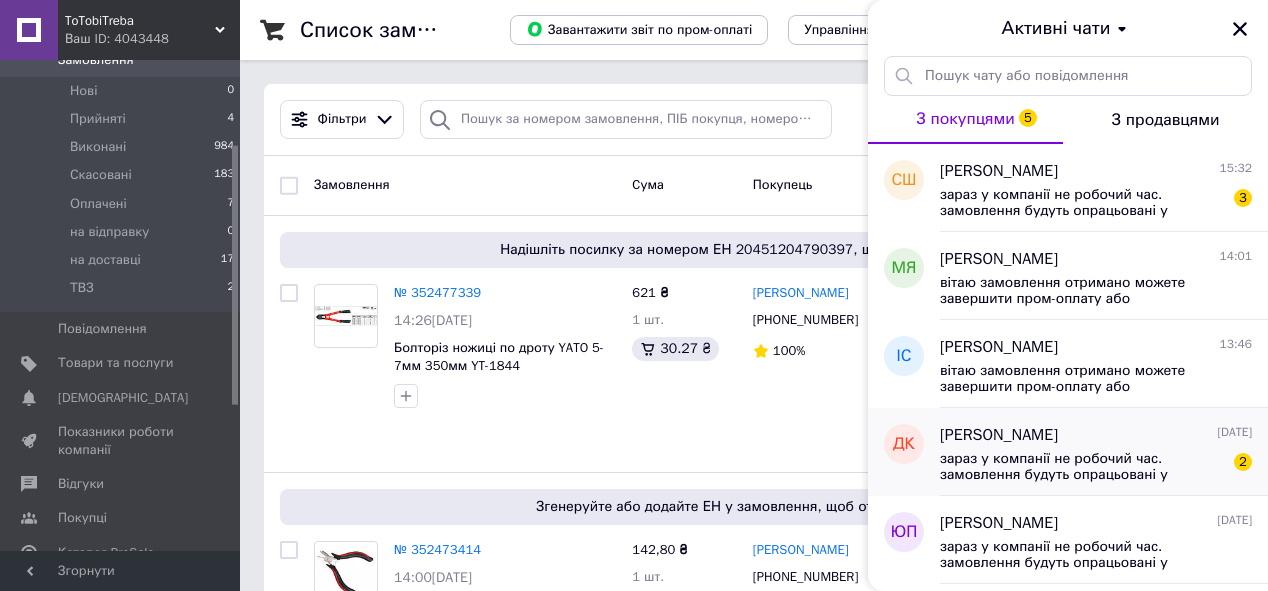 click on "зараз у компанії не робочий час. замовлення будуть опрацьовані у робочий час. для уточнення
вайбер +380 978 390 330 або чат
завжди ToTobiTreba.prom.ua 2" at bounding box center (1096, 465) 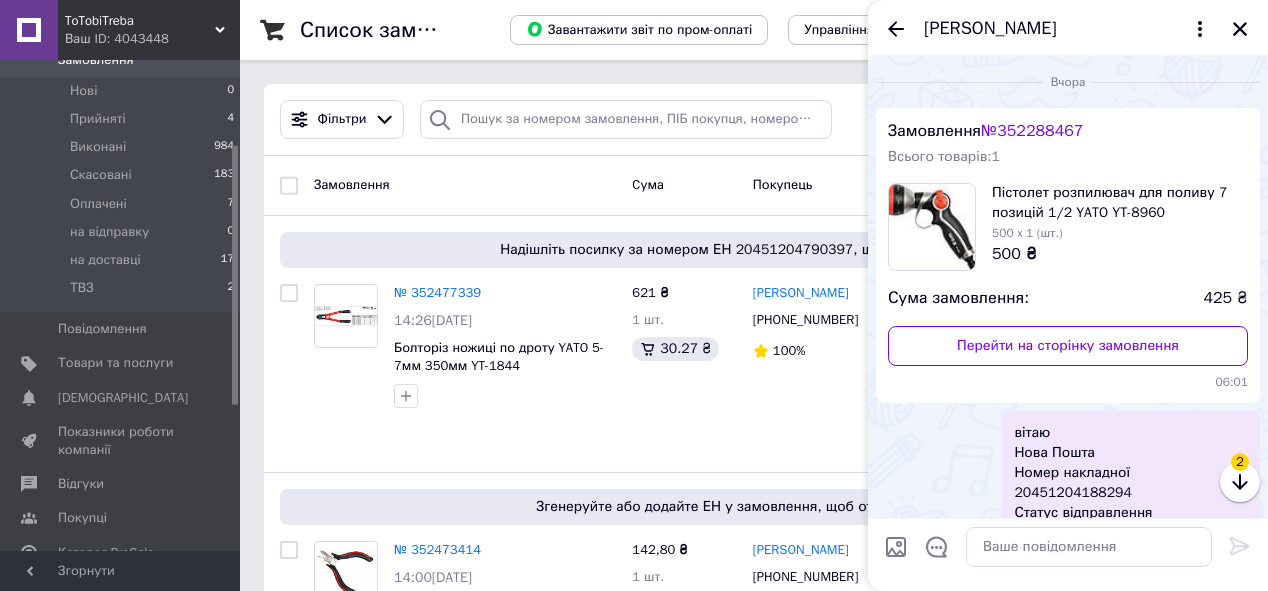 scroll, scrollTop: 347, scrollLeft: 0, axis: vertical 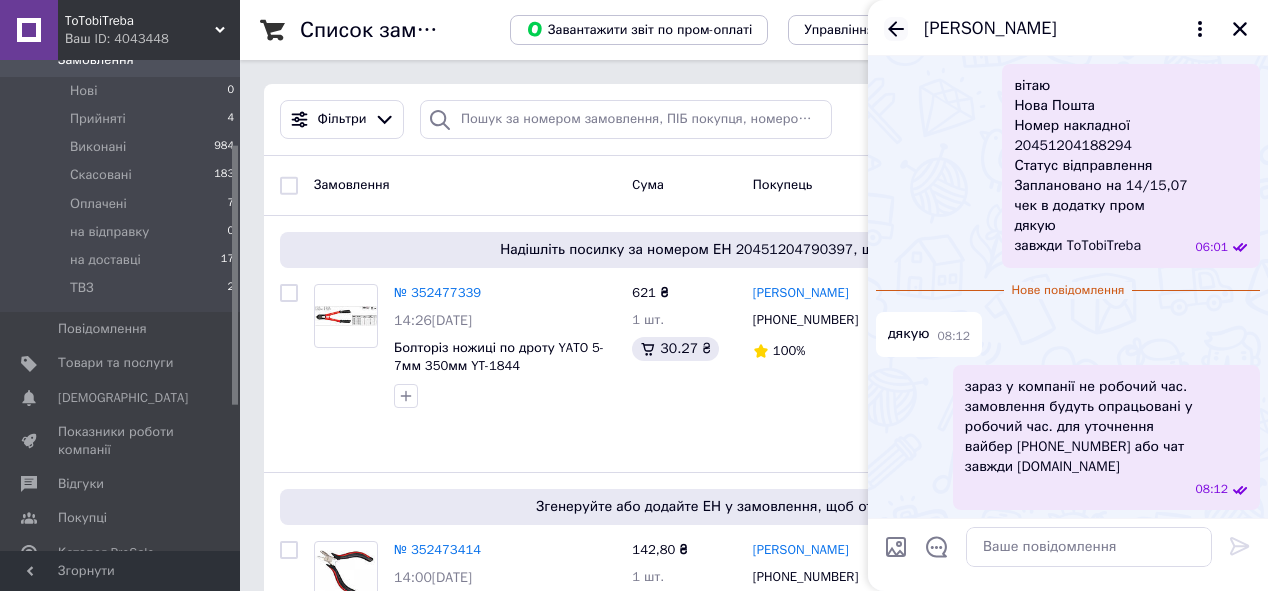 click 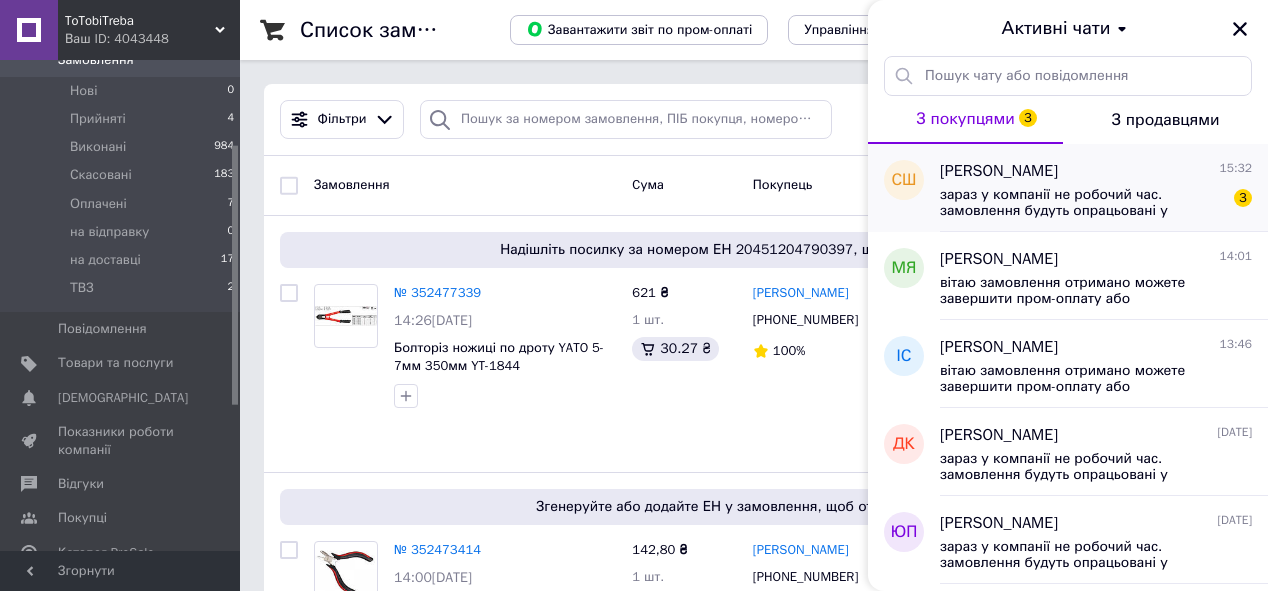 click on "зараз у компанії не робочий час. замовлення будуть опрацьовані у робочий час. для уточнення
вайбер +380 978 390 330 або чат
завжди ToTobiTreba.prom.ua" at bounding box center [1082, 203] 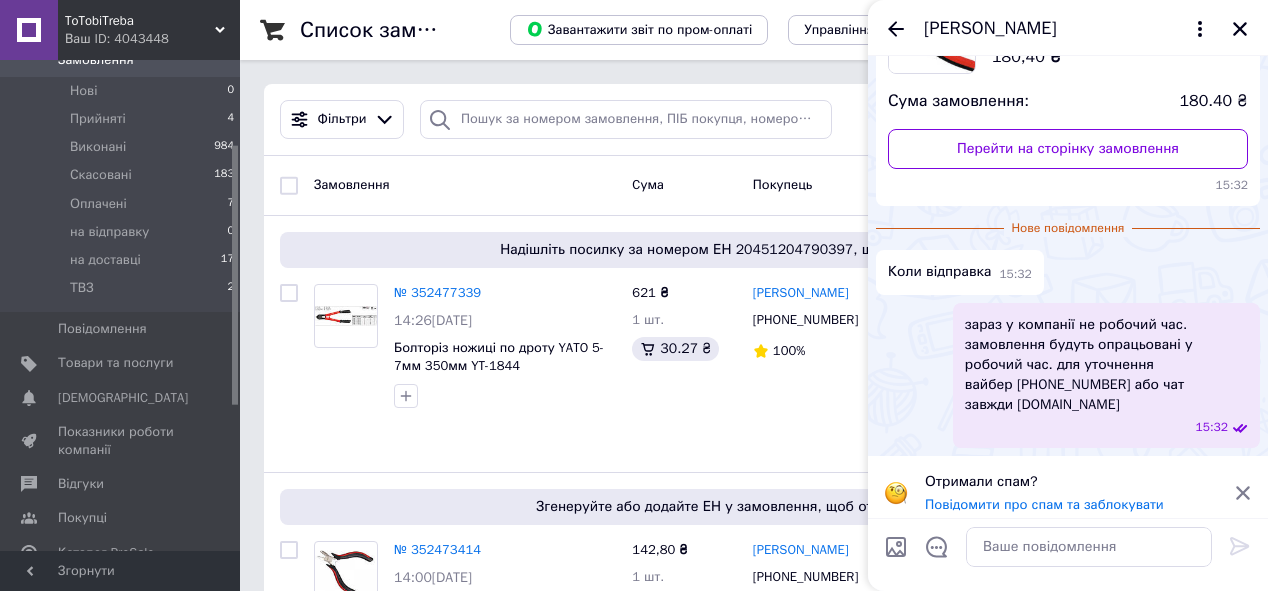 scroll, scrollTop: 208, scrollLeft: 0, axis: vertical 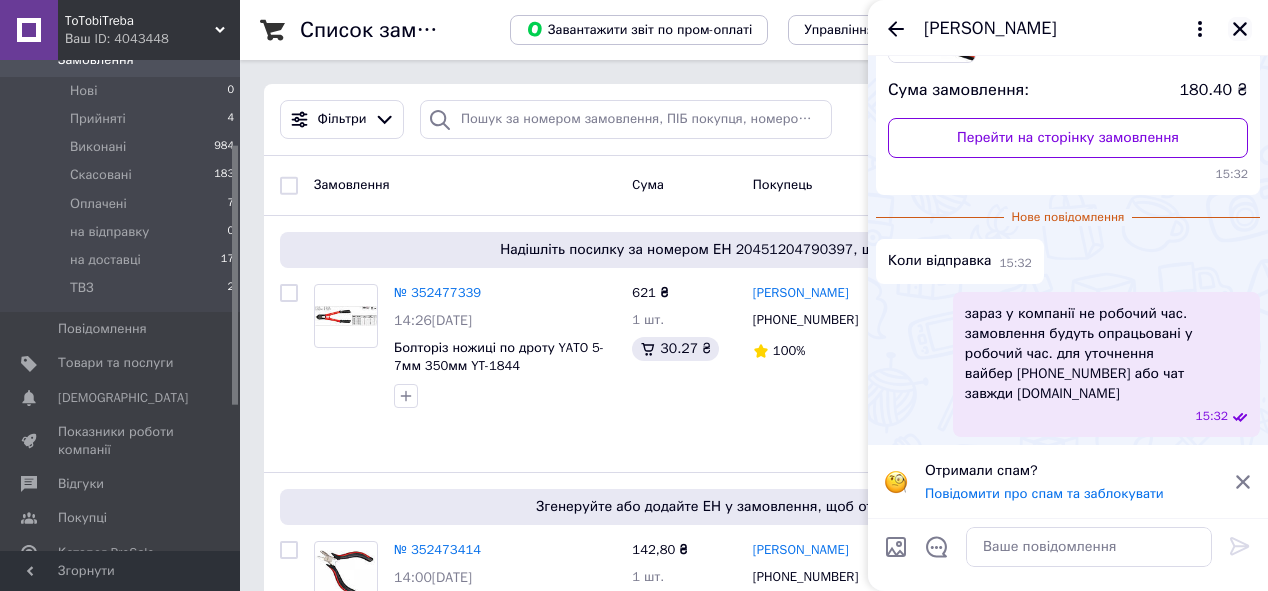 click 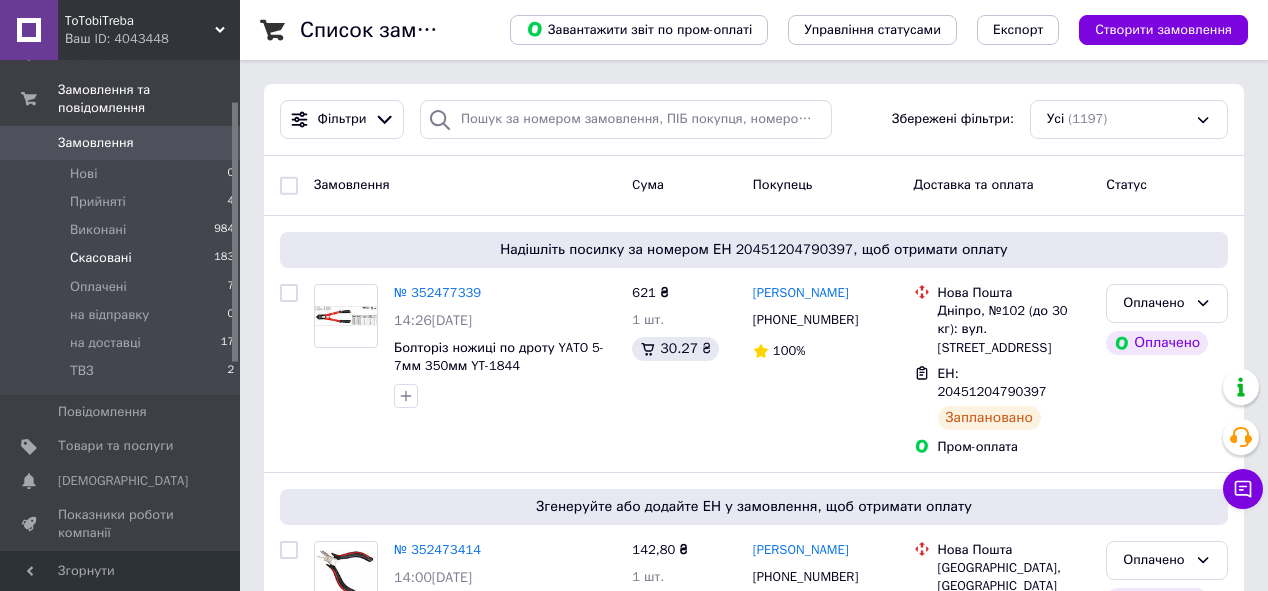 scroll, scrollTop: 0, scrollLeft: 0, axis: both 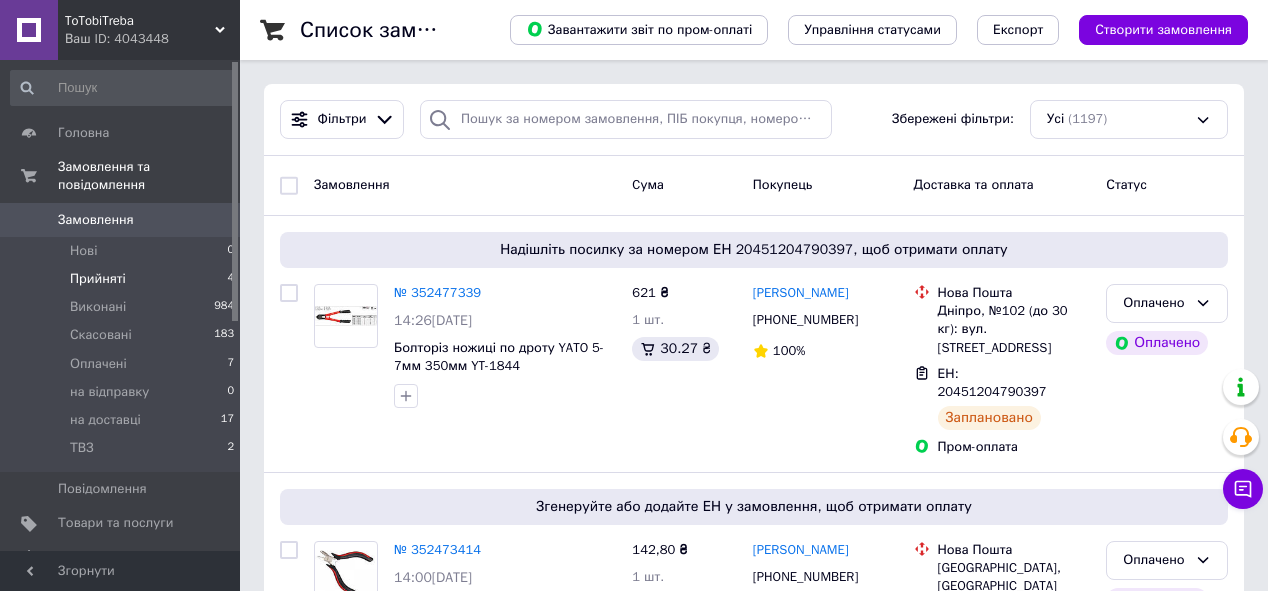 click on "Прийняті" at bounding box center (98, 279) 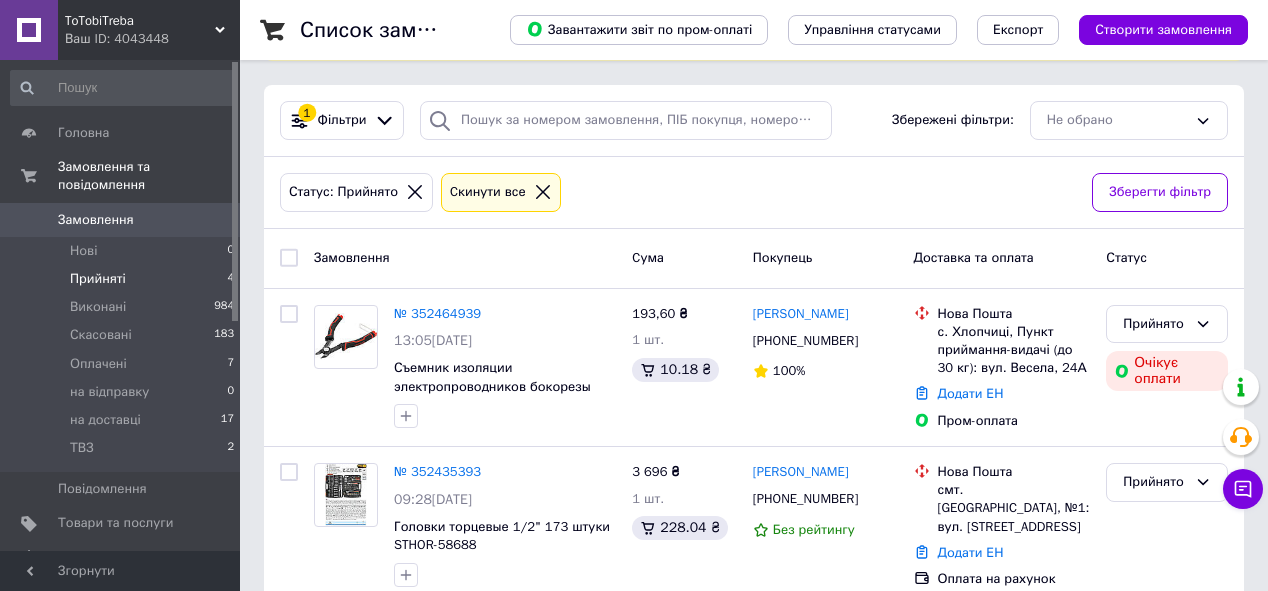 scroll, scrollTop: 160, scrollLeft: 0, axis: vertical 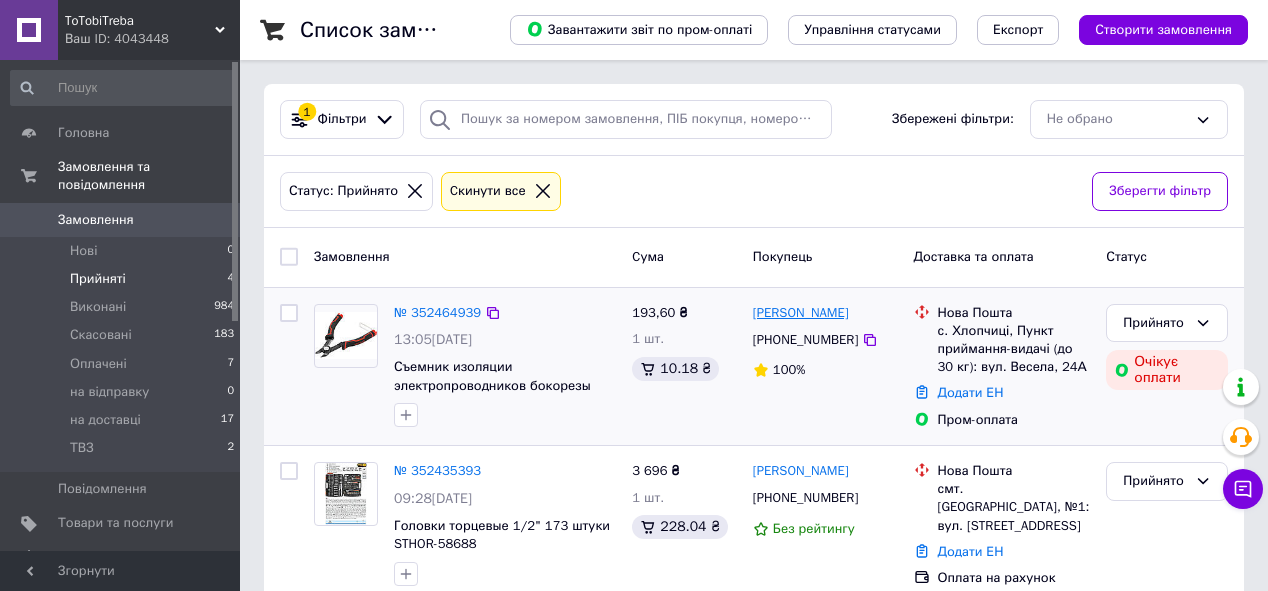 click on "ігор Спринь" at bounding box center [801, 313] 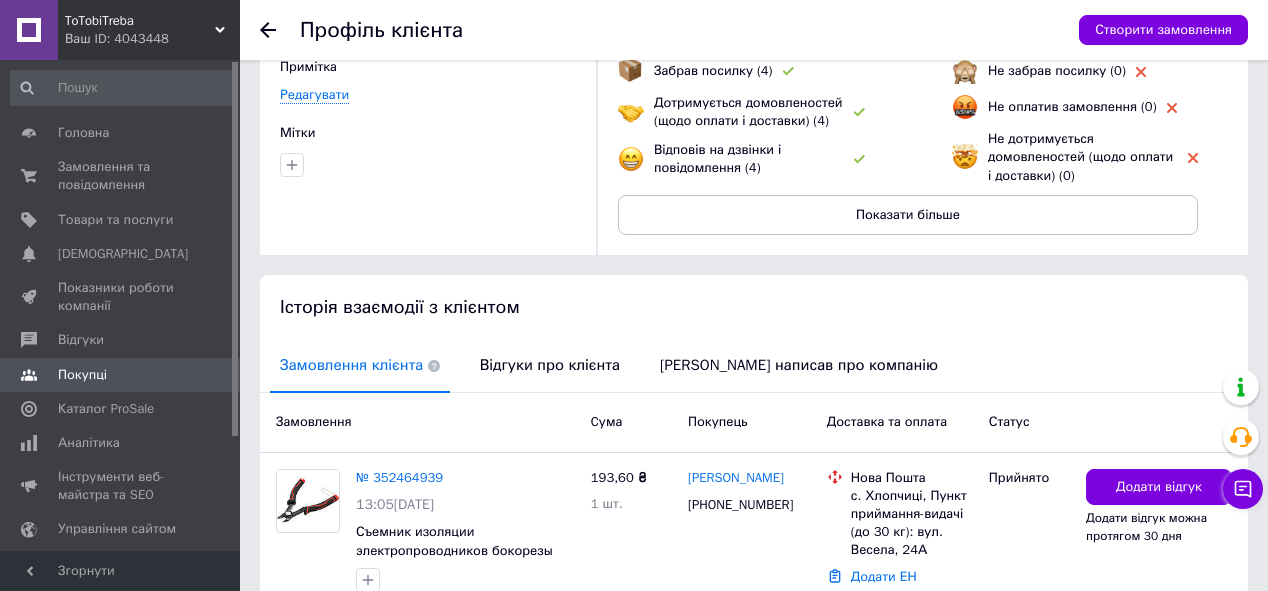 scroll, scrollTop: 296, scrollLeft: 0, axis: vertical 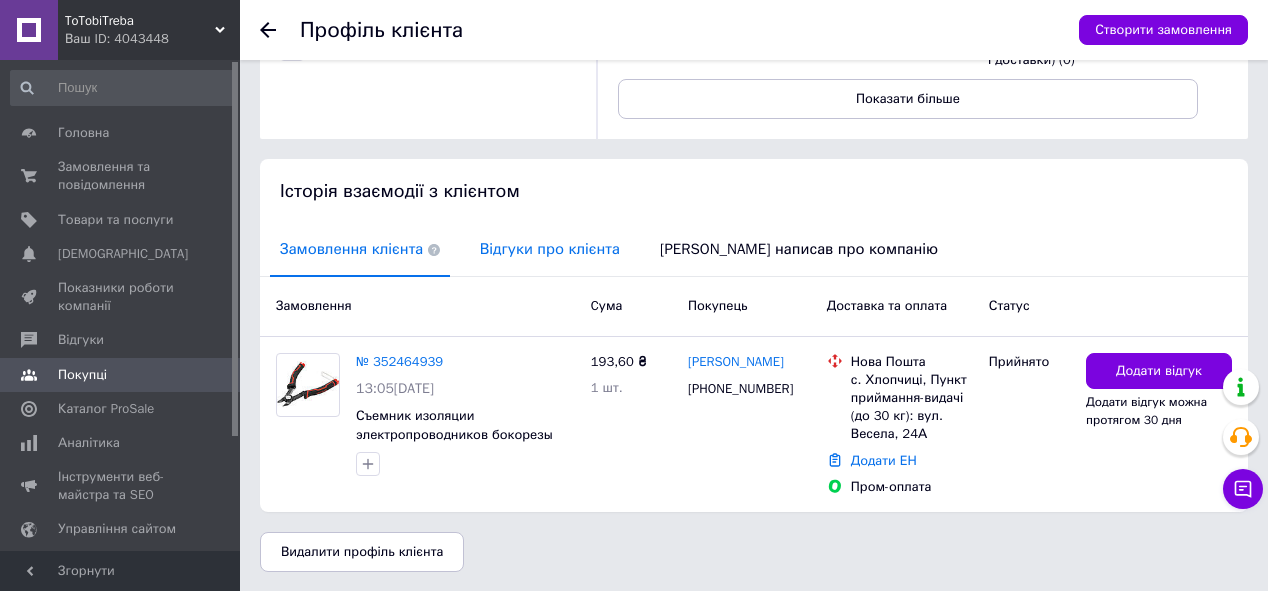 click on "Відгуки про клієнта" at bounding box center [550, 249] 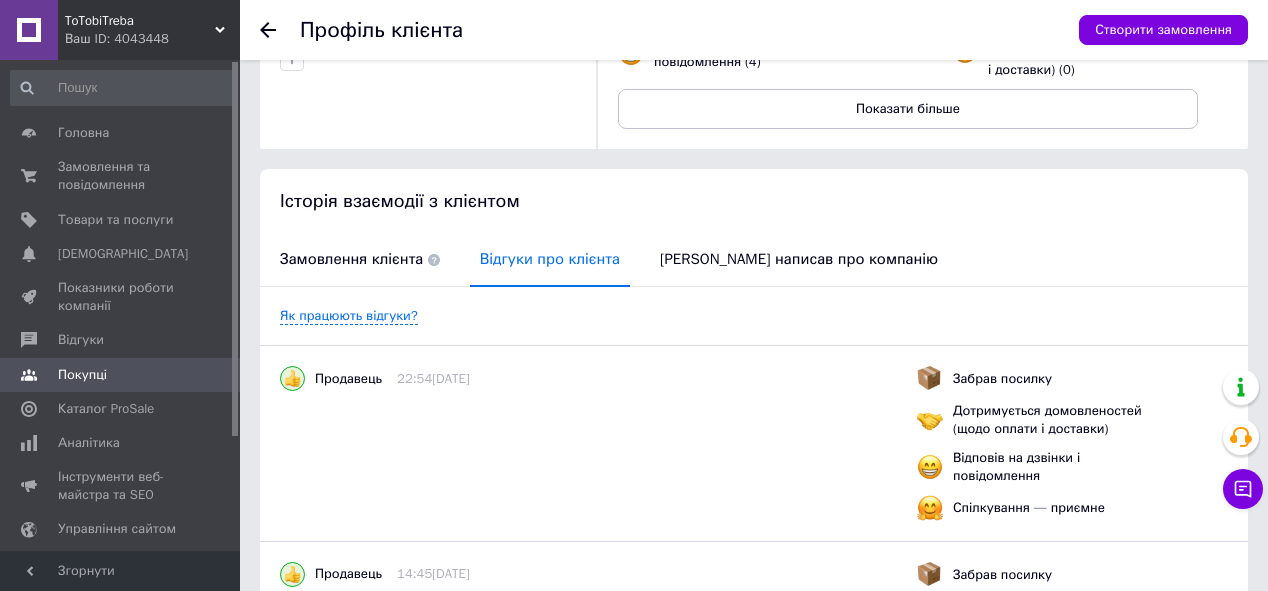 scroll, scrollTop: 320, scrollLeft: 0, axis: vertical 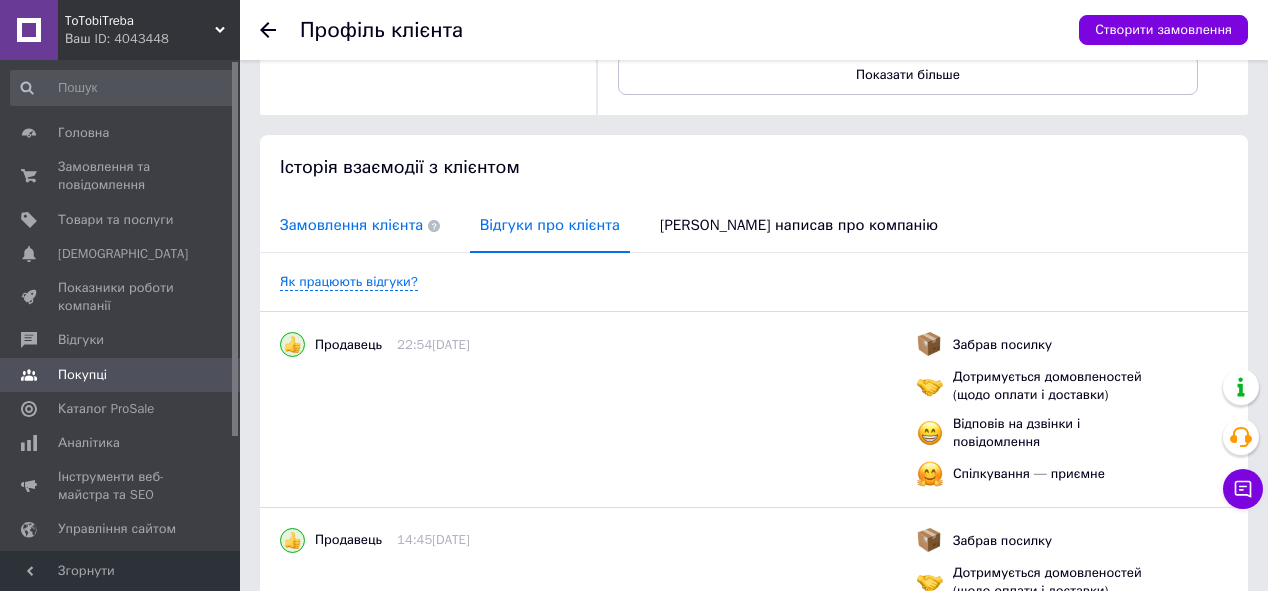 click on "Замовлення клієнта" at bounding box center (360, 225) 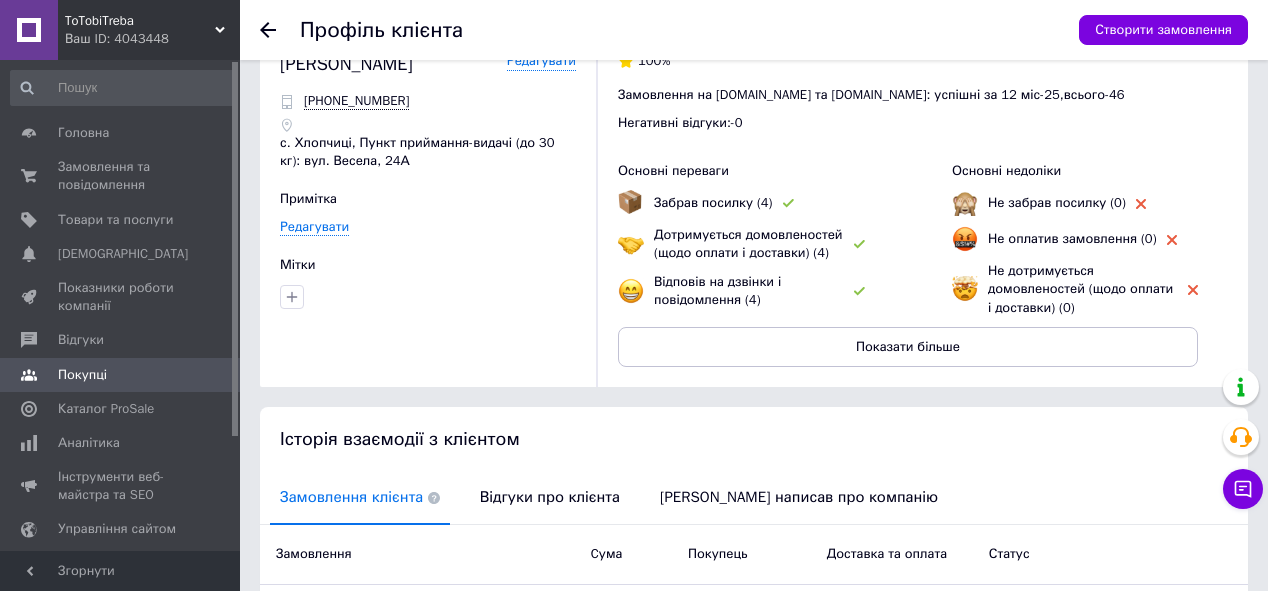 scroll, scrollTop: 0, scrollLeft: 0, axis: both 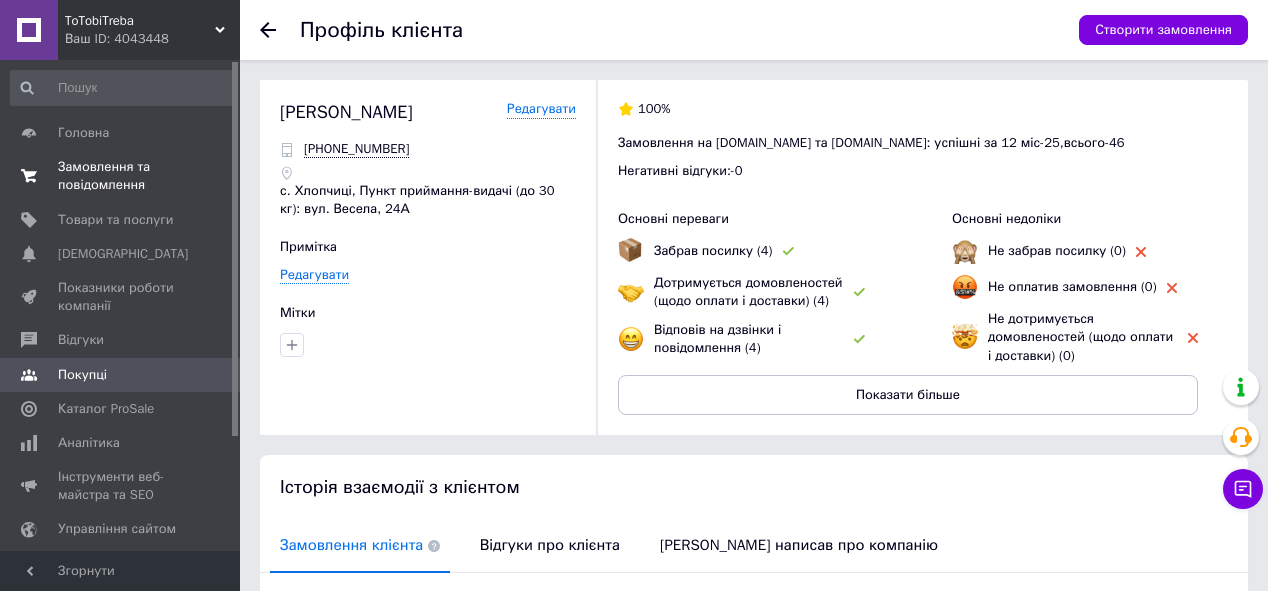 click on "Замовлення та повідомлення" at bounding box center (121, 176) 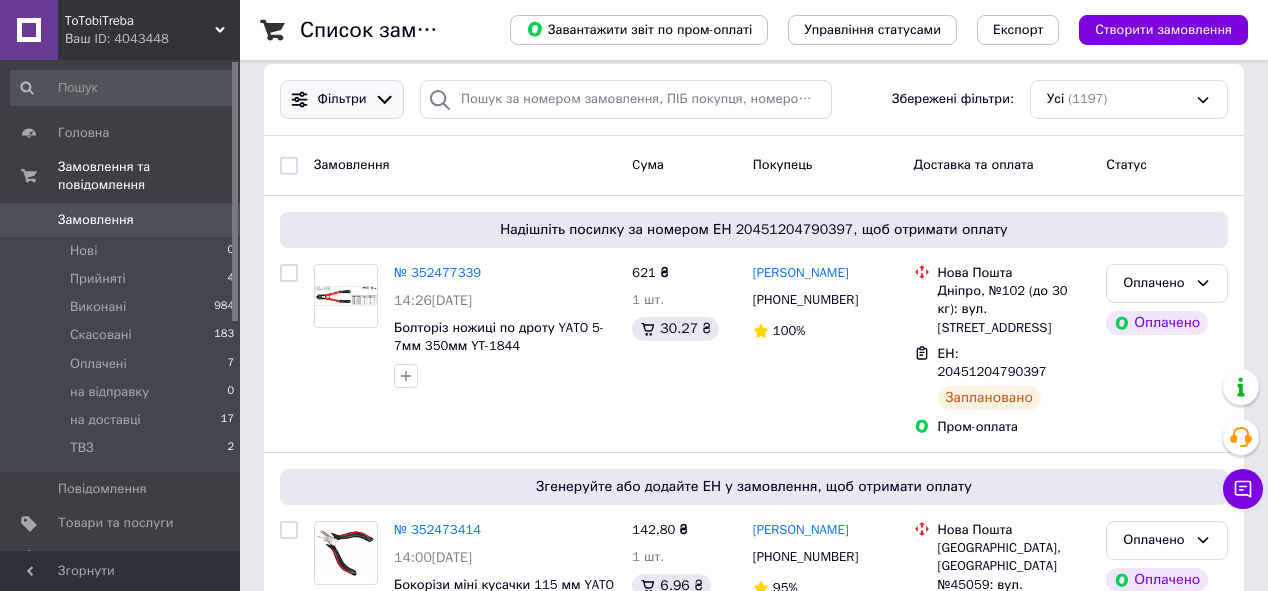 scroll, scrollTop: 240, scrollLeft: 0, axis: vertical 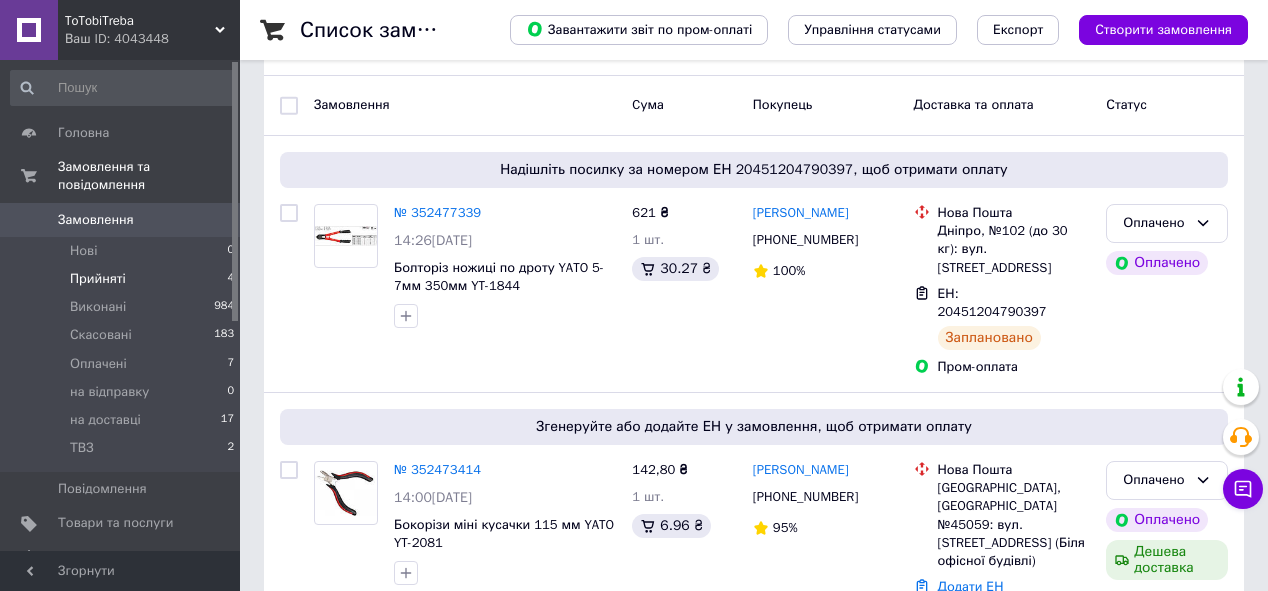 click on "Прийняті" at bounding box center [98, 279] 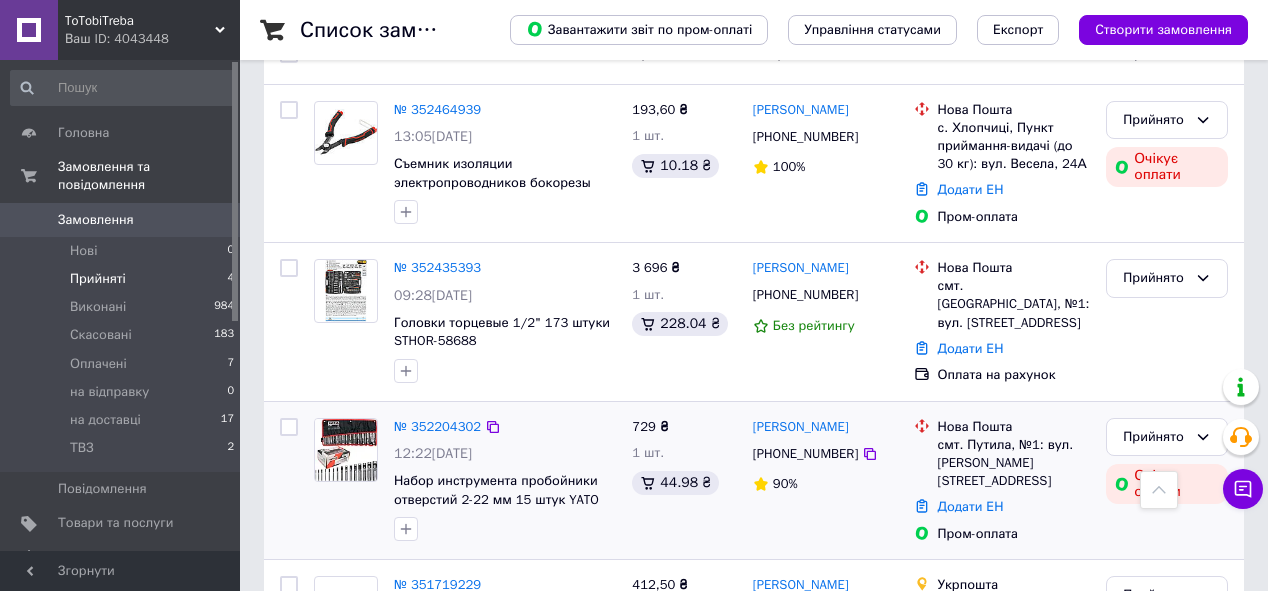 scroll, scrollTop: 268, scrollLeft: 0, axis: vertical 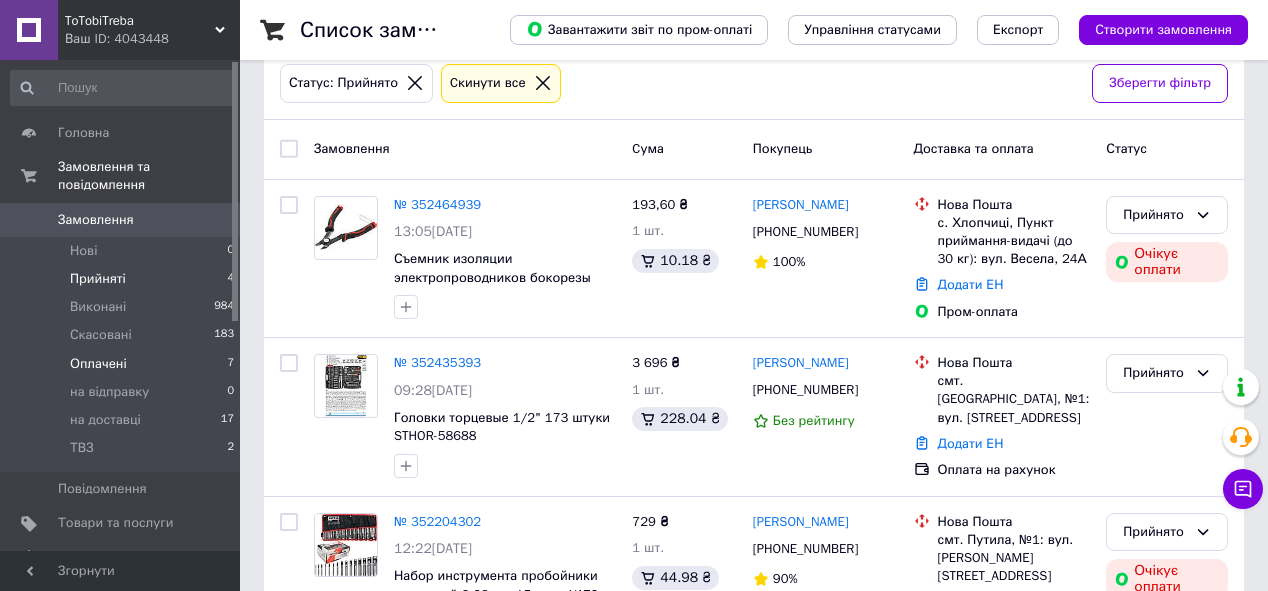 click on "Оплачені" at bounding box center [98, 364] 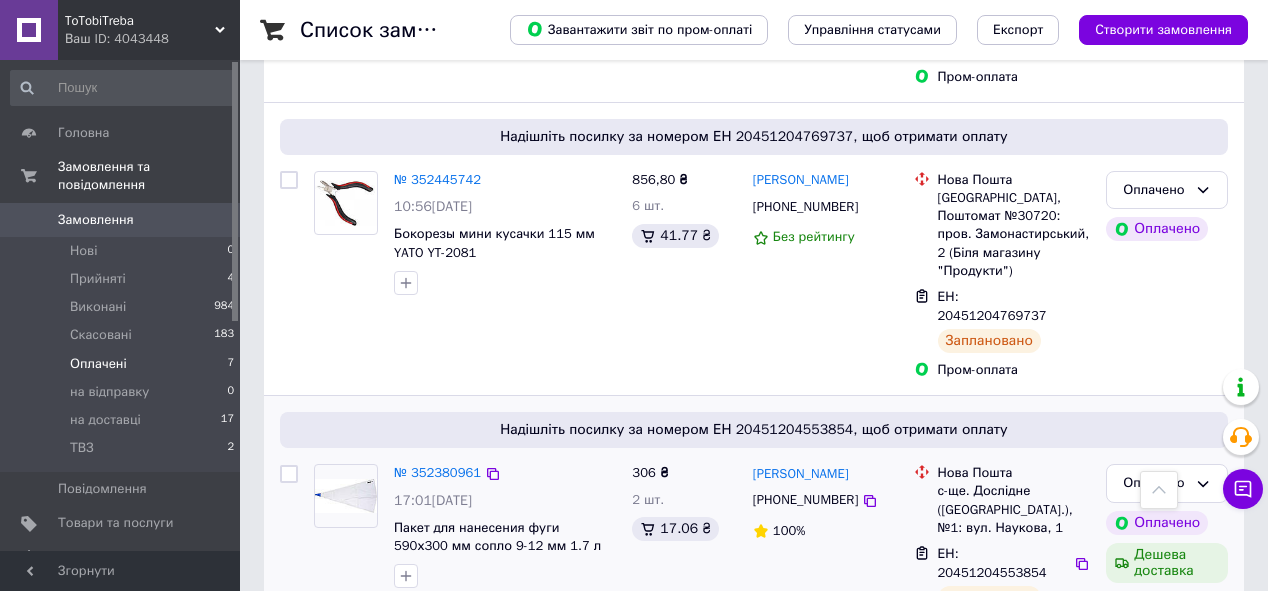 scroll, scrollTop: 1592, scrollLeft: 0, axis: vertical 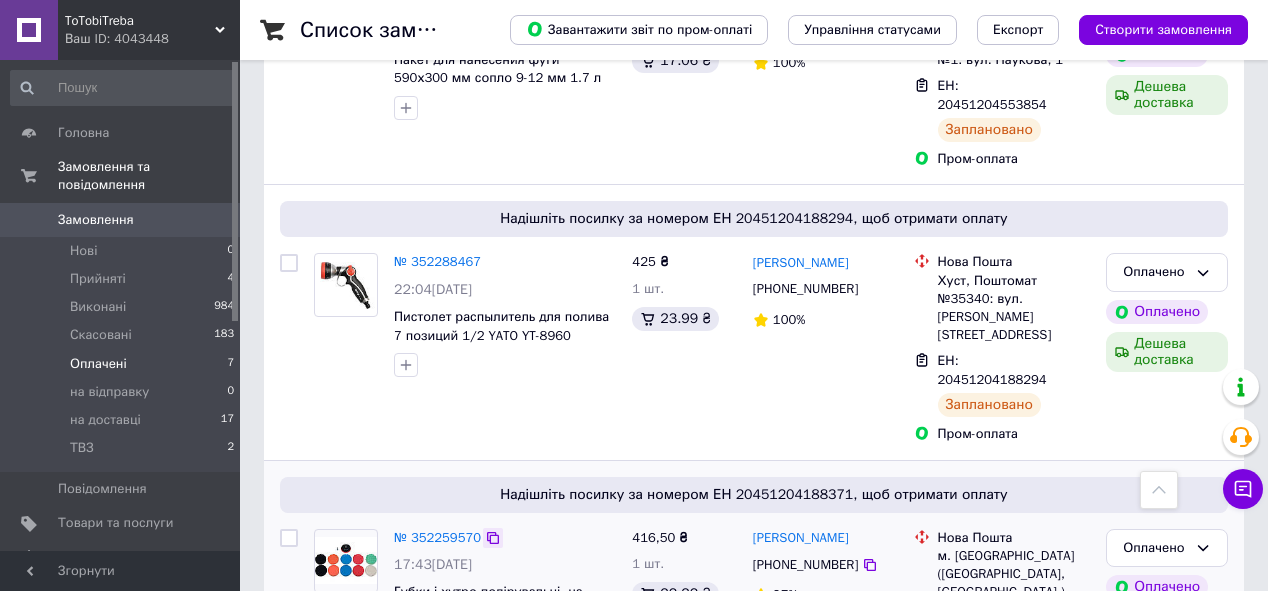 click 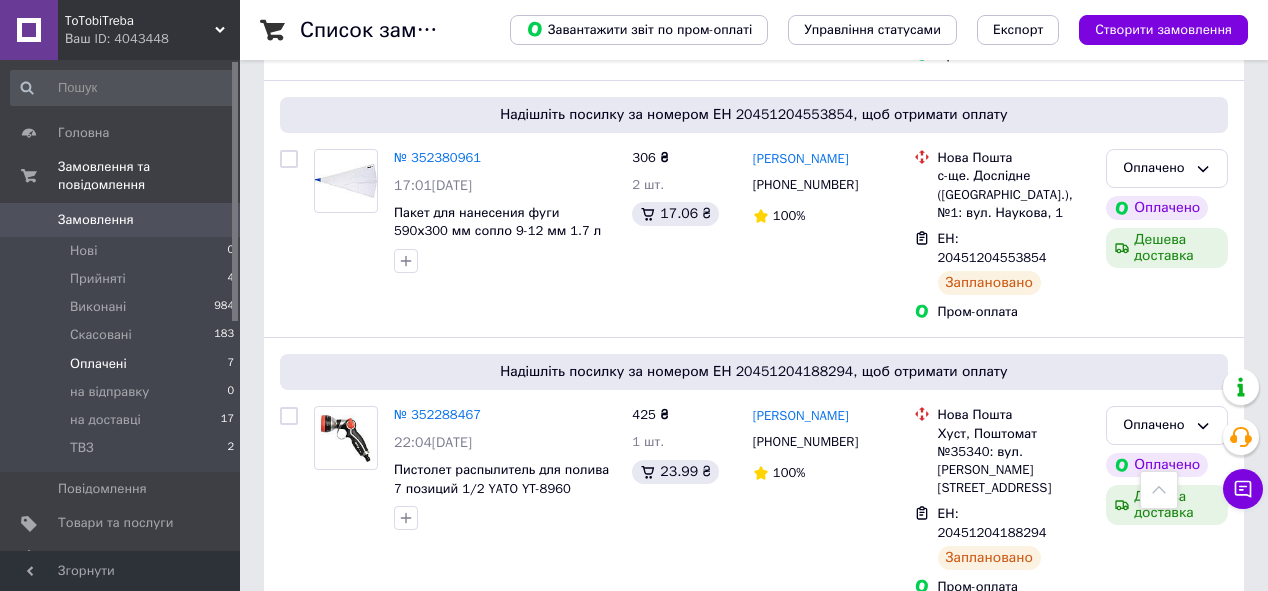 scroll, scrollTop: 1432, scrollLeft: 0, axis: vertical 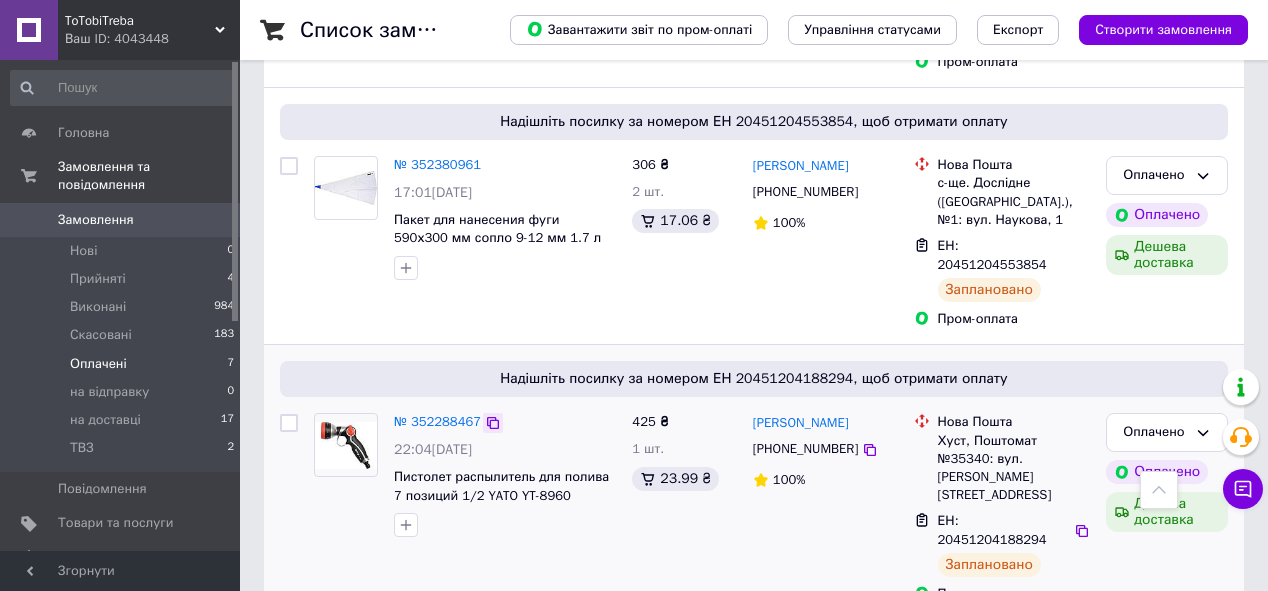 click 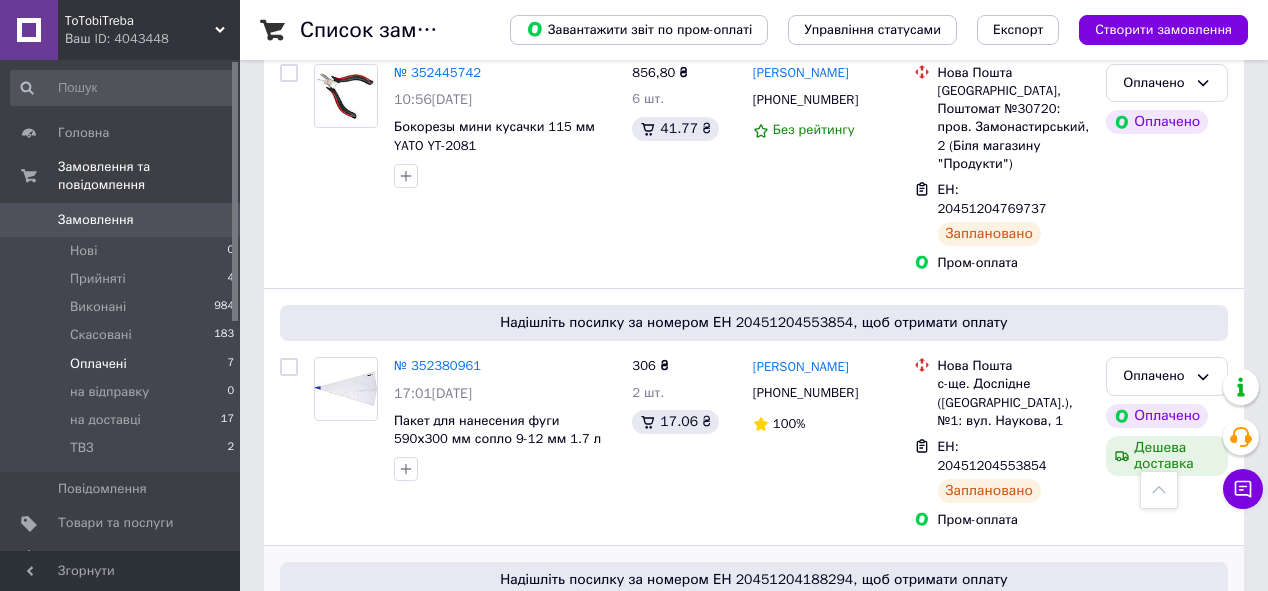 scroll, scrollTop: 1192, scrollLeft: 0, axis: vertical 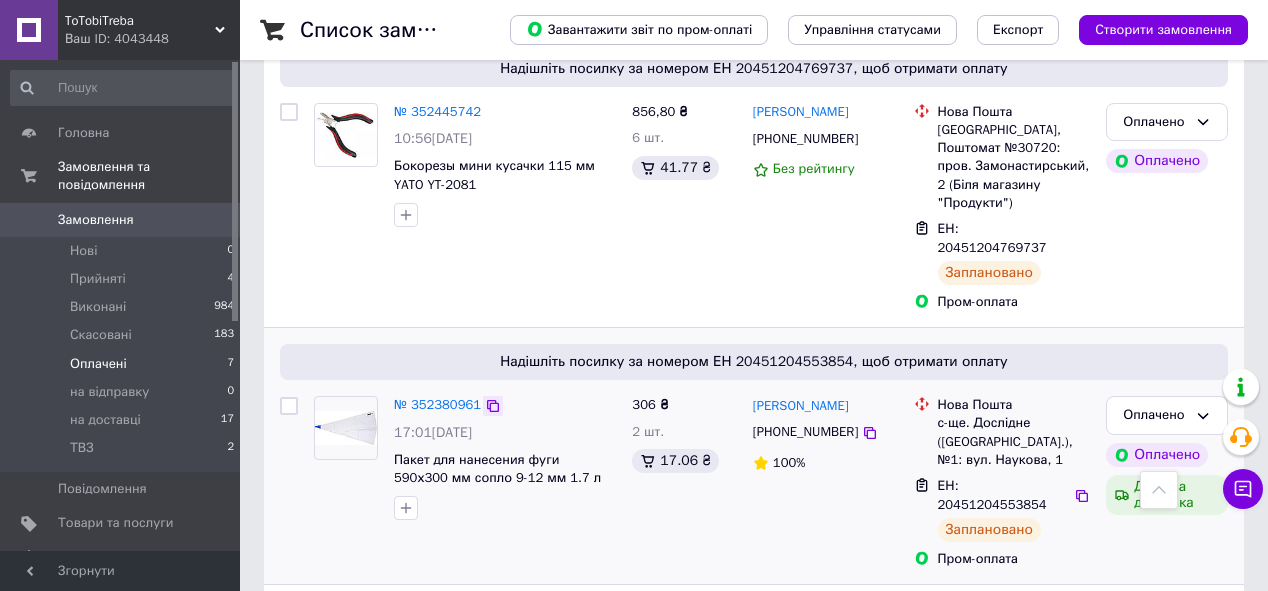 click 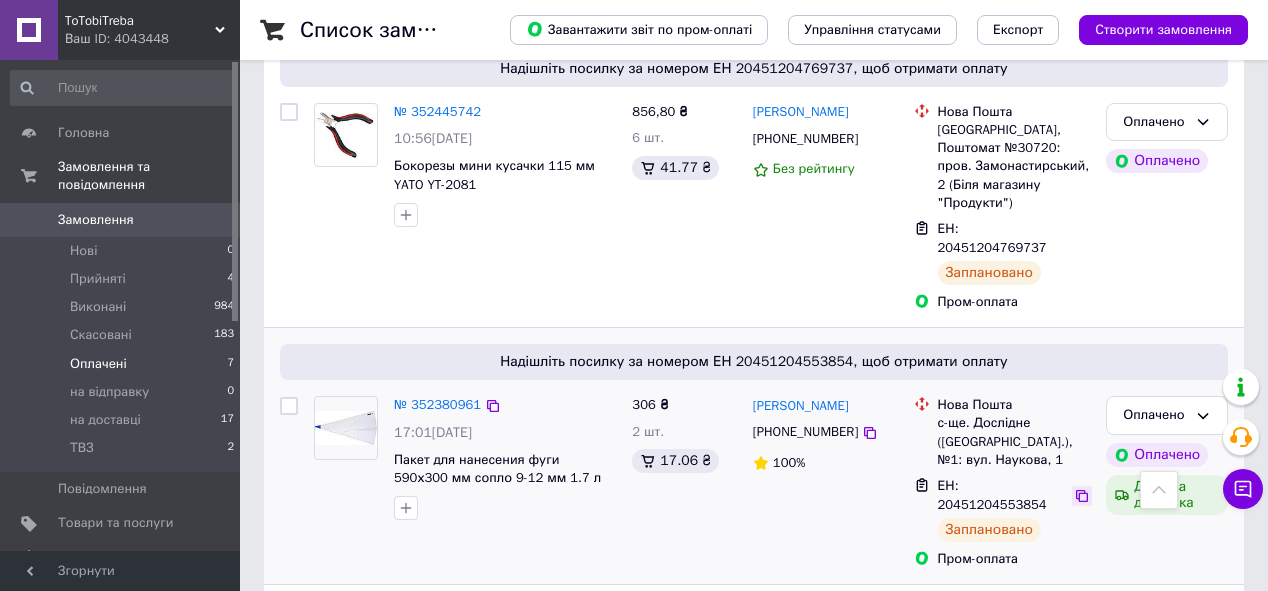 click 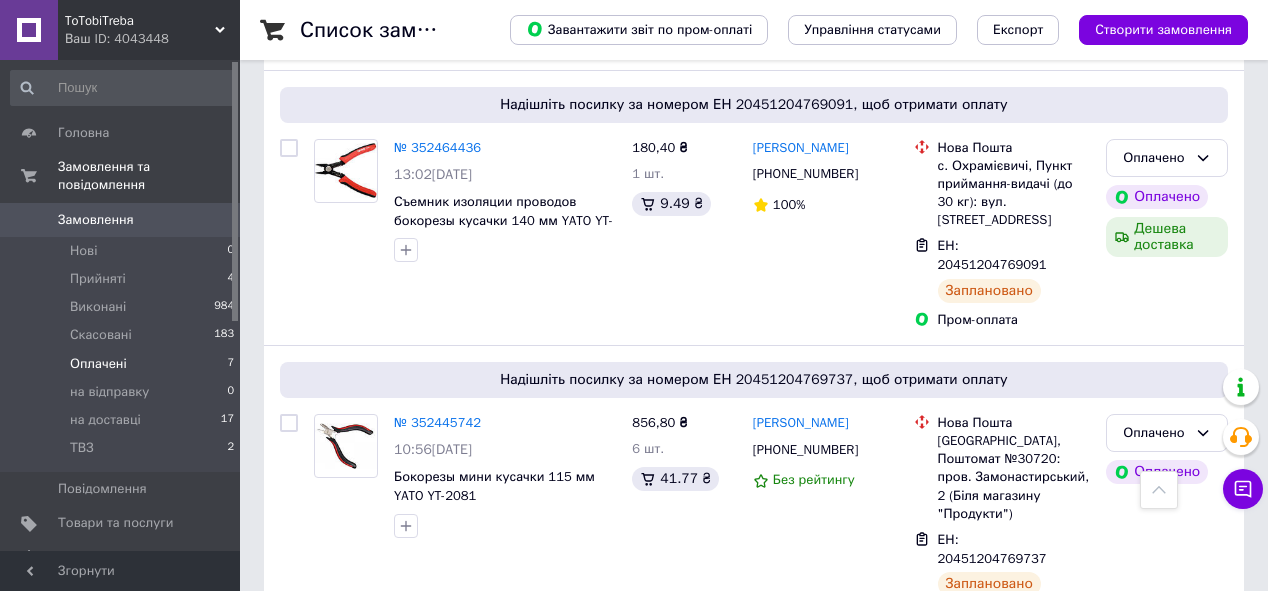 scroll, scrollTop: 872, scrollLeft: 0, axis: vertical 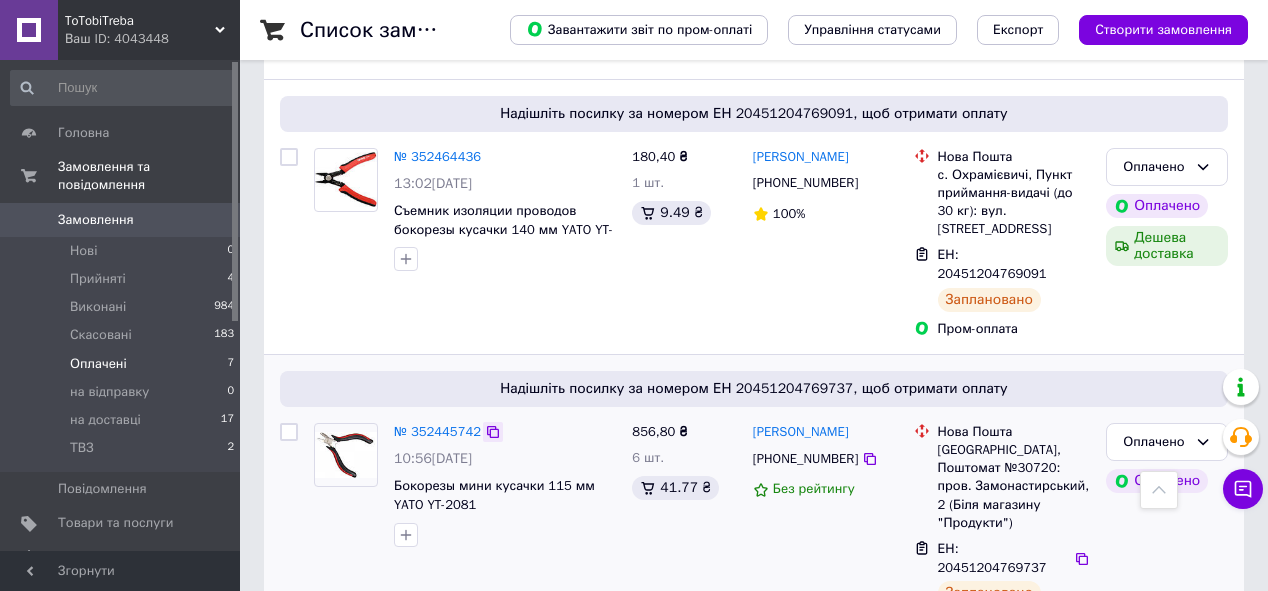 click 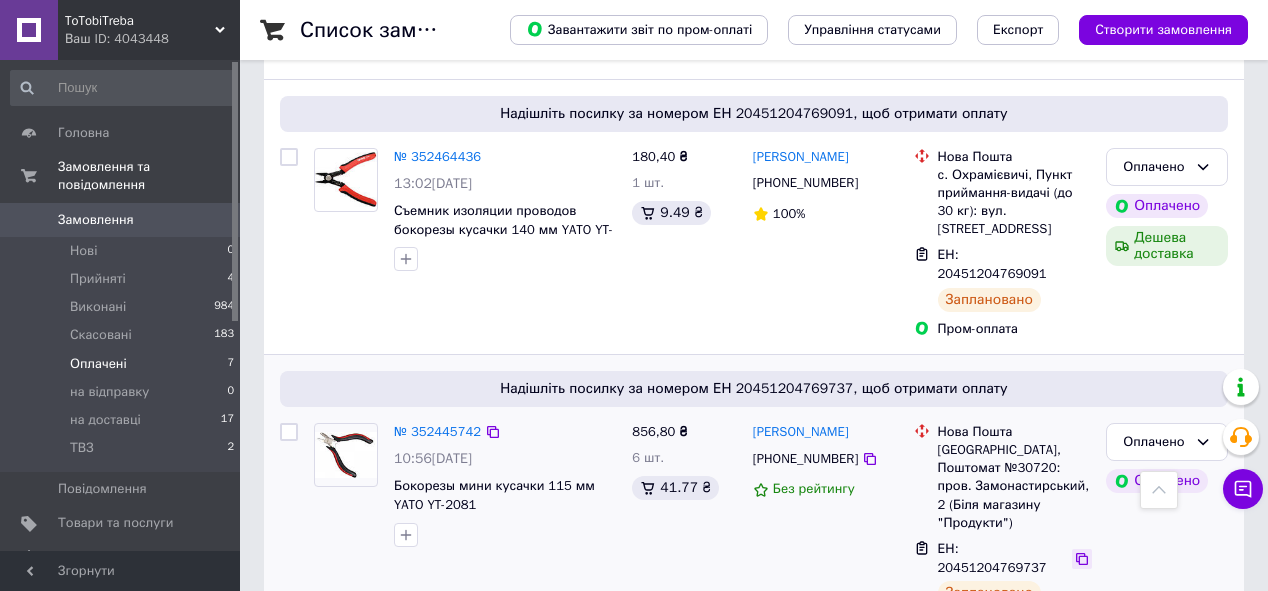 click 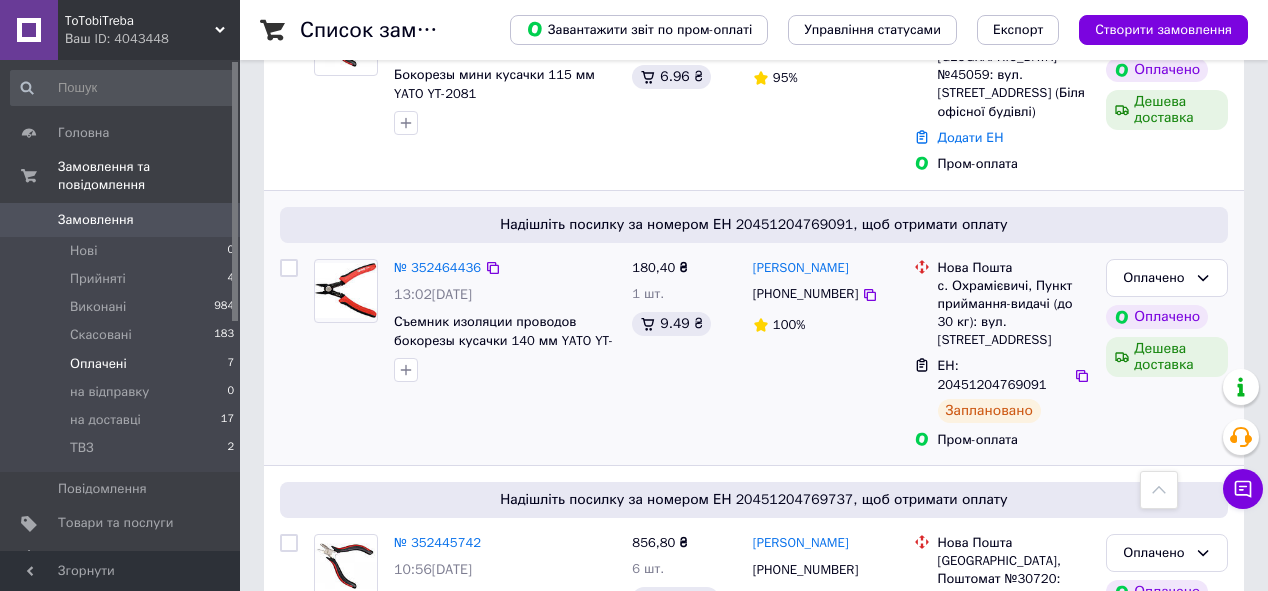 scroll, scrollTop: 712, scrollLeft: 0, axis: vertical 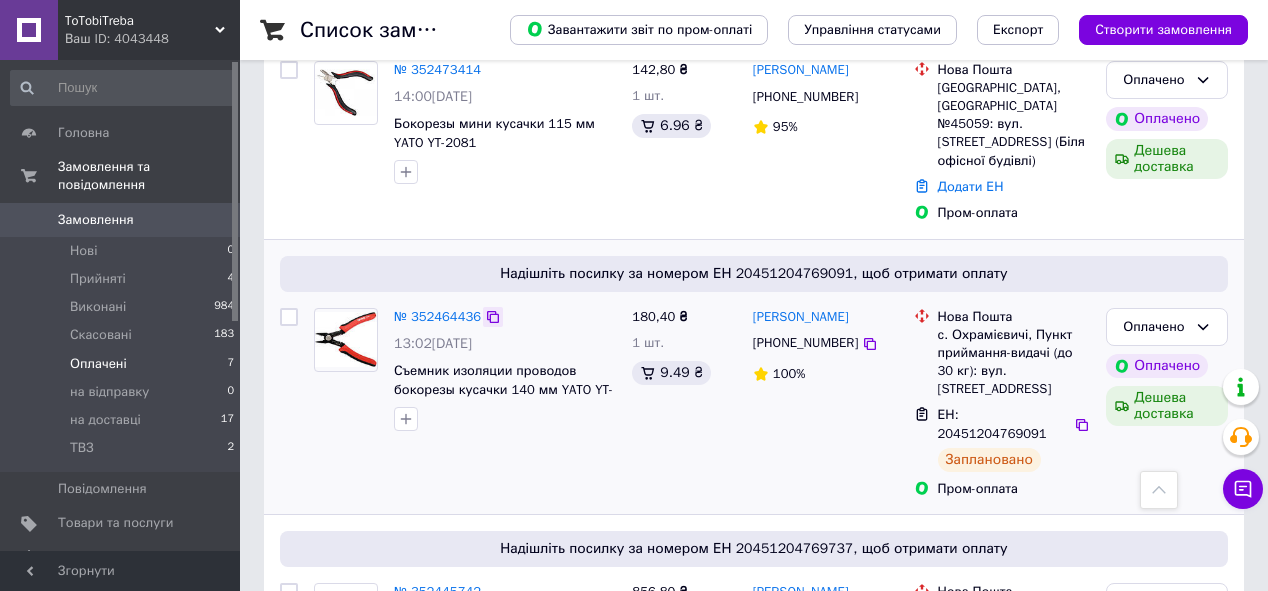 click 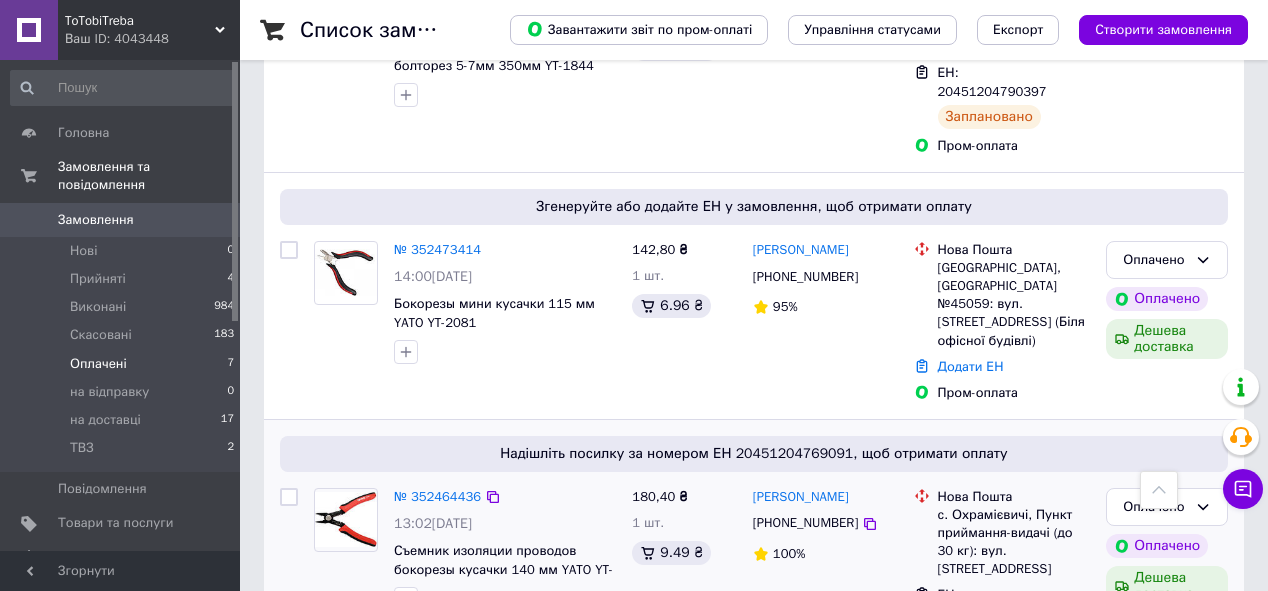 scroll, scrollTop: 472, scrollLeft: 0, axis: vertical 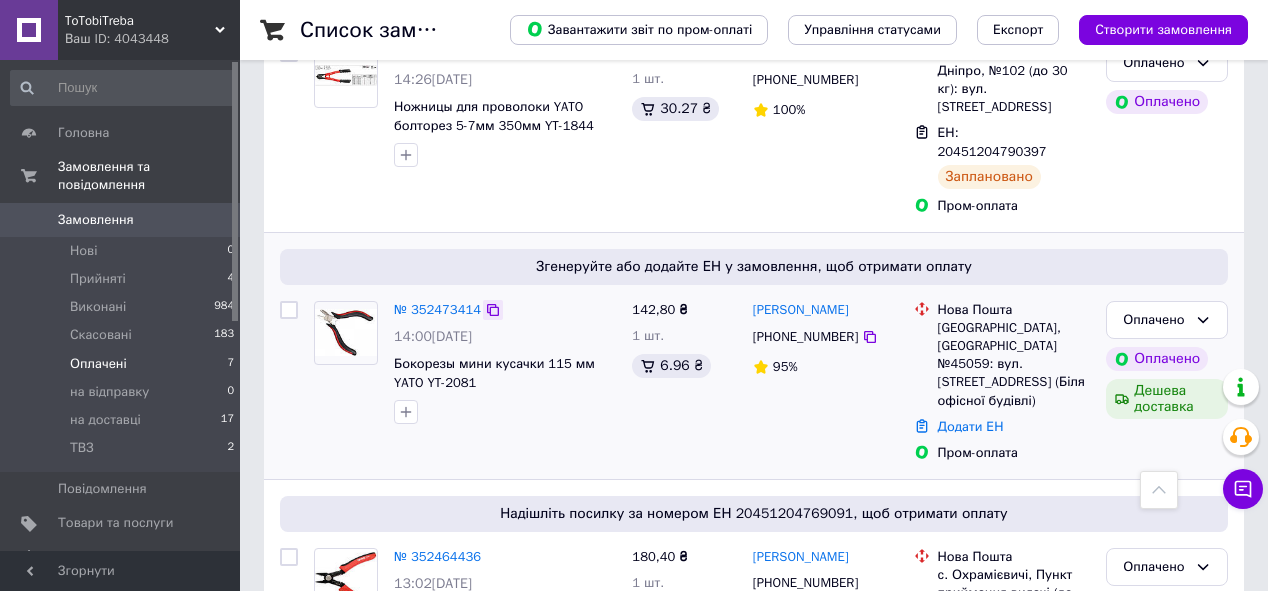 click 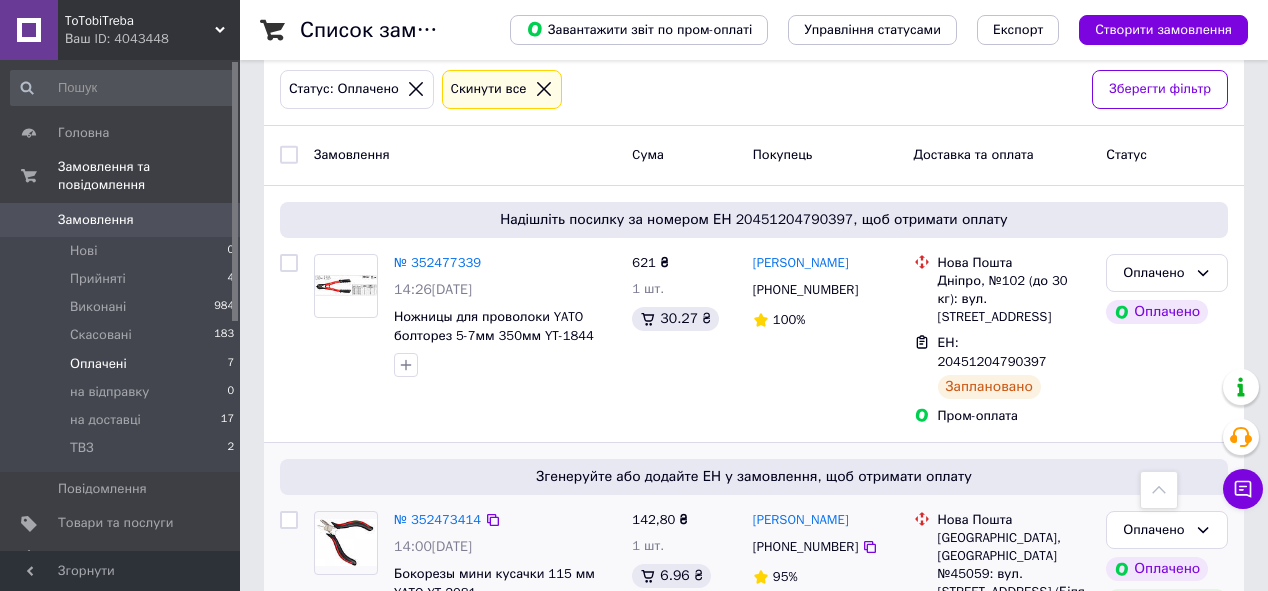 scroll, scrollTop: 232, scrollLeft: 0, axis: vertical 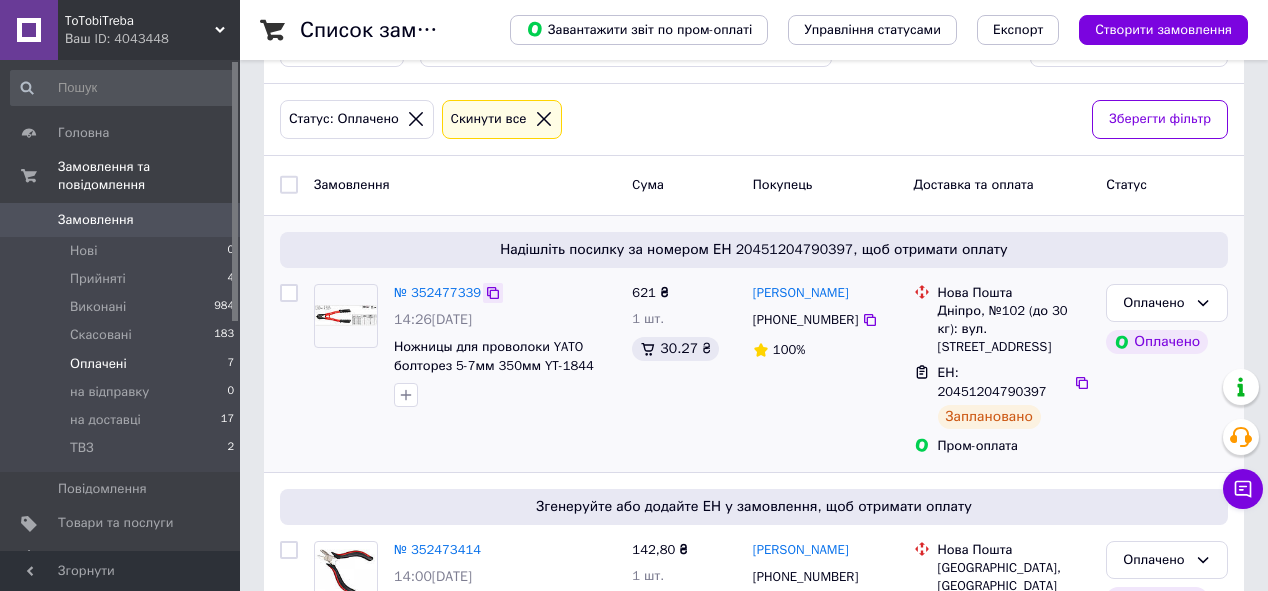click 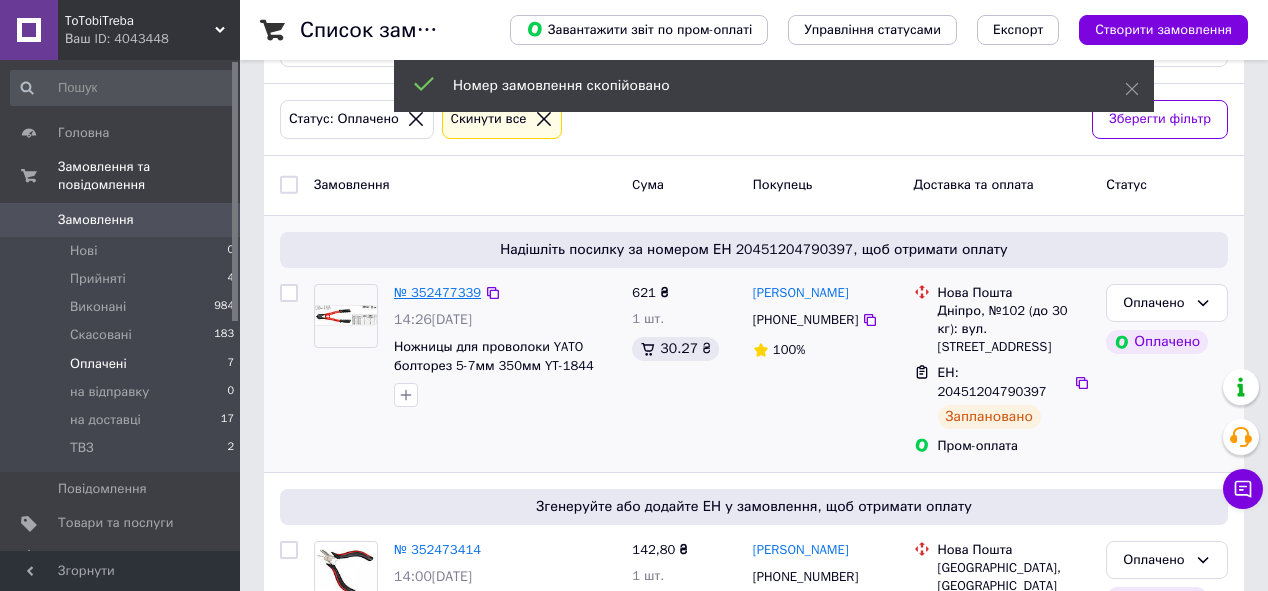 click on "№ 352477339" at bounding box center [437, 292] 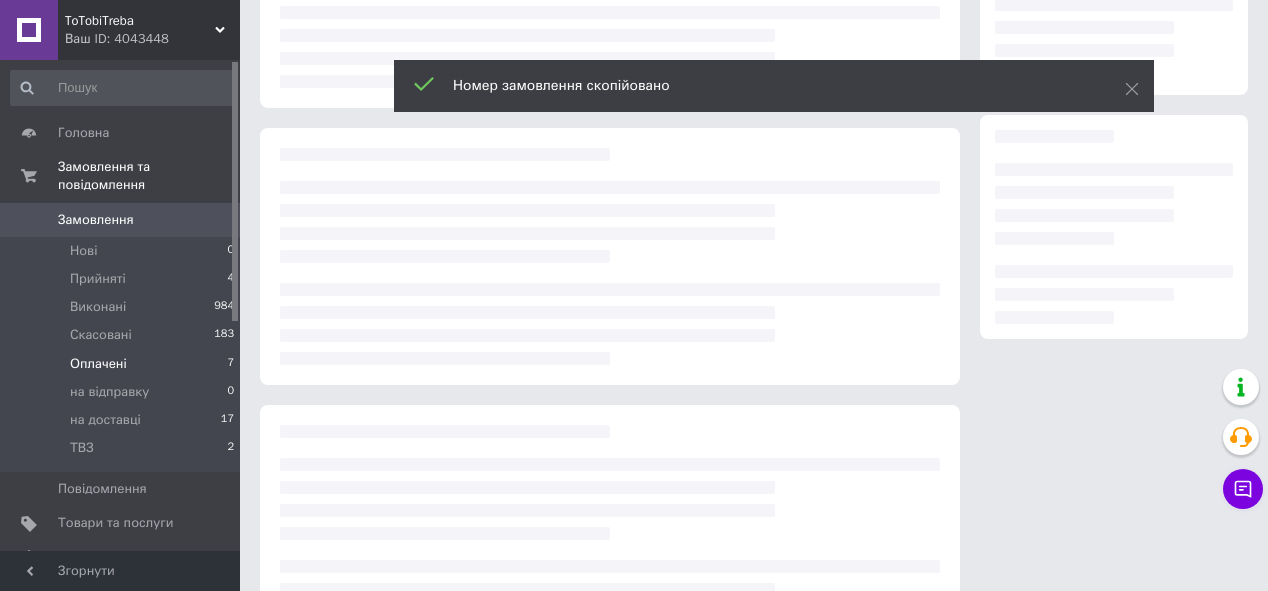 scroll, scrollTop: 0, scrollLeft: 0, axis: both 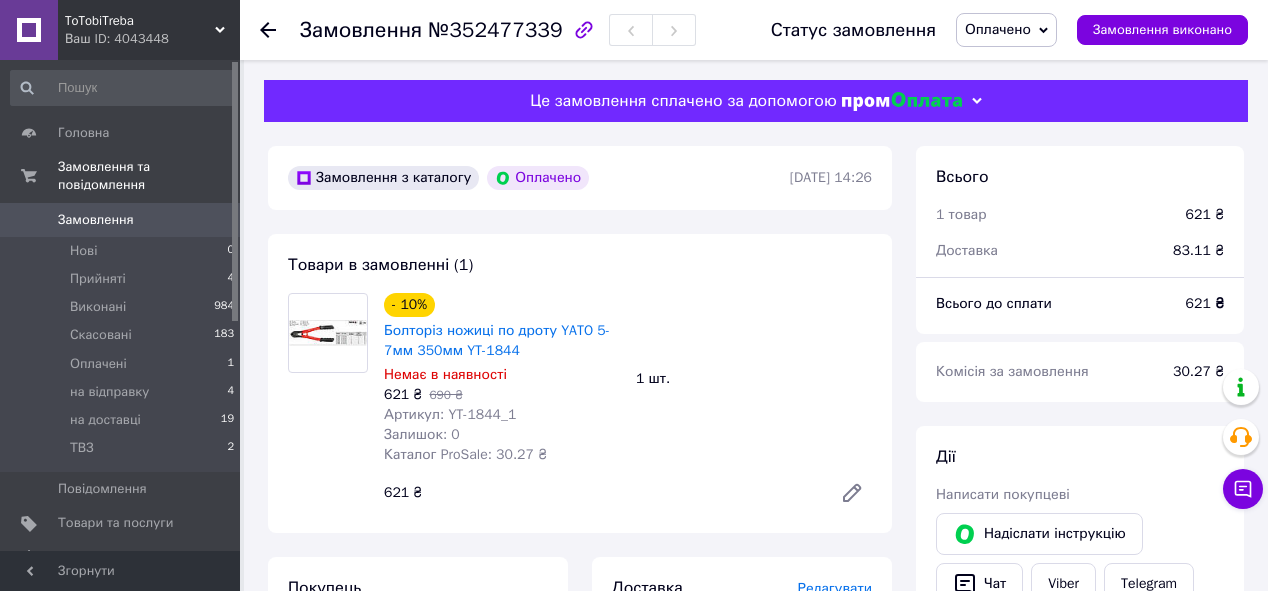 click on "Оплачено" at bounding box center (998, 29) 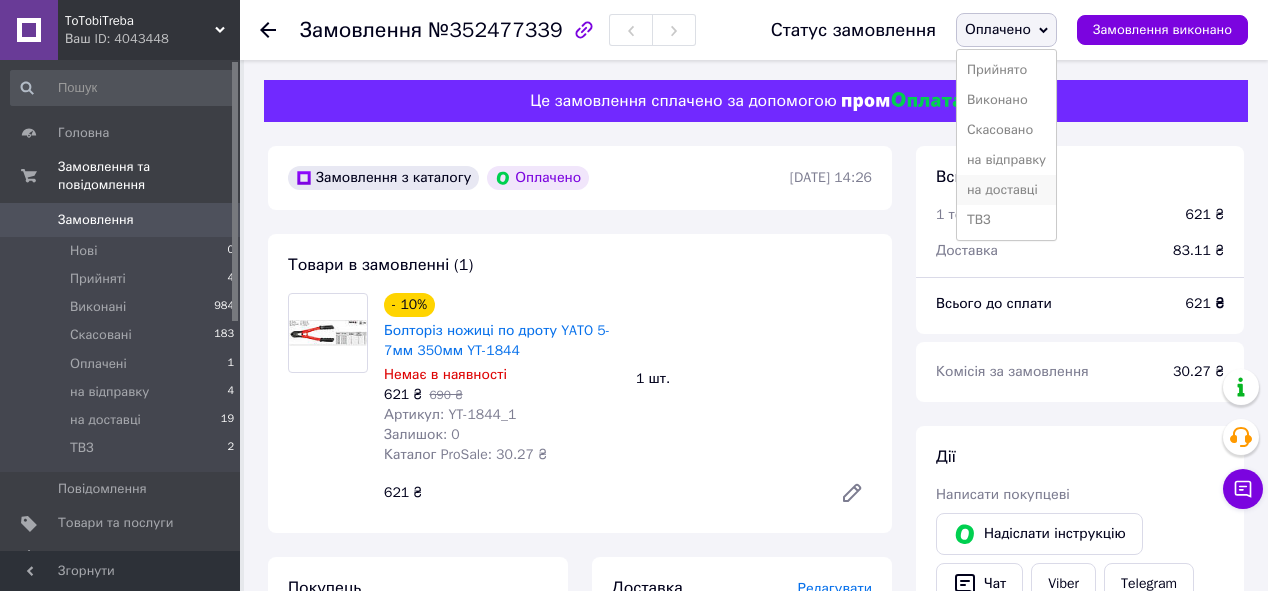 click on "на доставці" at bounding box center [1006, 190] 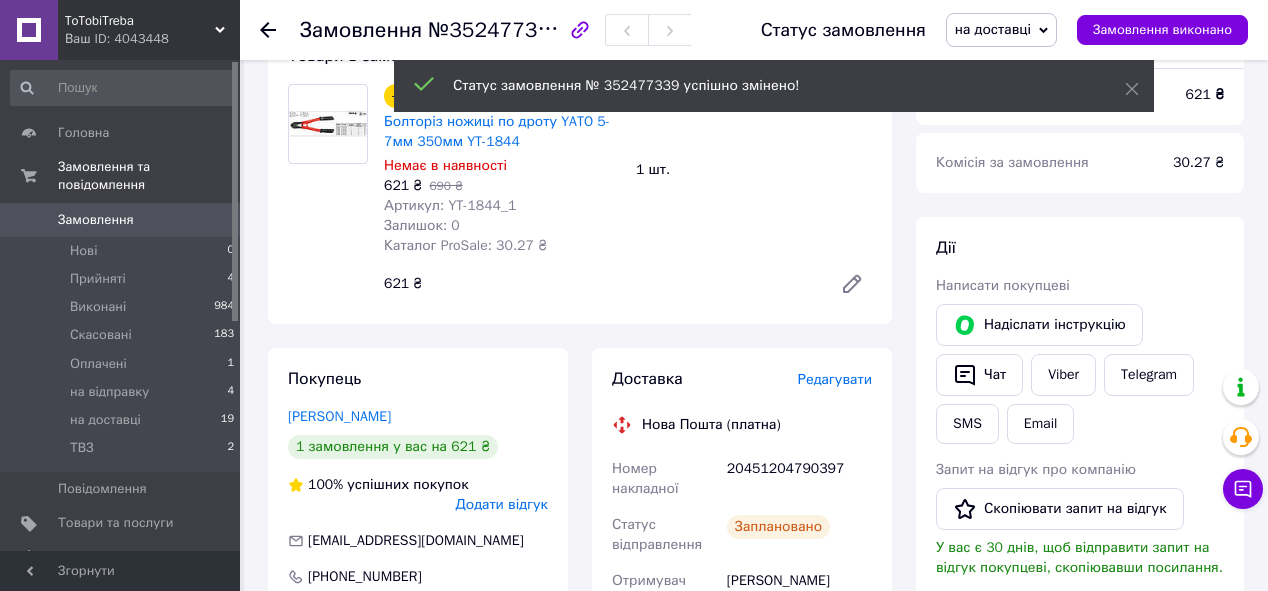 scroll, scrollTop: 320, scrollLeft: 0, axis: vertical 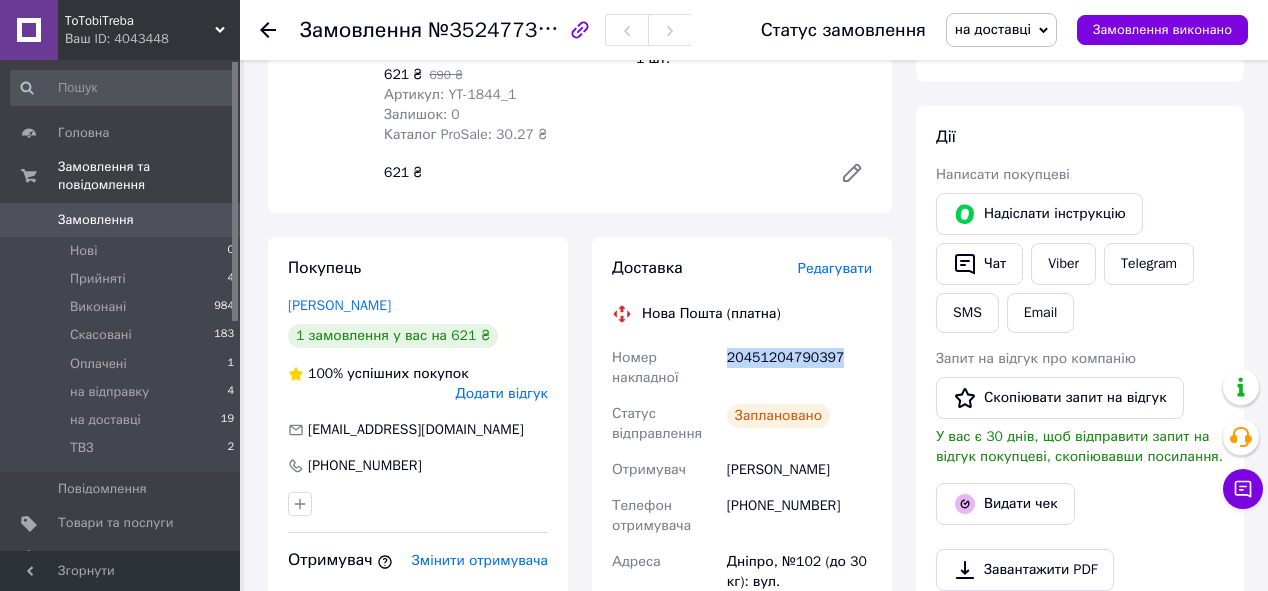 drag, startPoint x: 725, startPoint y: 358, endPoint x: 840, endPoint y: 357, distance: 115.00435 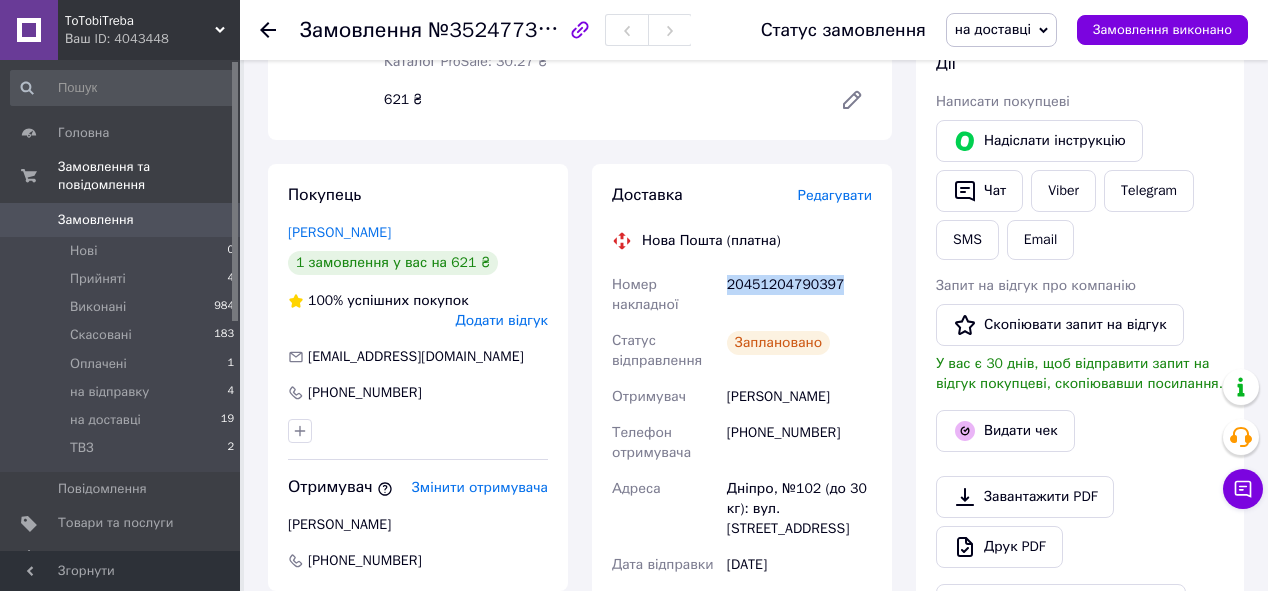 scroll, scrollTop: 480, scrollLeft: 0, axis: vertical 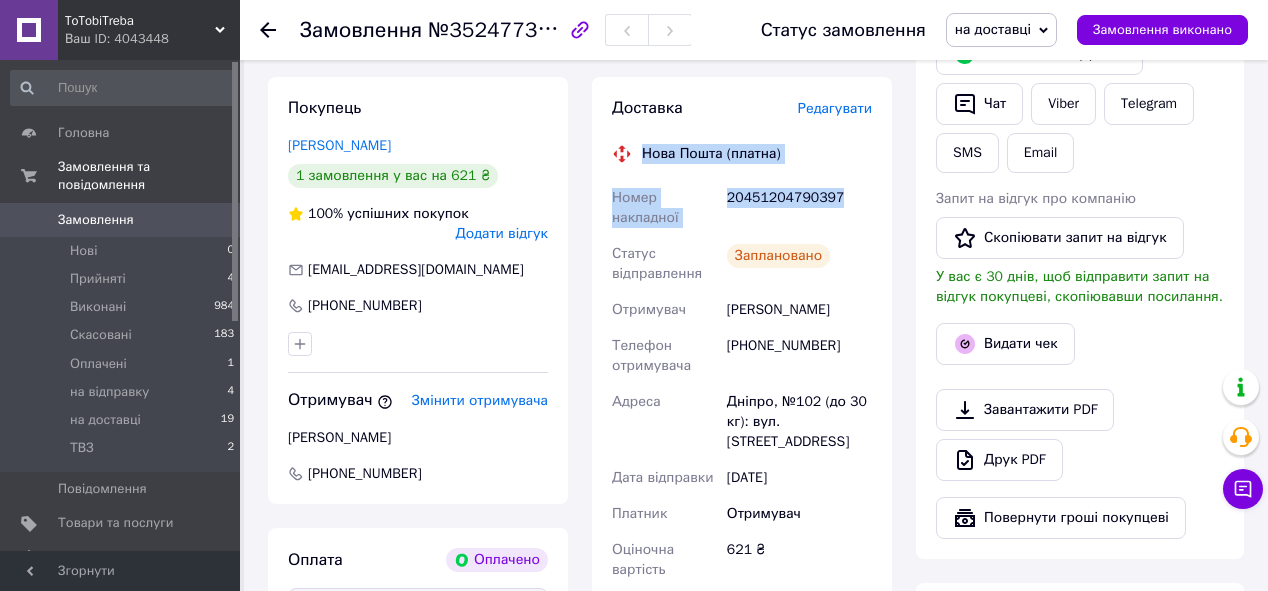 drag, startPoint x: 643, startPoint y: 154, endPoint x: 841, endPoint y: 211, distance: 206.04126 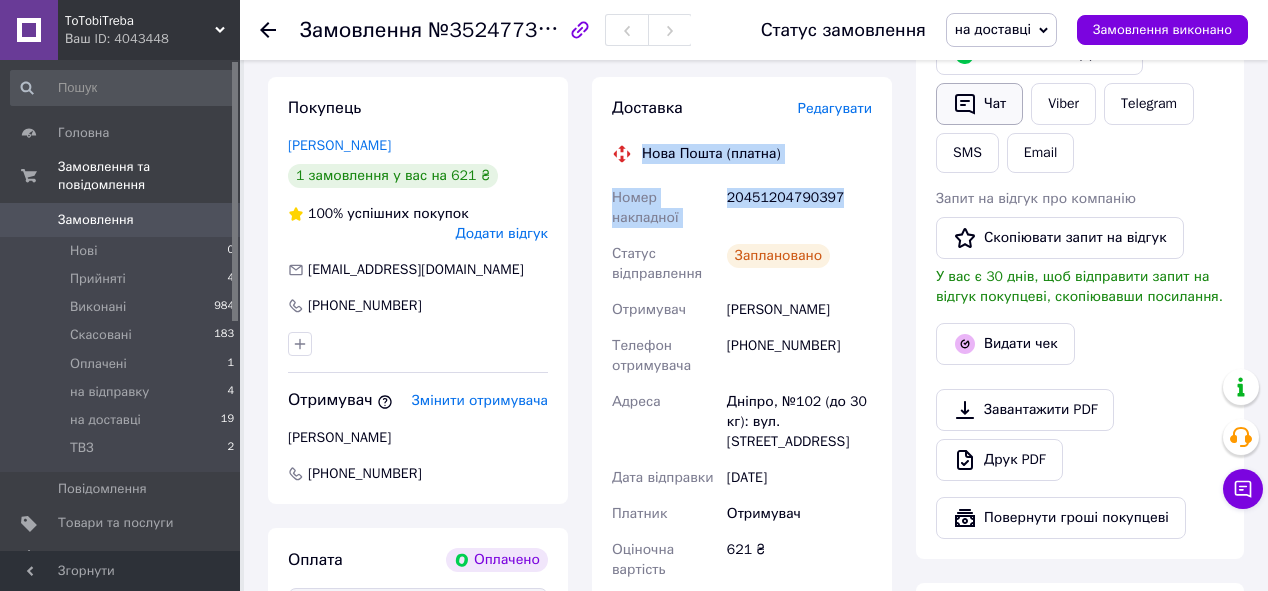 click 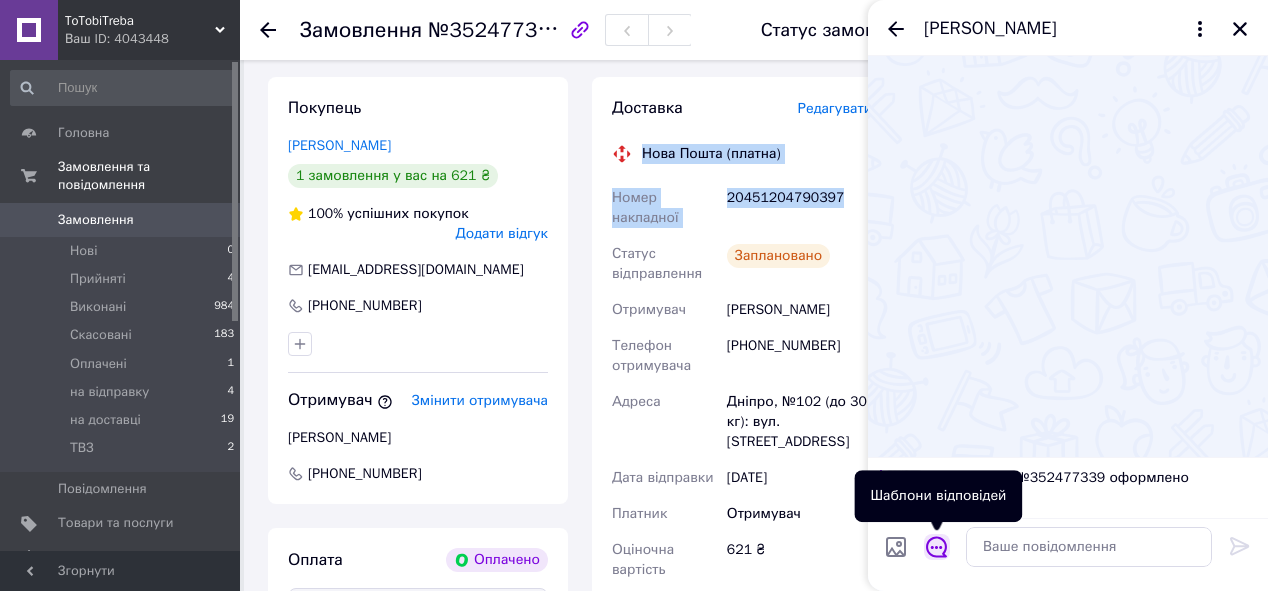 click 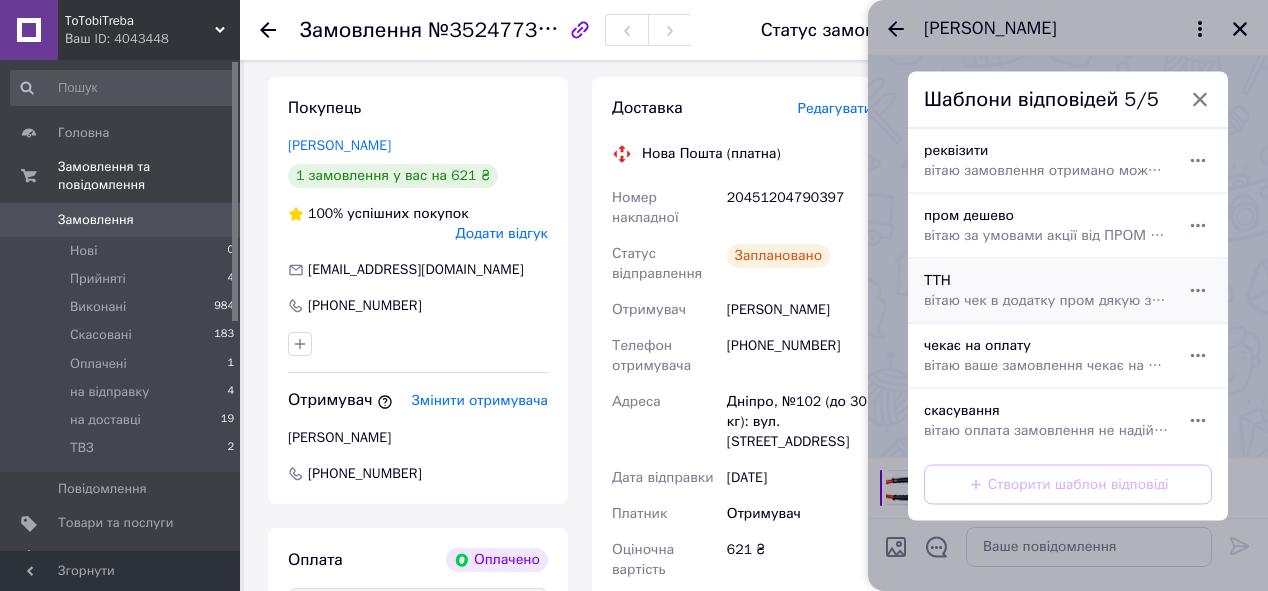 click on "ТТН вітаю
чек в додатку пром
дякую
завжди ToTobiTreba" at bounding box center [1046, 290] 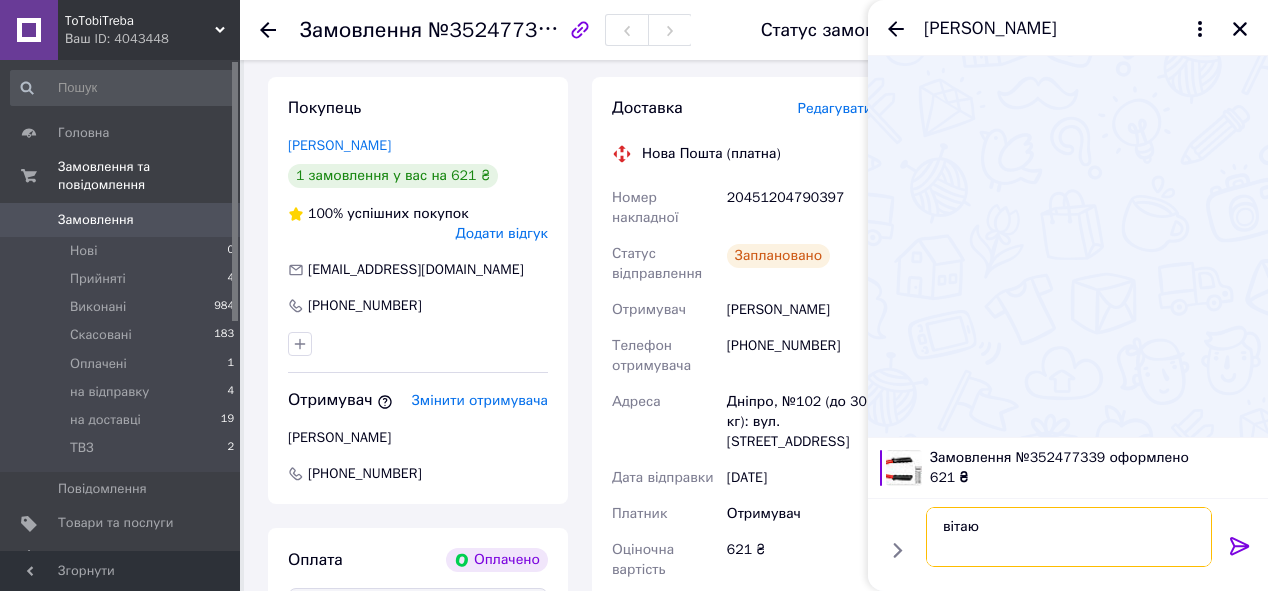 click on "вітаю
чек в додатку пром
дякую
завжди ToTobiTreba" at bounding box center [1069, 537] 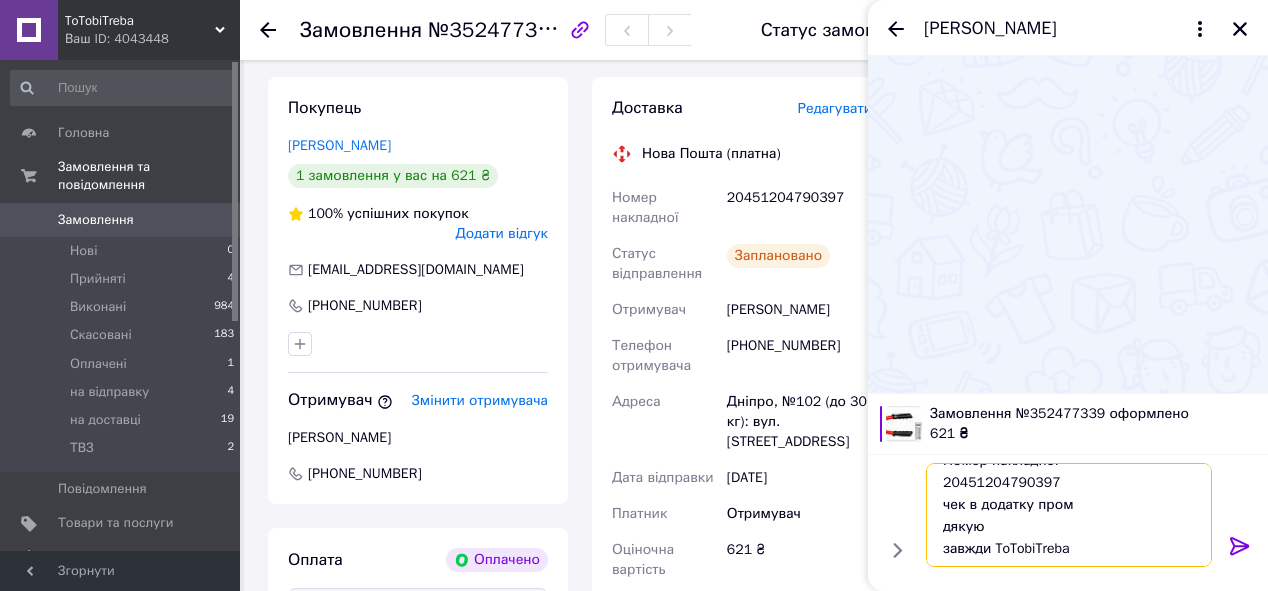 scroll, scrollTop: 68, scrollLeft: 0, axis: vertical 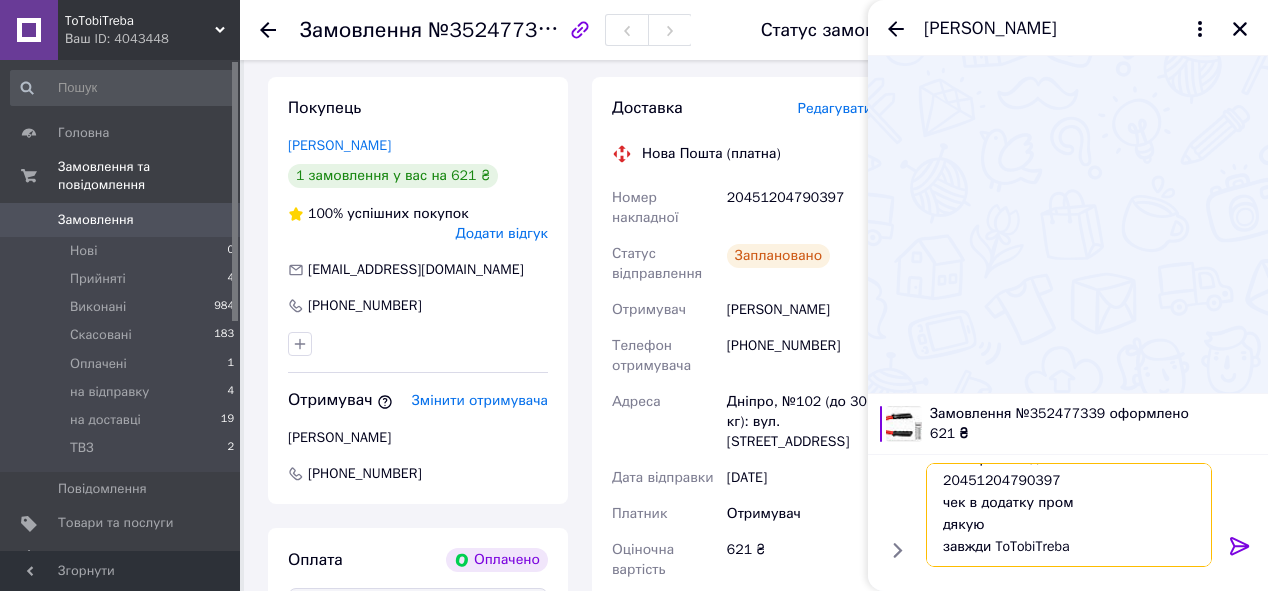 drag, startPoint x: 937, startPoint y: 477, endPoint x: 1056, endPoint y: 520, distance: 126.53063 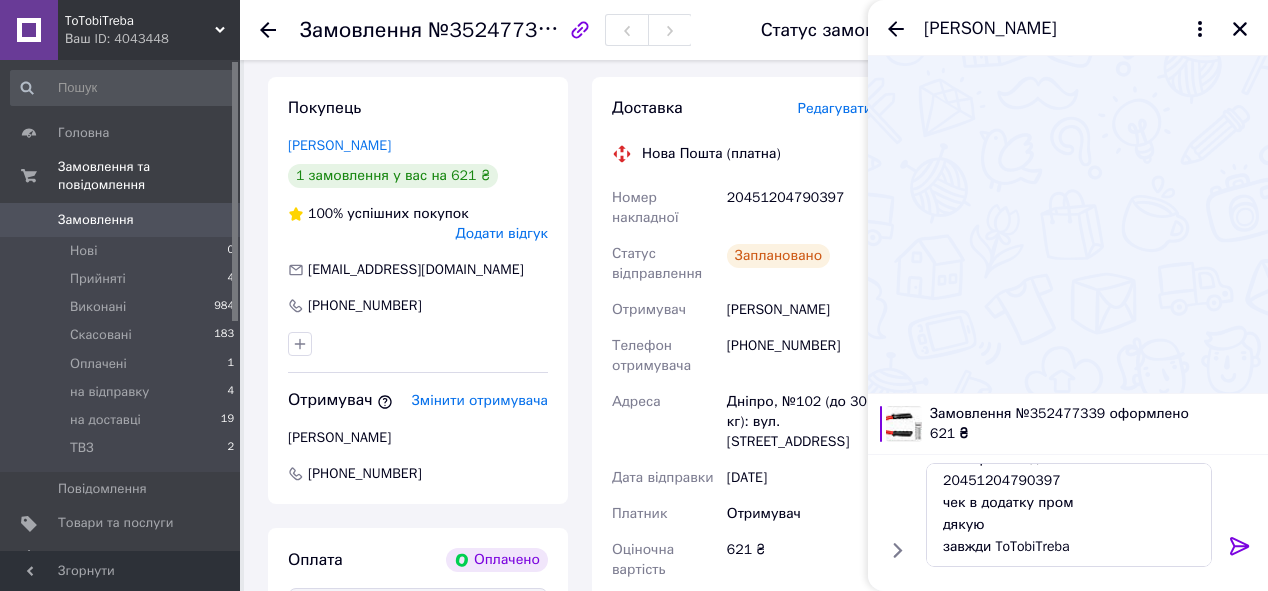 click 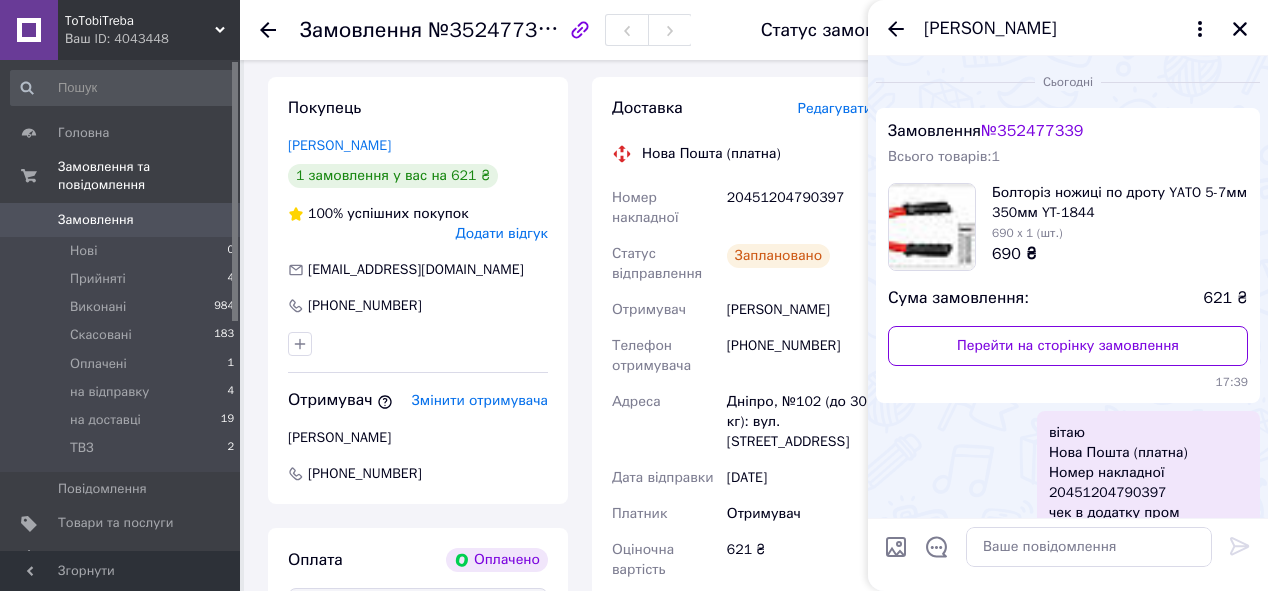scroll, scrollTop: 0, scrollLeft: 0, axis: both 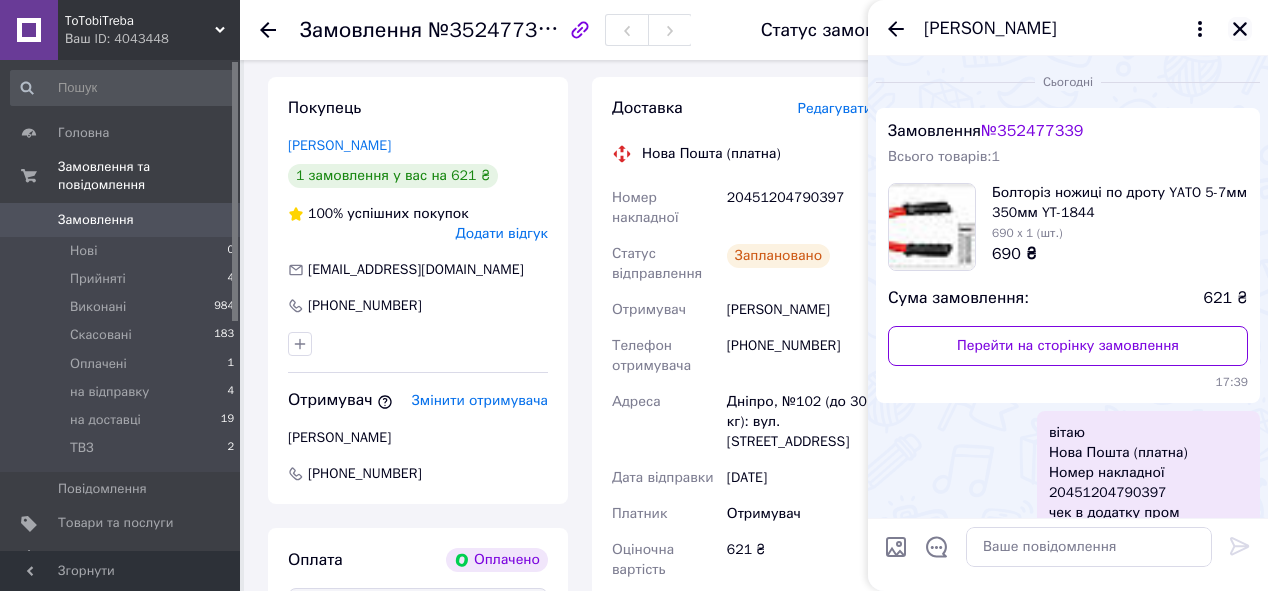 click 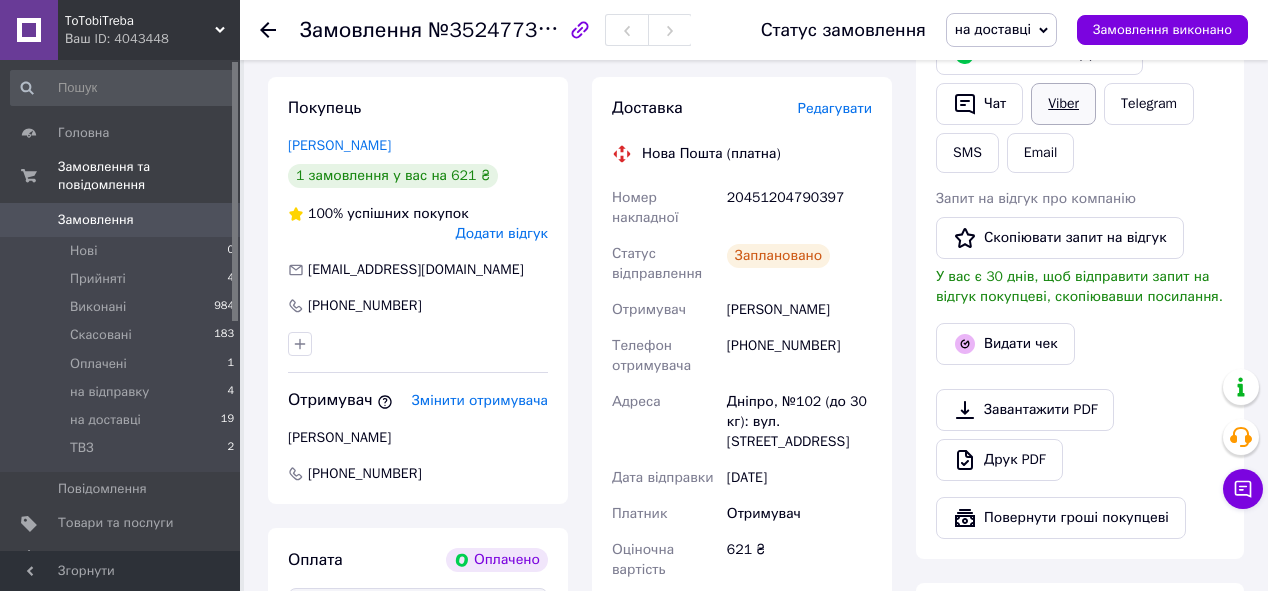click on "Viber" at bounding box center (1063, 104) 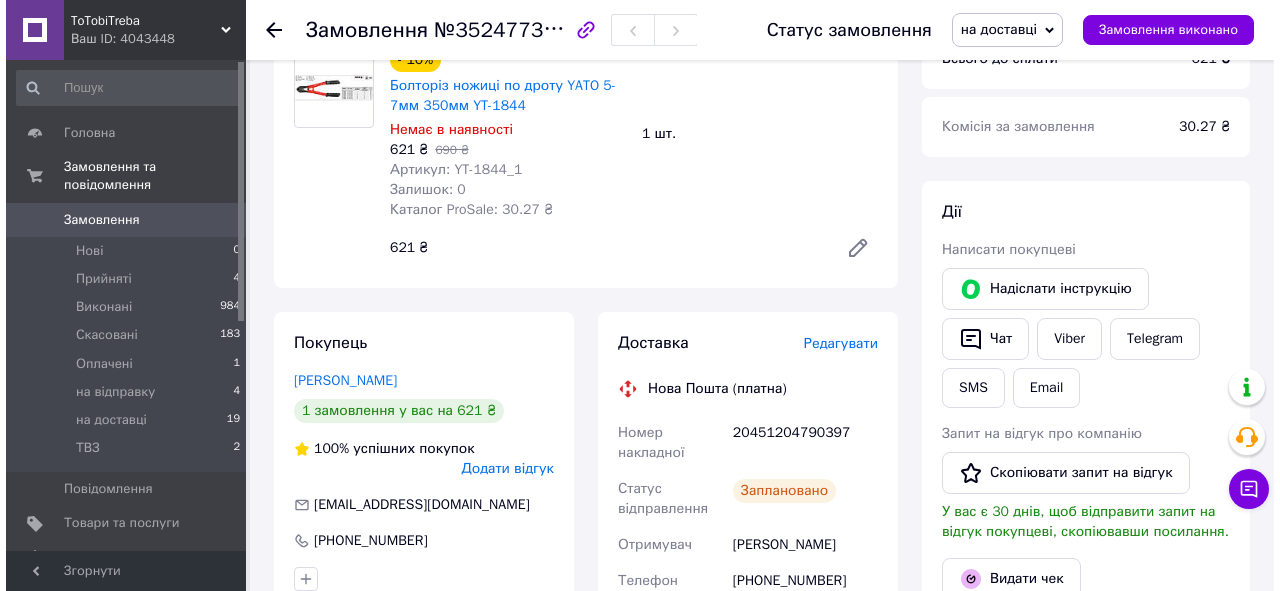 scroll, scrollTop: 320, scrollLeft: 0, axis: vertical 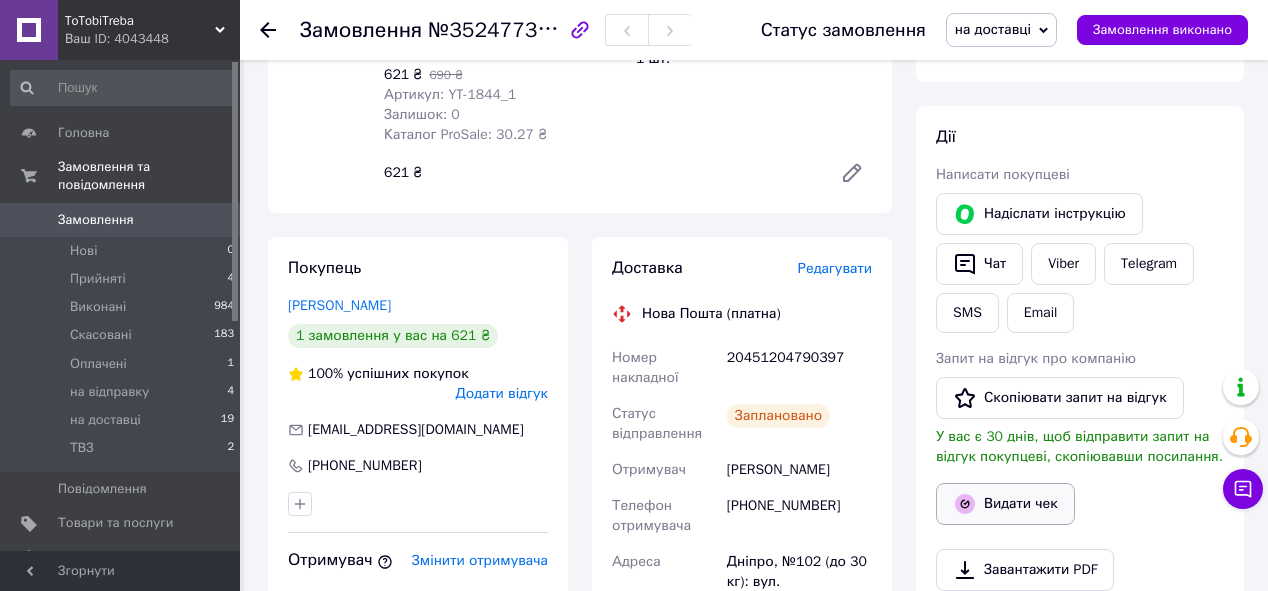 click on "Видати чек" at bounding box center [1005, 504] 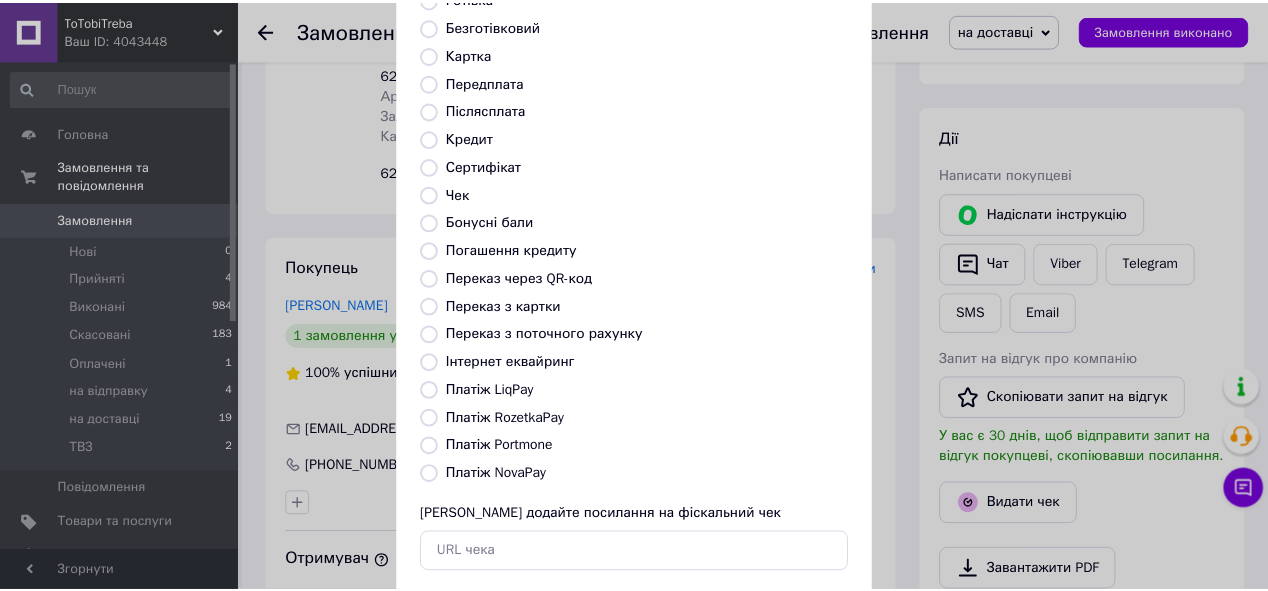 scroll, scrollTop: 267, scrollLeft: 0, axis: vertical 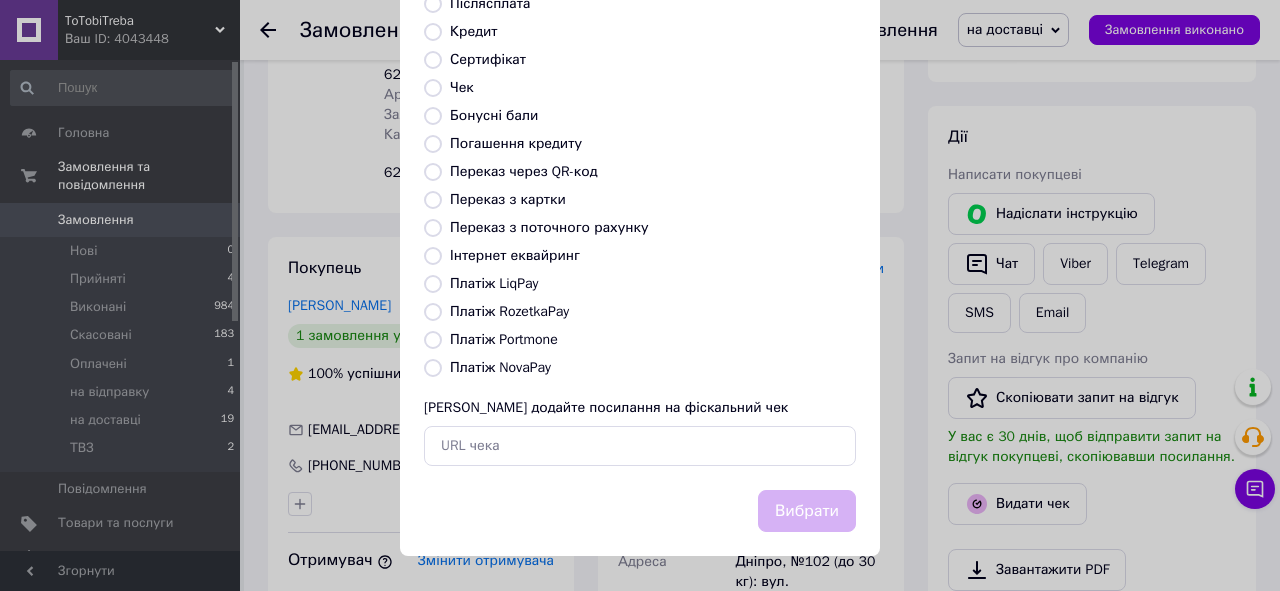 click on "Платіж RozetkaPay" at bounding box center [509, 311] 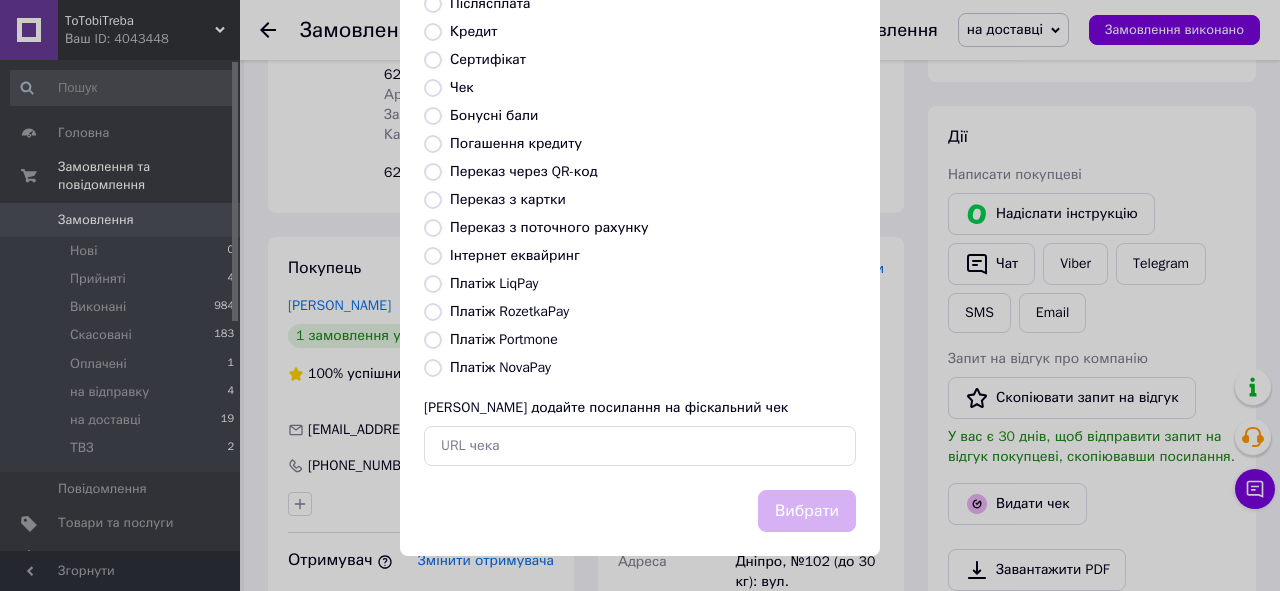 radio on "true" 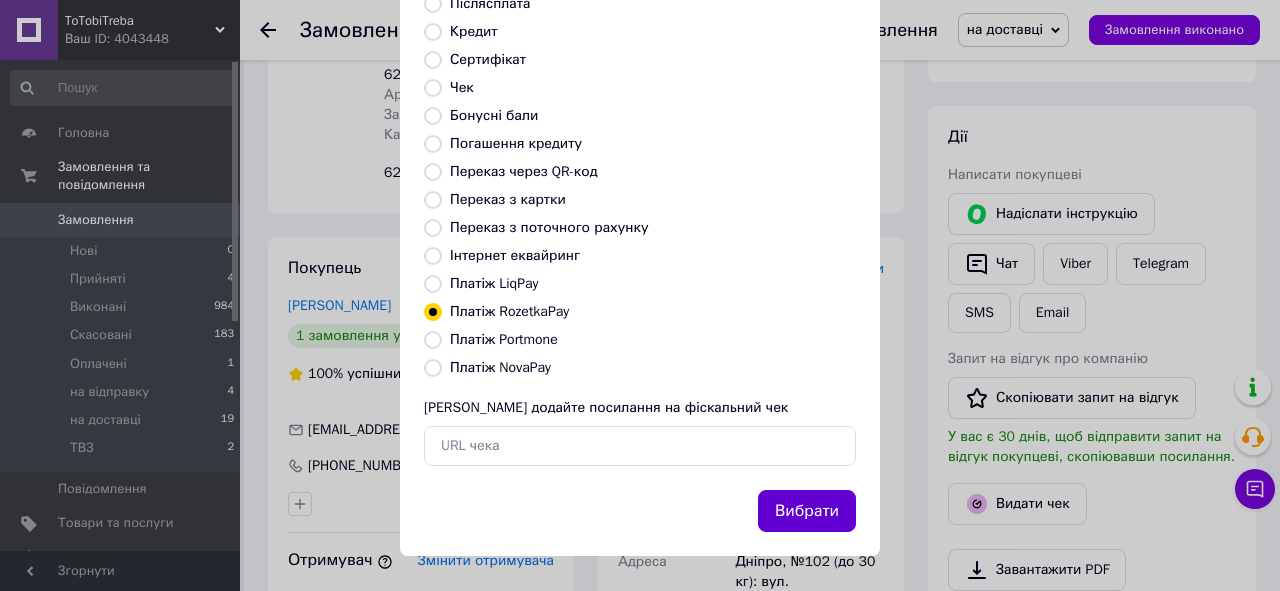 click on "Вибрати" at bounding box center [807, 511] 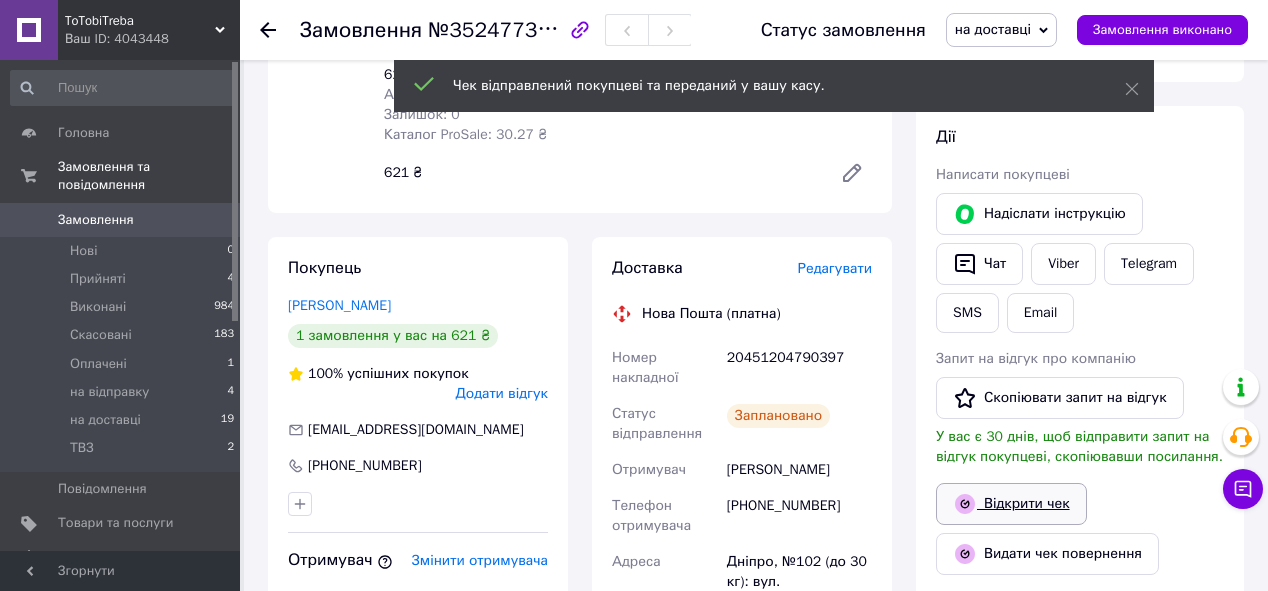 click on "Відкрити чек" at bounding box center [1011, 504] 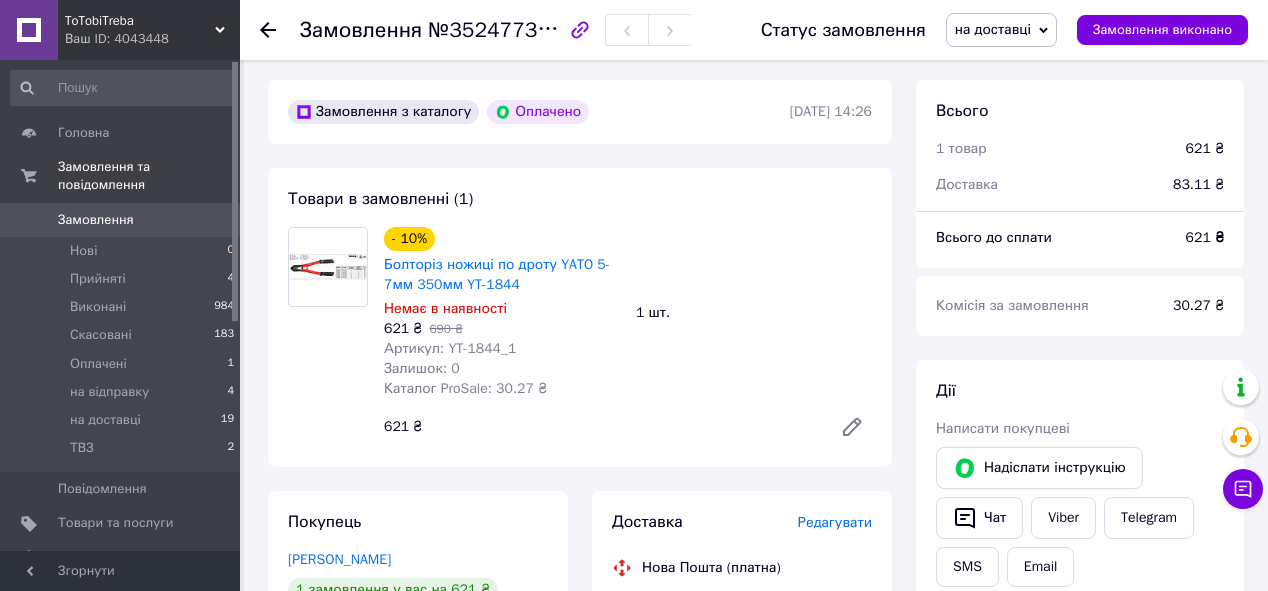 scroll, scrollTop: 0, scrollLeft: 0, axis: both 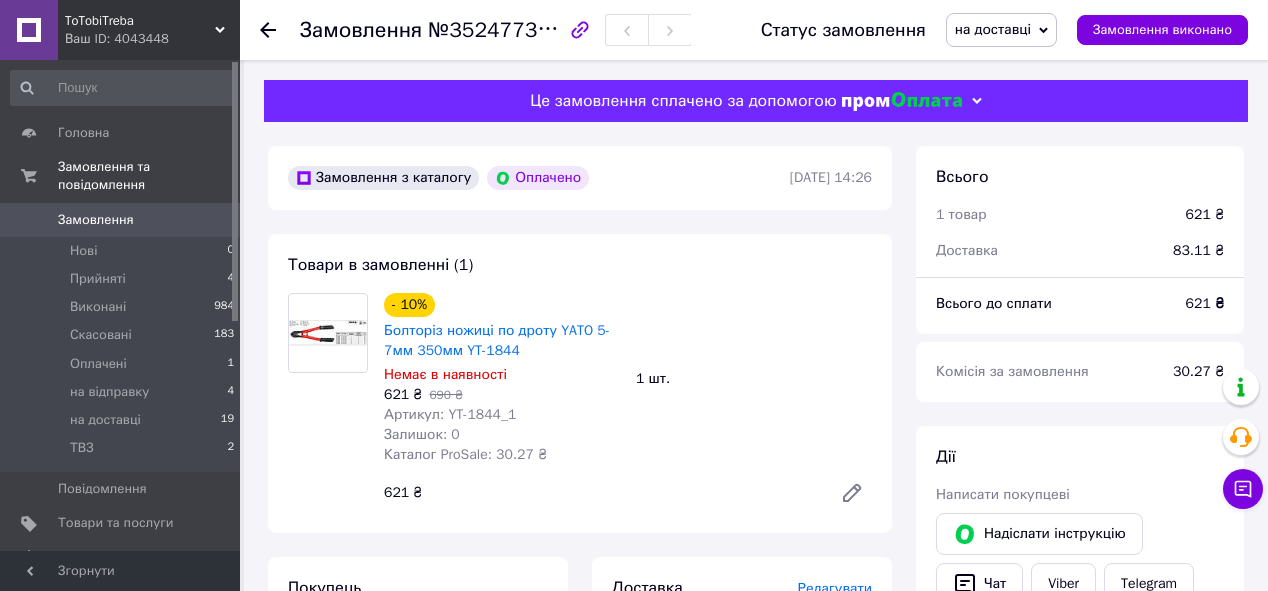 click on "Замовлення" at bounding box center [96, 220] 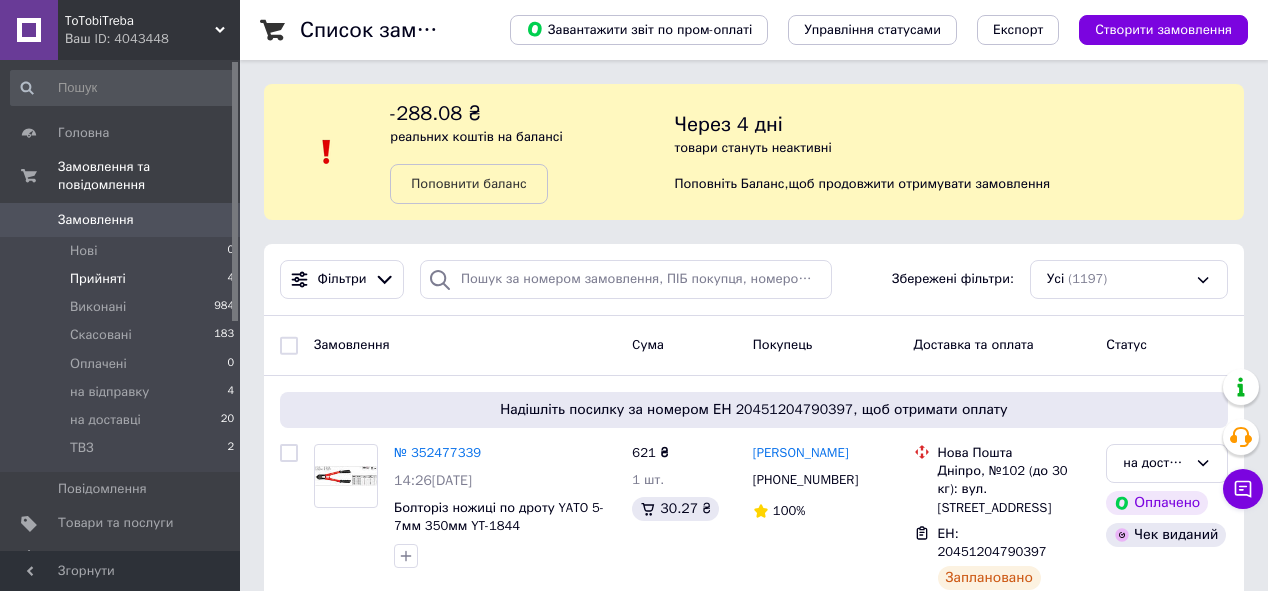 click on "Прийняті" at bounding box center (98, 279) 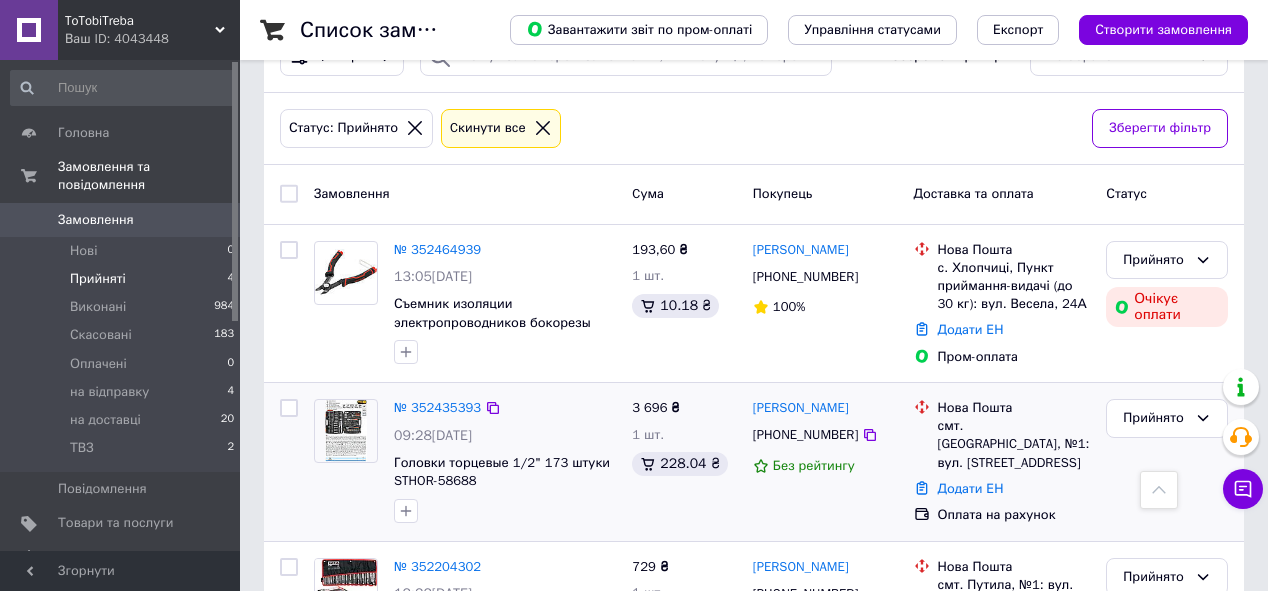 scroll, scrollTop: 188, scrollLeft: 0, axis: vertical 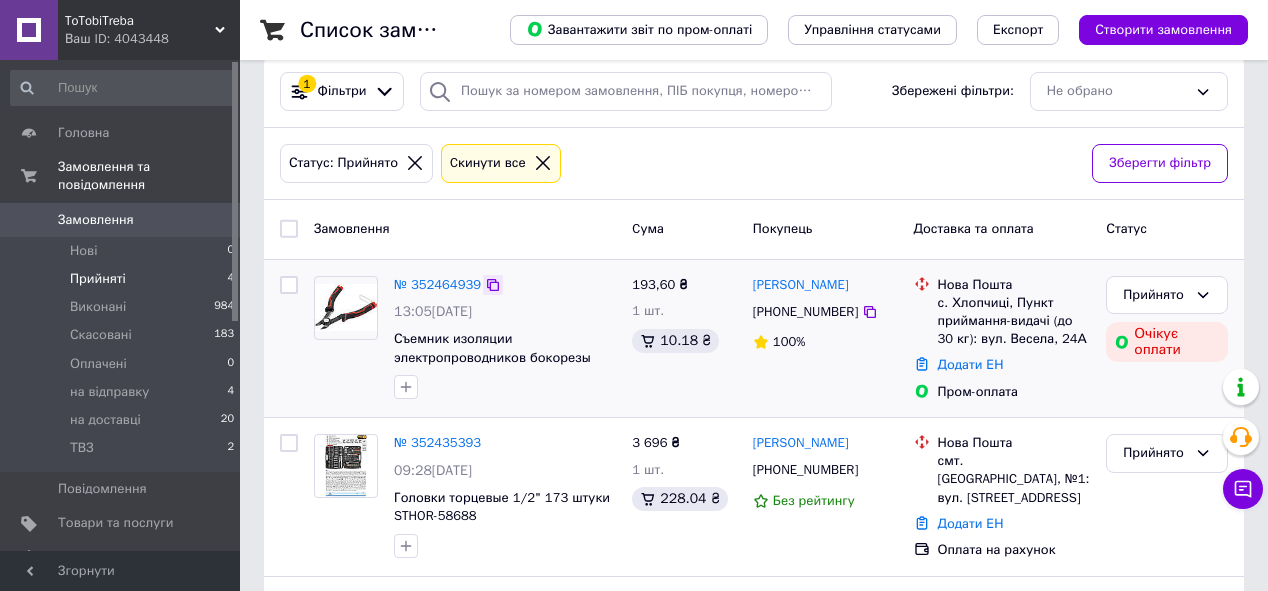 click 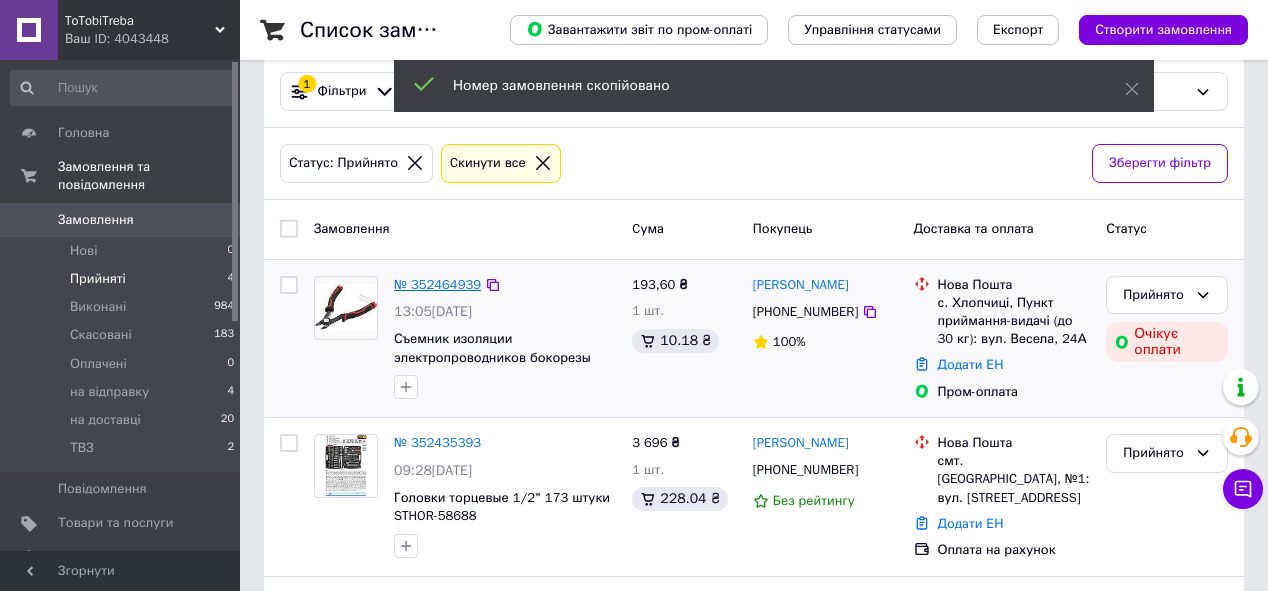 click on "№ 352464939" at bounding box center [437, 284] 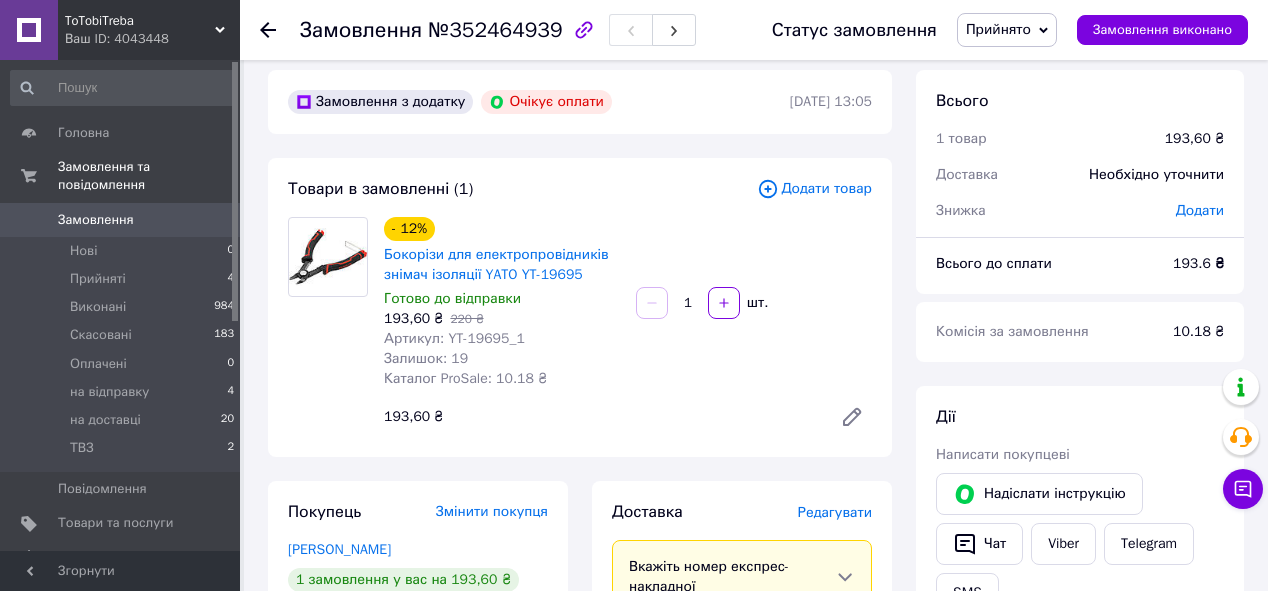 scroll, scrollTop: 0, scrollLeft: 0, axis: both 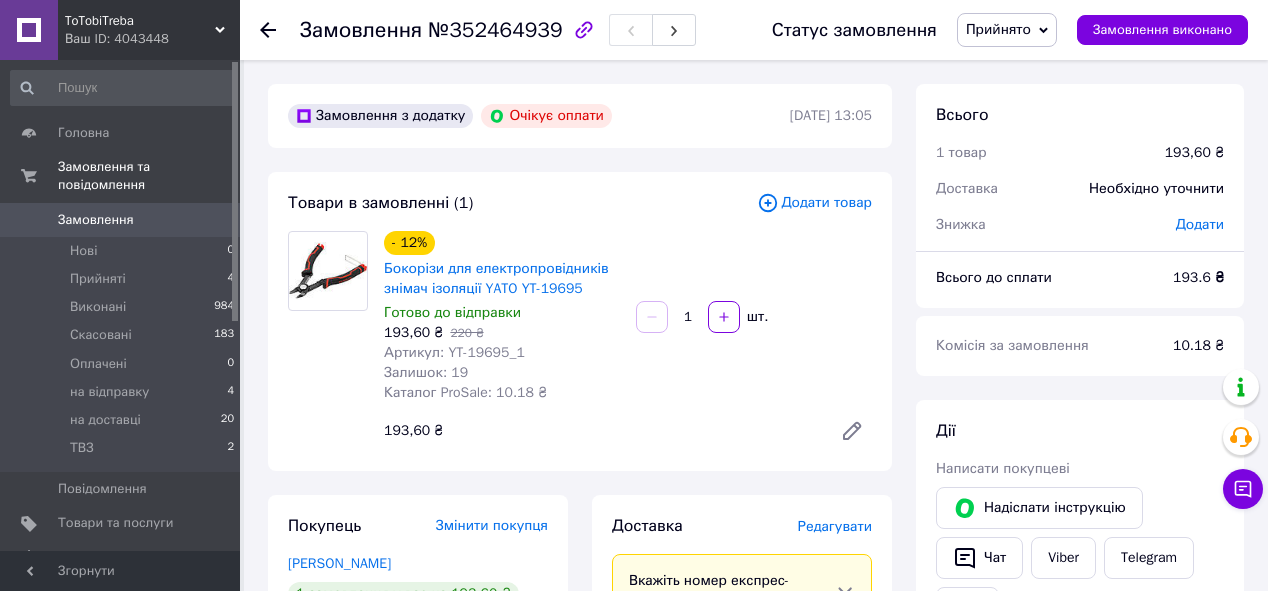 click on "Додати" at bounding box center (1200, 224) 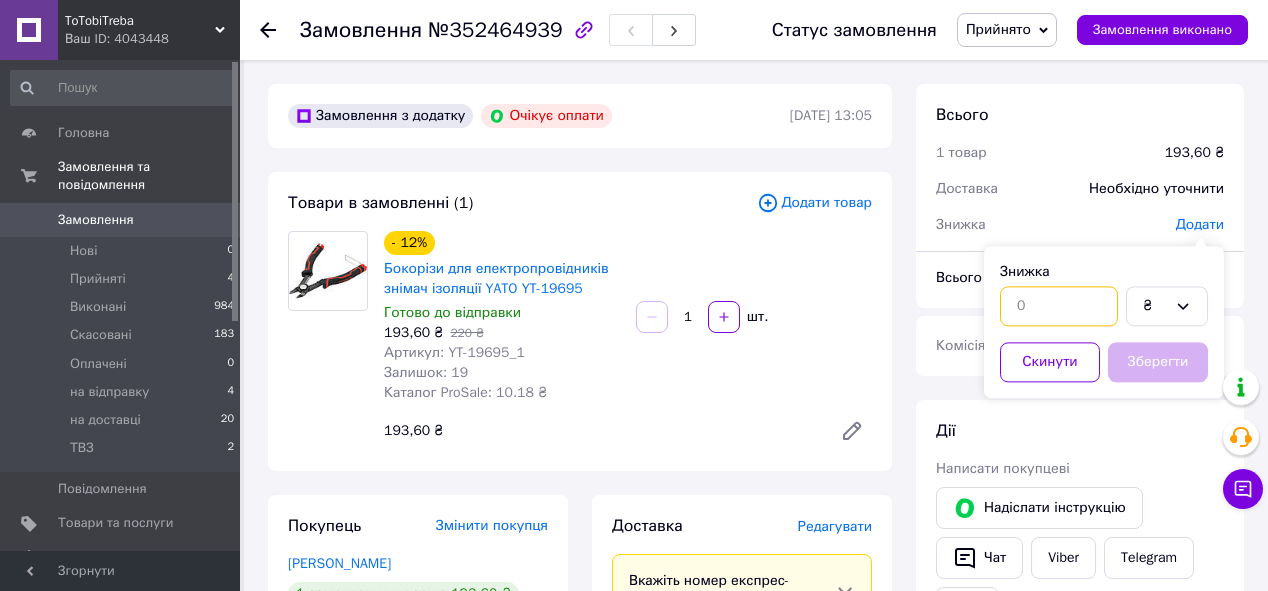 click at bounding box center [1059, 306] 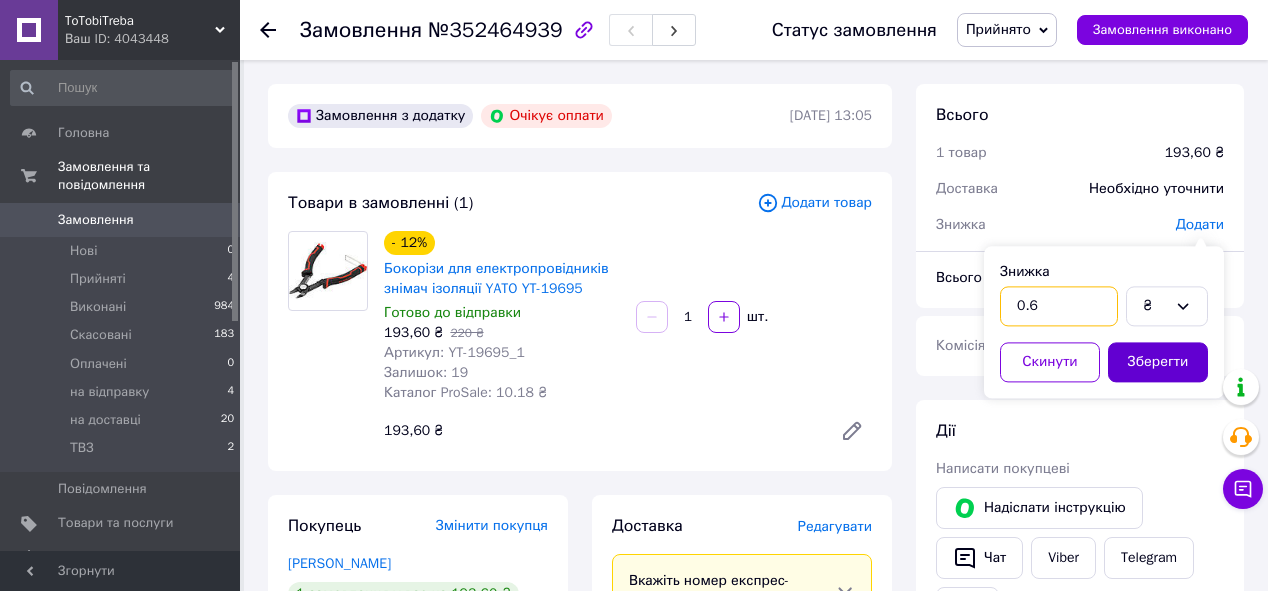 type on "0.6" 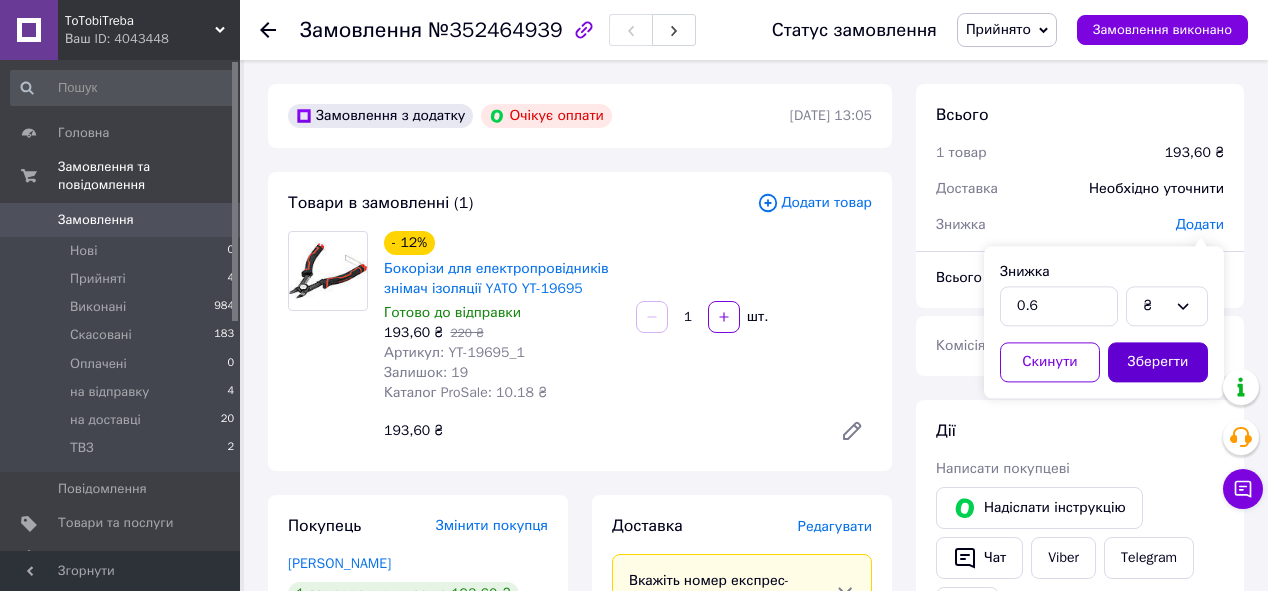 click on "Зберегти" at bounding box center [1158, 362] 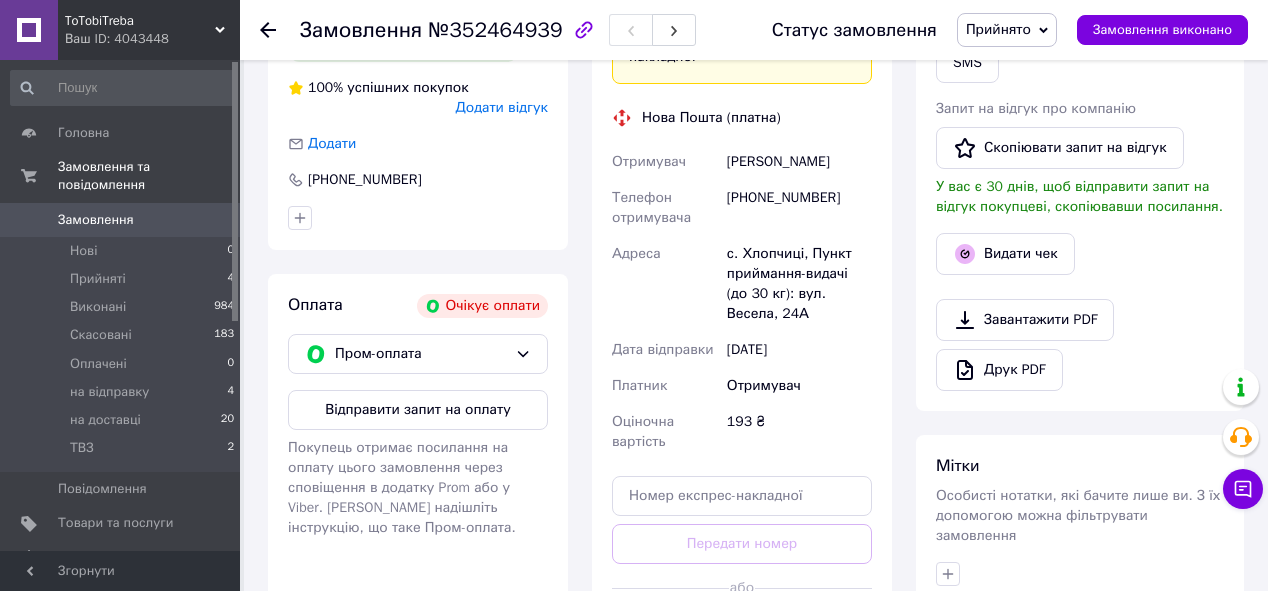 scroll, scrollTop: 560, scrollLeft: 0, axis: vertical 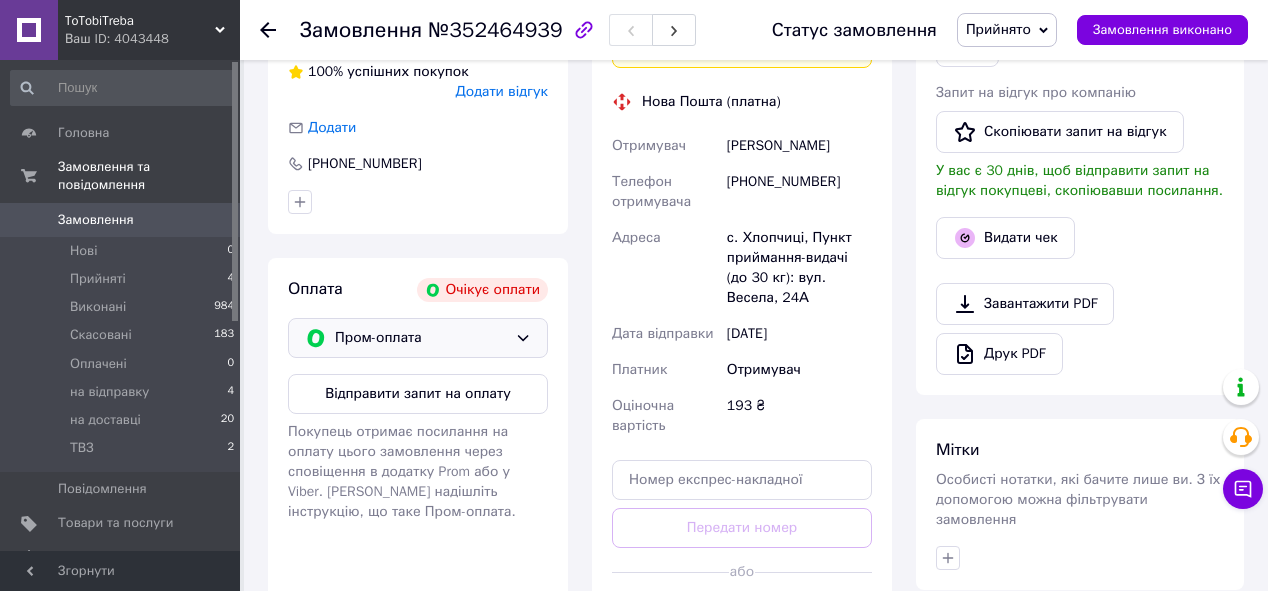 click on "Пром-оплата" at bounding box center [421, 338] 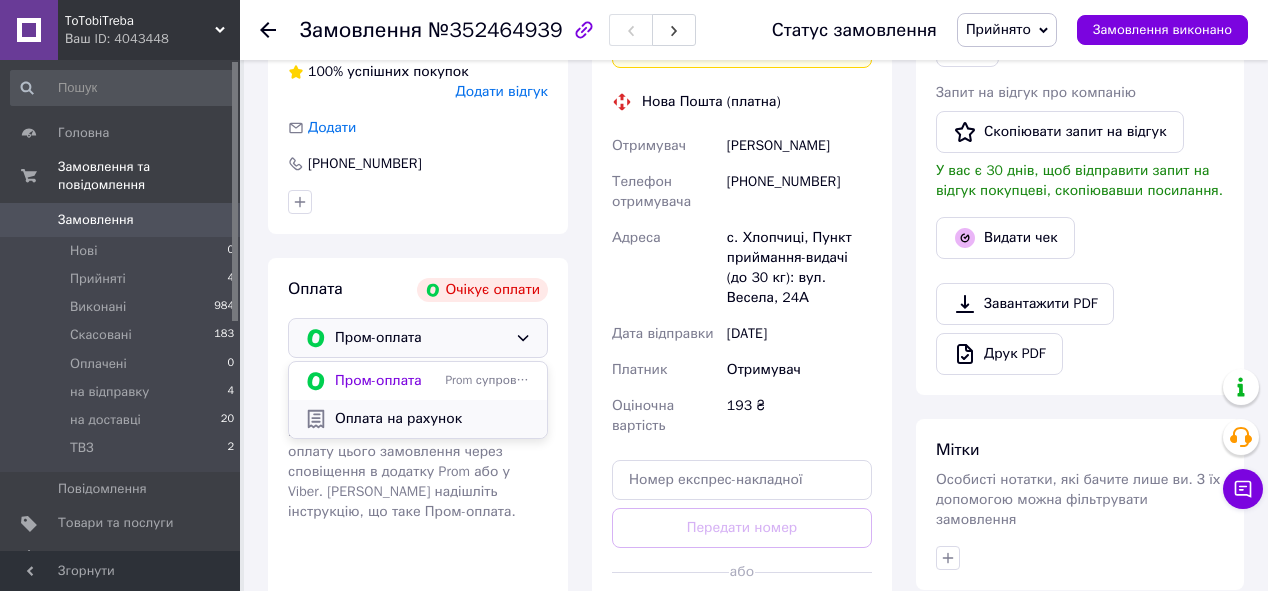 click on "Оплата на рахунок" at bounding box center (433, 419) 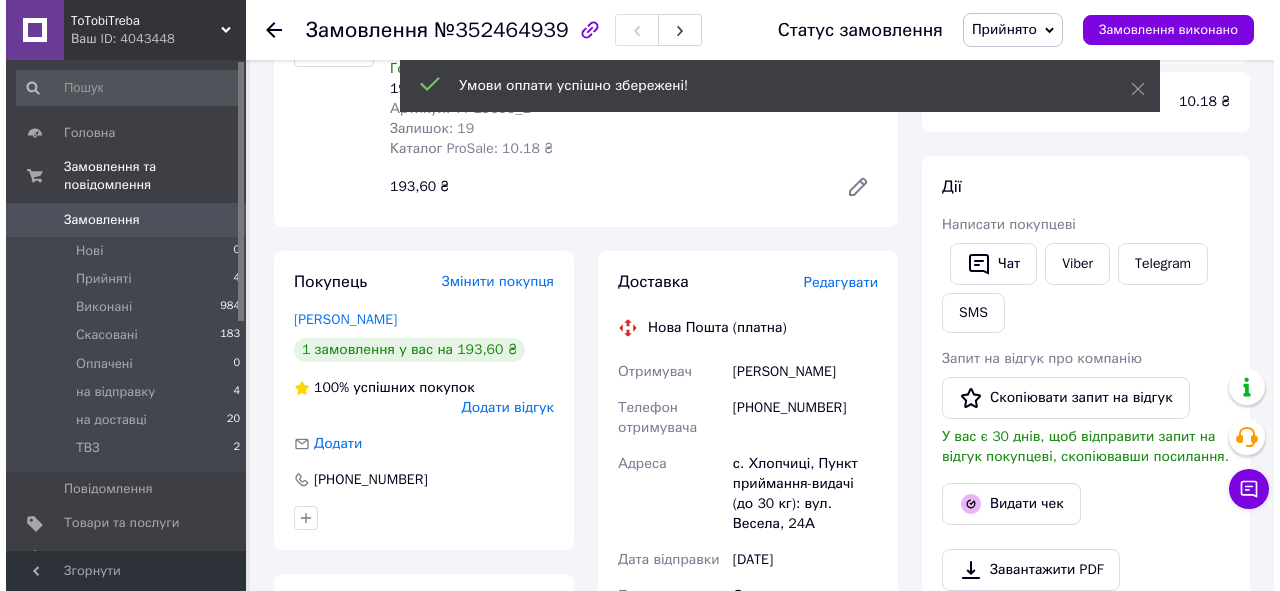 scroll, scrollTop: 160, scrollLeft: 0, axis: vertical 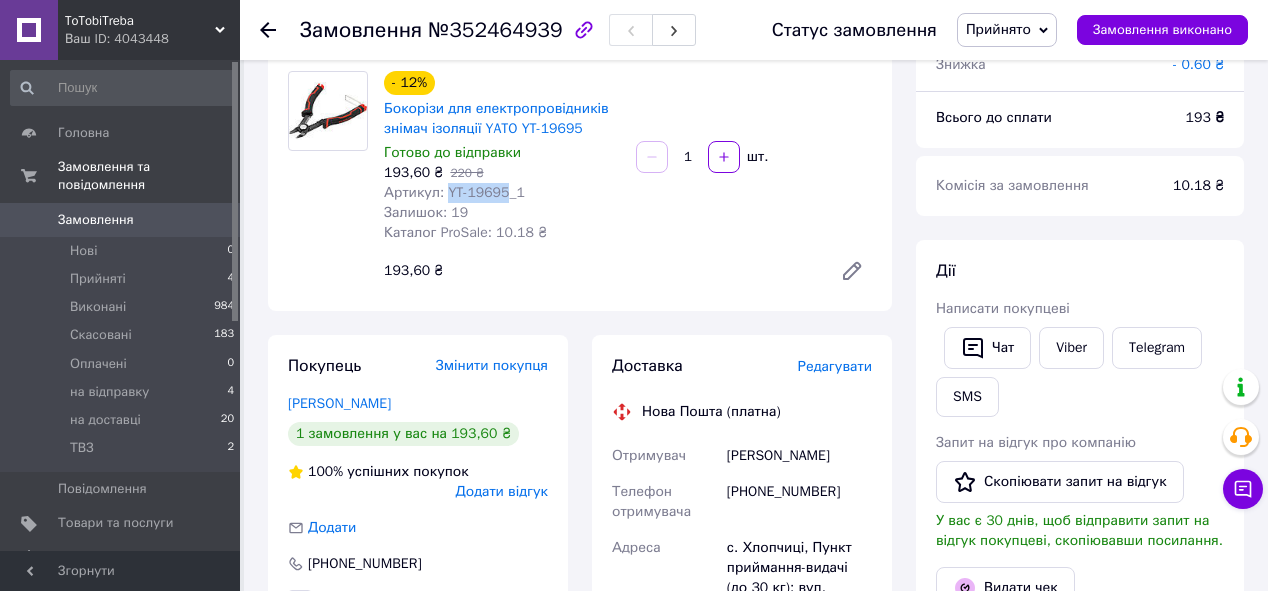 drag, startPoint x: 444, startPoint y: 196, endPoint x: 498, endPoint y: 197, distance: 54.00926 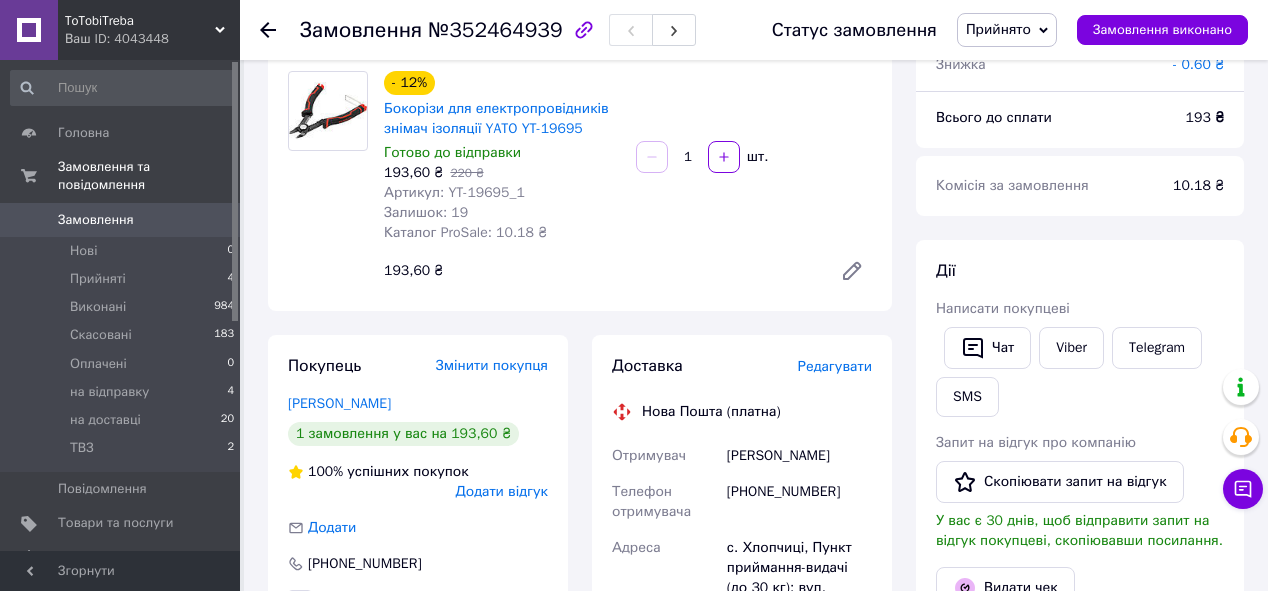 click on "Редагувати" at bounding box center (835, 366) 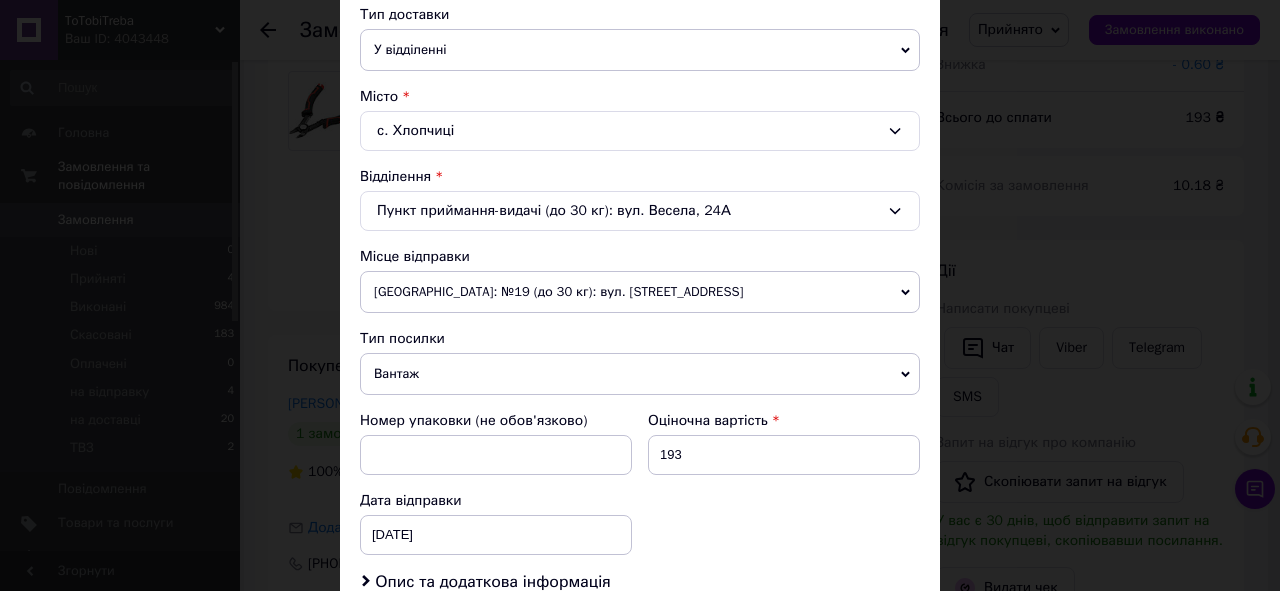 scroll, scrollTop: 480, scrollLeft: 0, axis: vertical 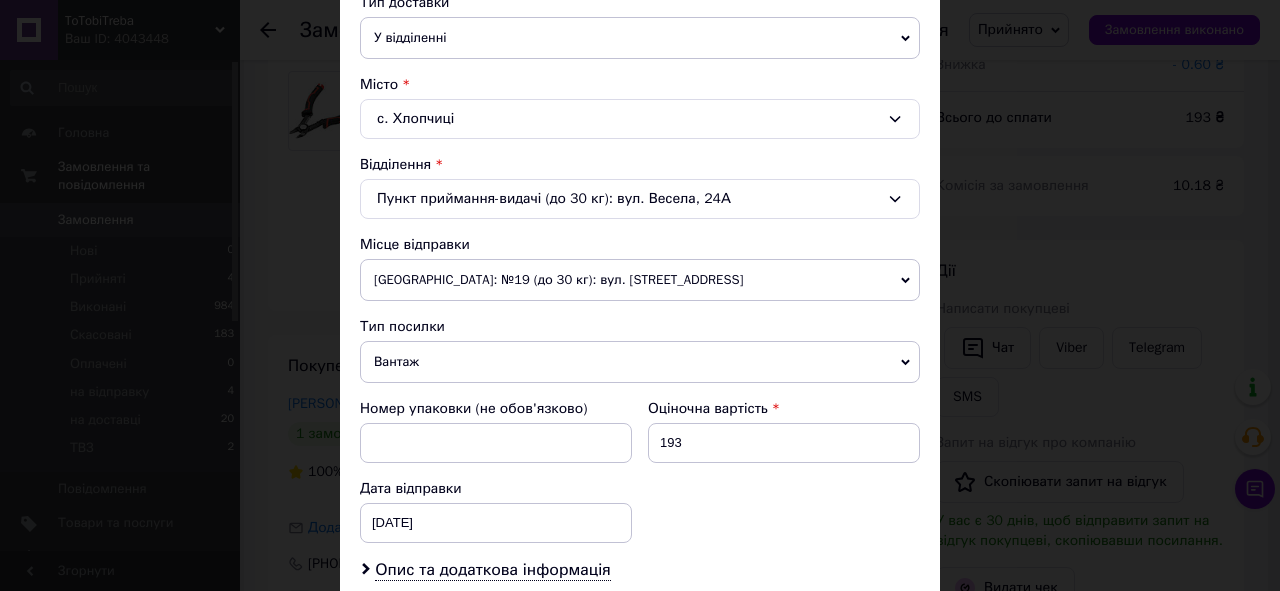 click on "[GEOGRAPHIC_DATA]: №19 (до 30 кг): вул. [STREET_ADDRESS]" at bounding box center [640, 280] 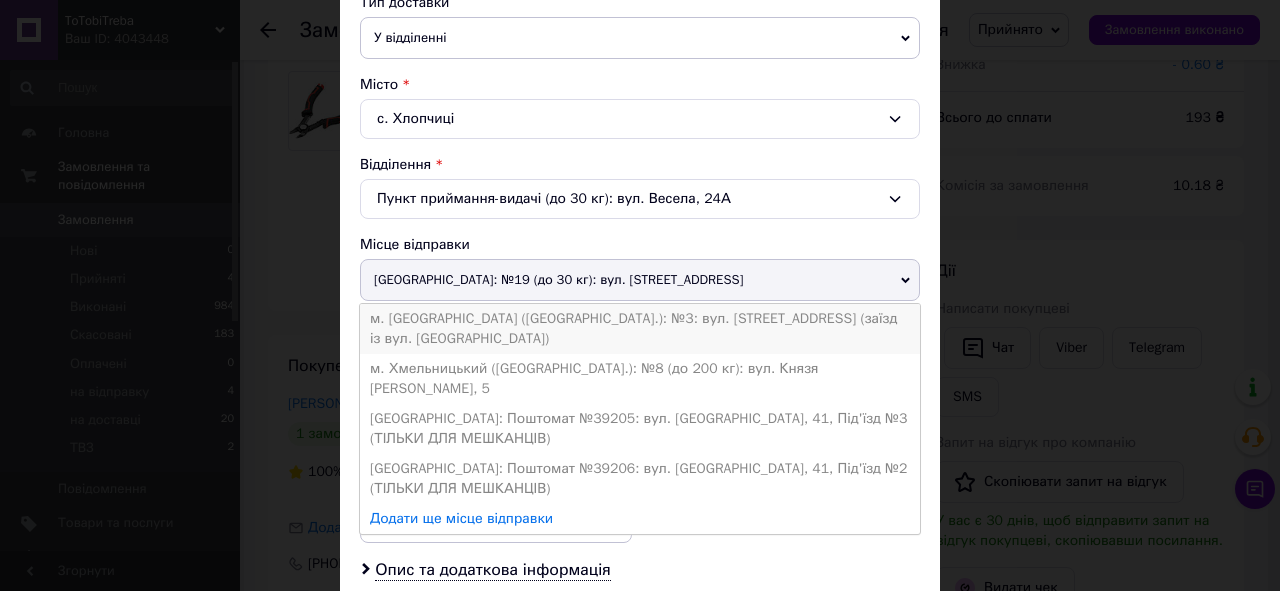 click on "м. [GEOGRAPHIC_DATA] ([GEOGRAPHIC_DATA].): №3: вул. [STREET_ADDRESS] (заїзд із вул. [GEOGRAPHIC_DATA])" at bounding box center (640, 329) 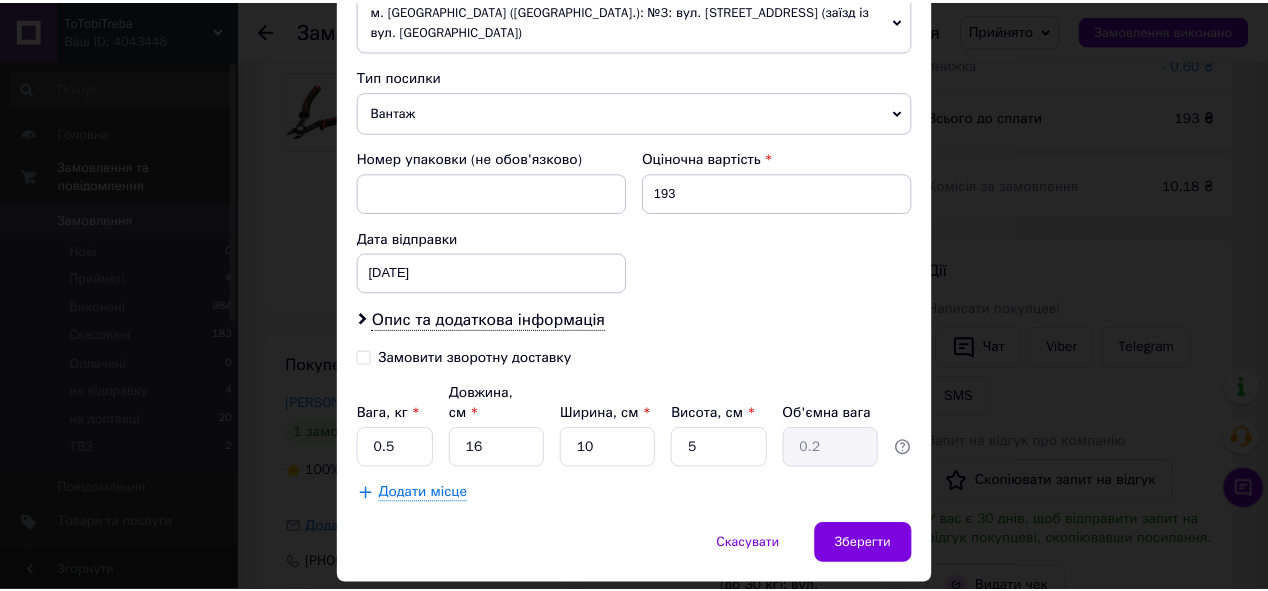 scroll, scrollTop: 767, scrollLeft: 0, axis: vertical 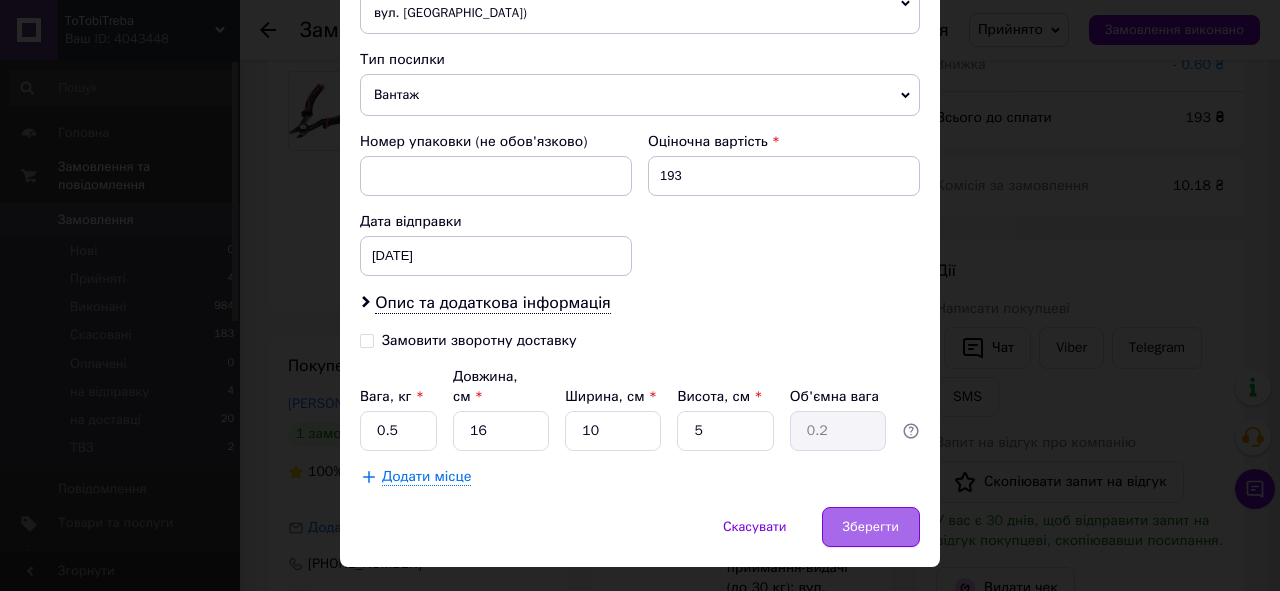 click on "Зберегти" at bounding box center (871, 527) 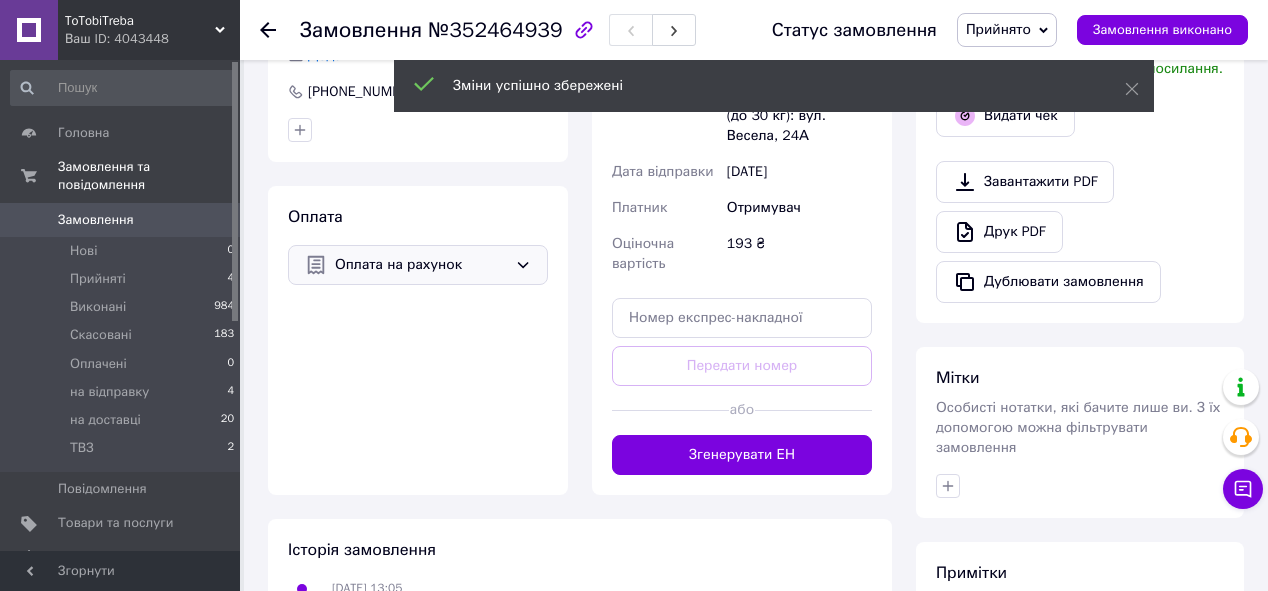 scroll, scrollTop: 640, scrollLeft: 0, axis: vertical 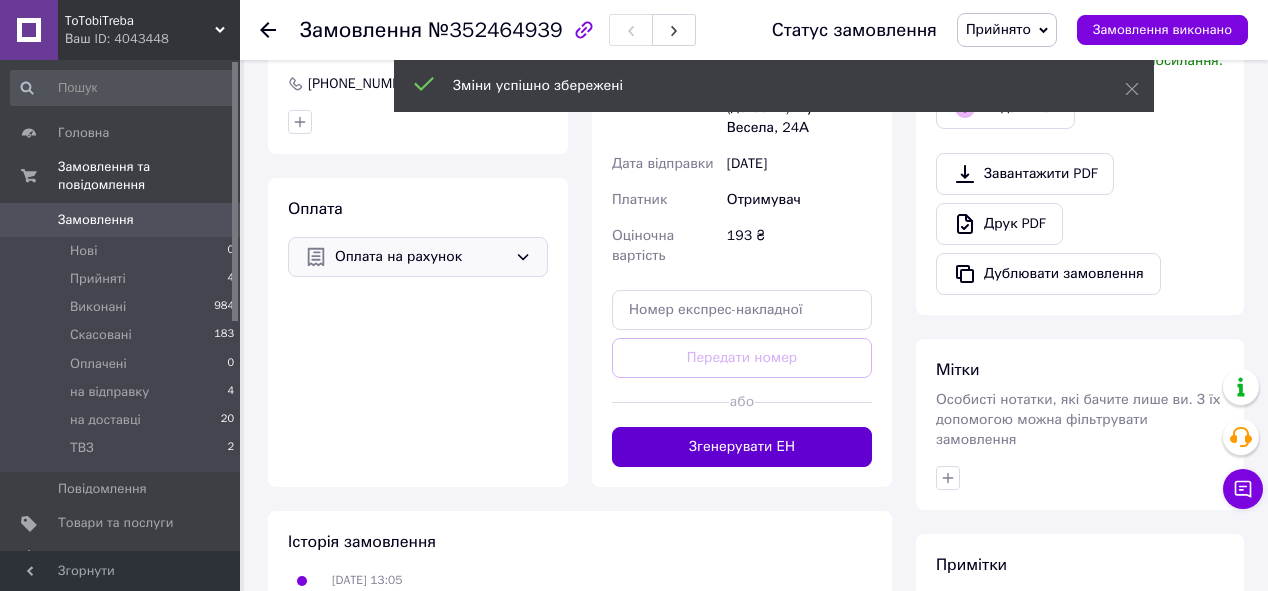 click on "Згенерувати ЕН" at bounding box center [742, 447] 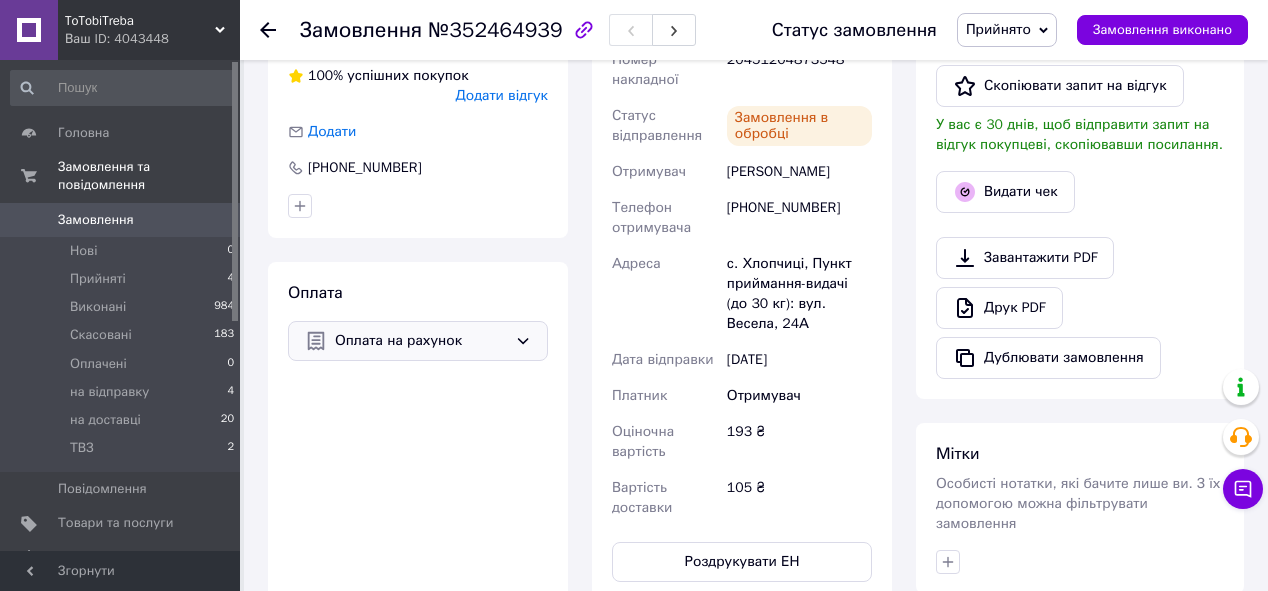 scroll, scrollTop: 400, scrollLeft: 0, axis: vertical 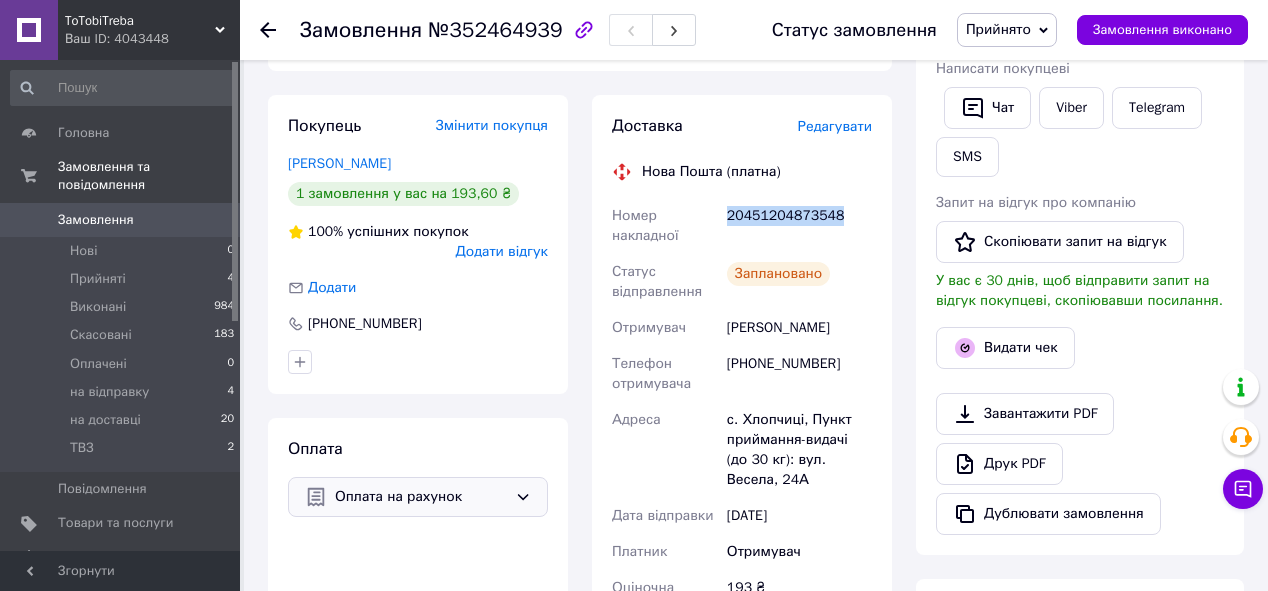 drag, startPoint x: 730, startPoint y: 212, endPoint x: 844, endPoint y: 212, distance: 114 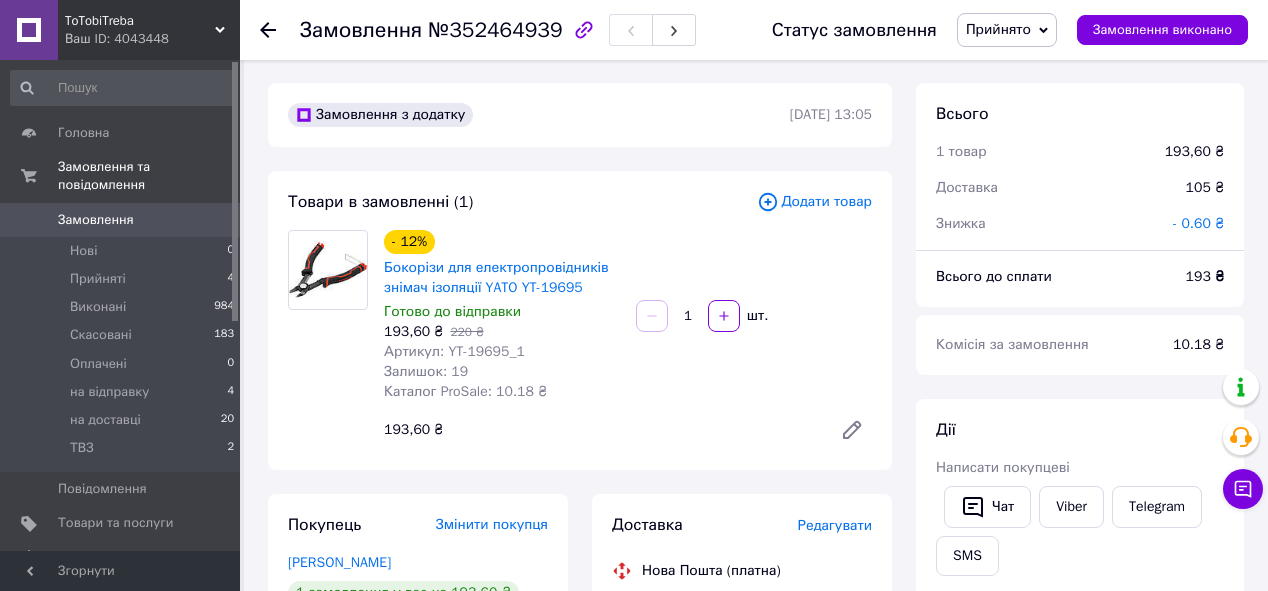 scroll, scrollTop: 0, scrollLeft: 0, axis: both 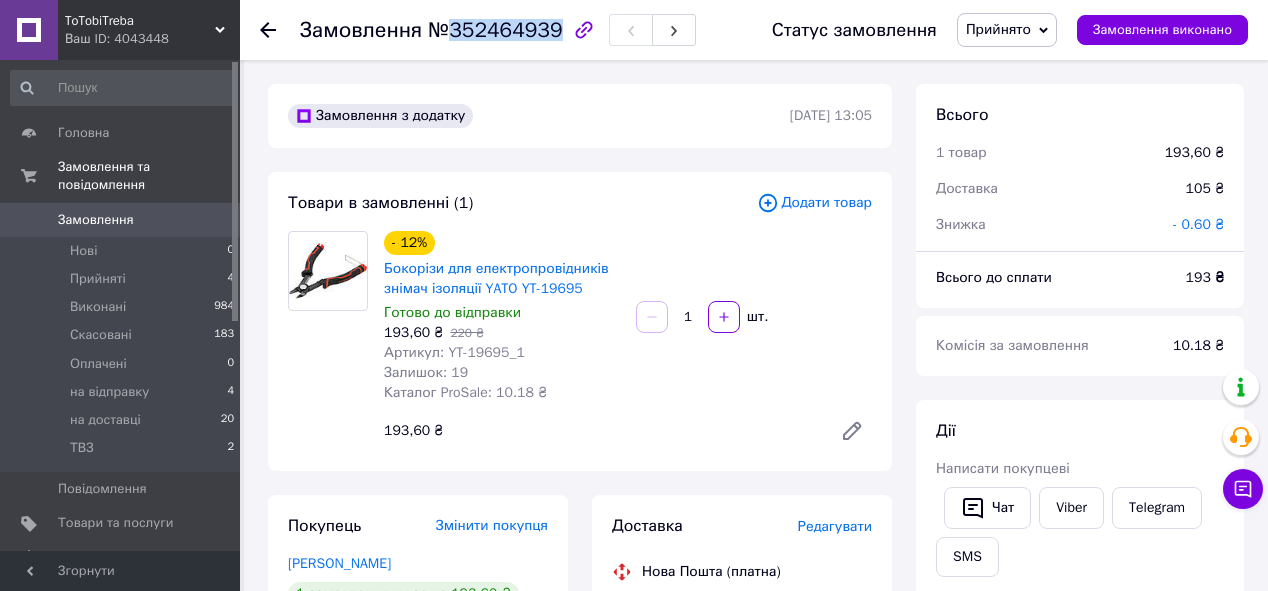 drag, startPoint x: 446, startPoint y: 36, endPoint x: 547, endPoint y: 33, distance: 101.04455 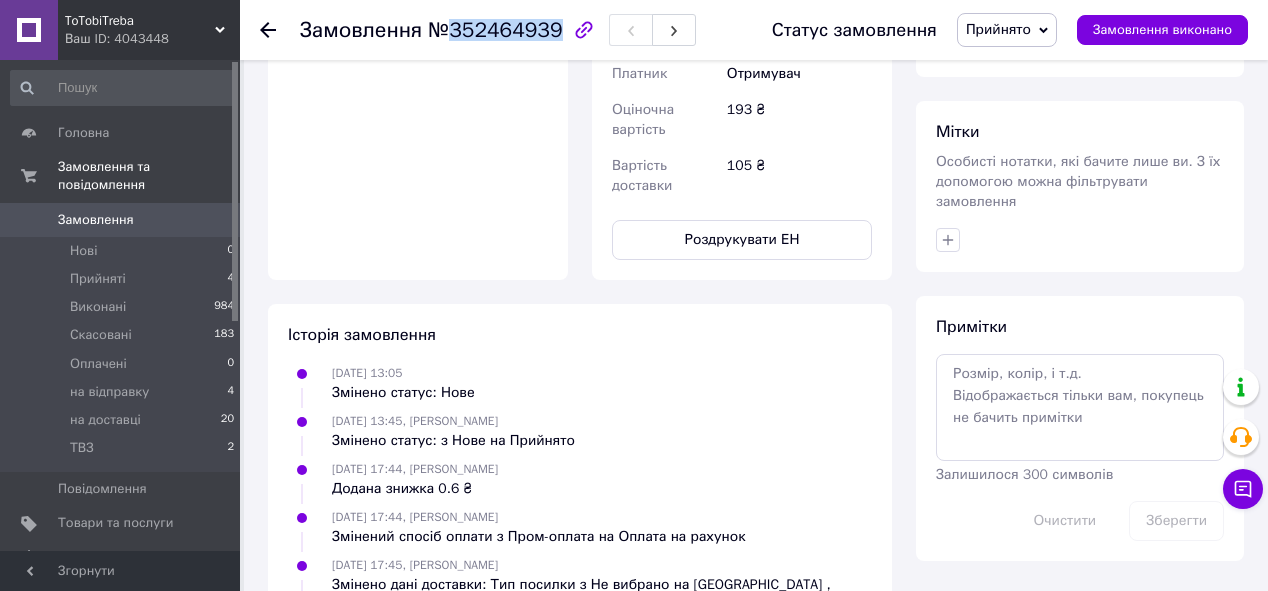 scroll, scrollTop: 880, scrollLeft: 0, axis: vertical 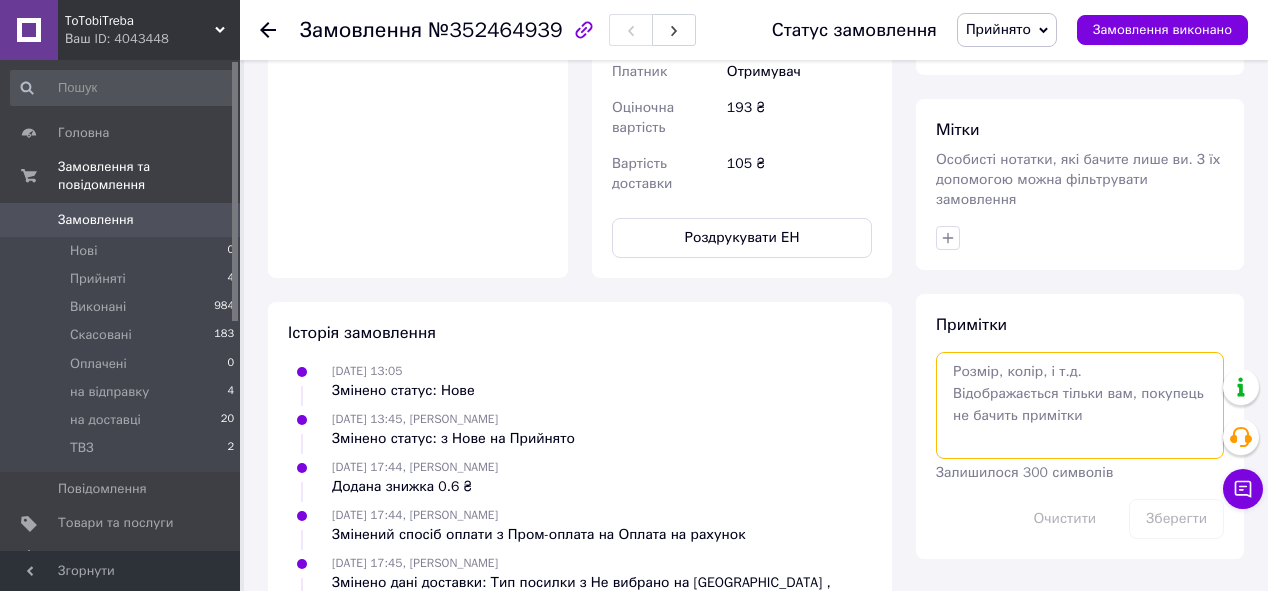 click at bounding box center [1080, 405] 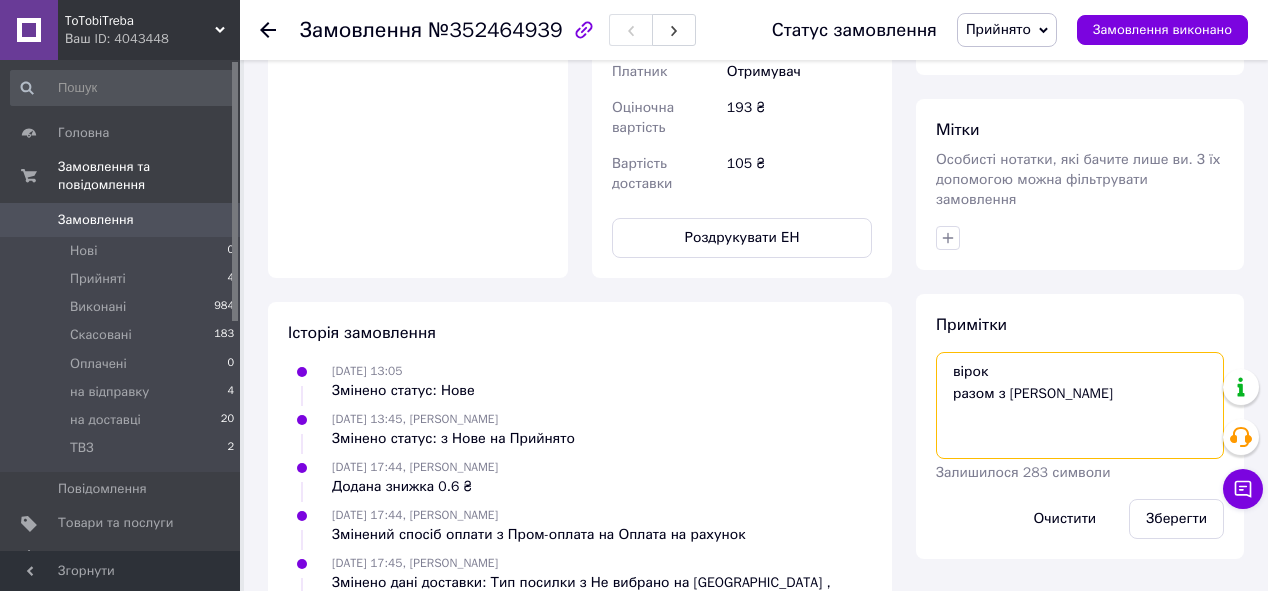 paste on "352466068" 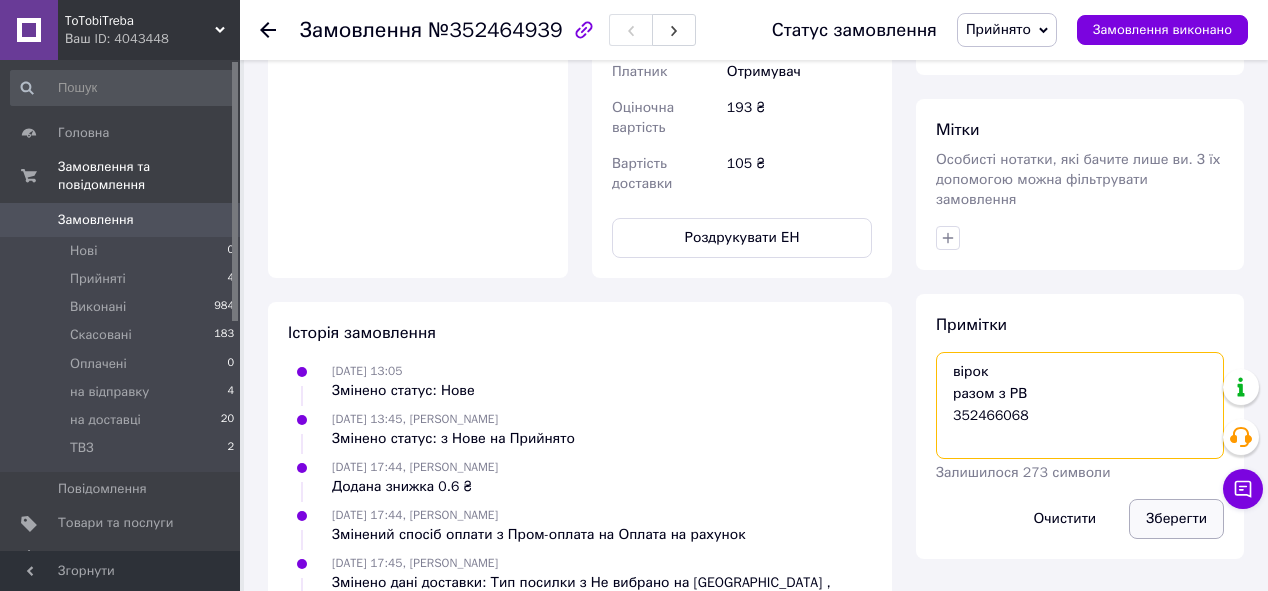 type on "вірок
разом з РВ
352466068" 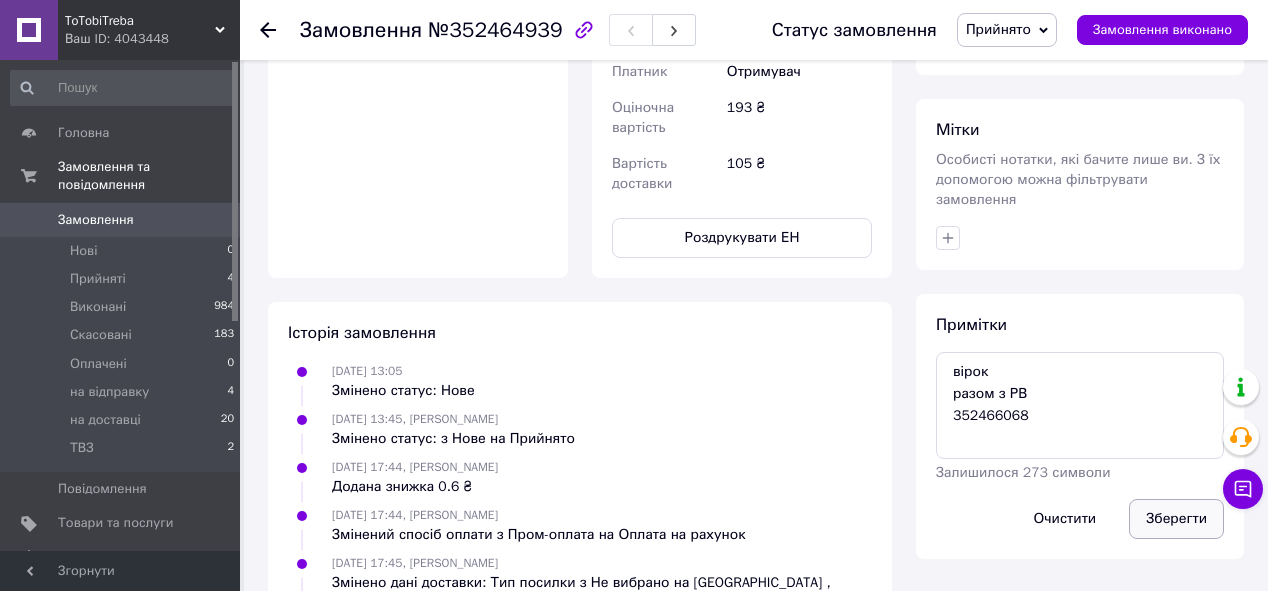 click on "Зберегти" at bounding box center [1176, 519] 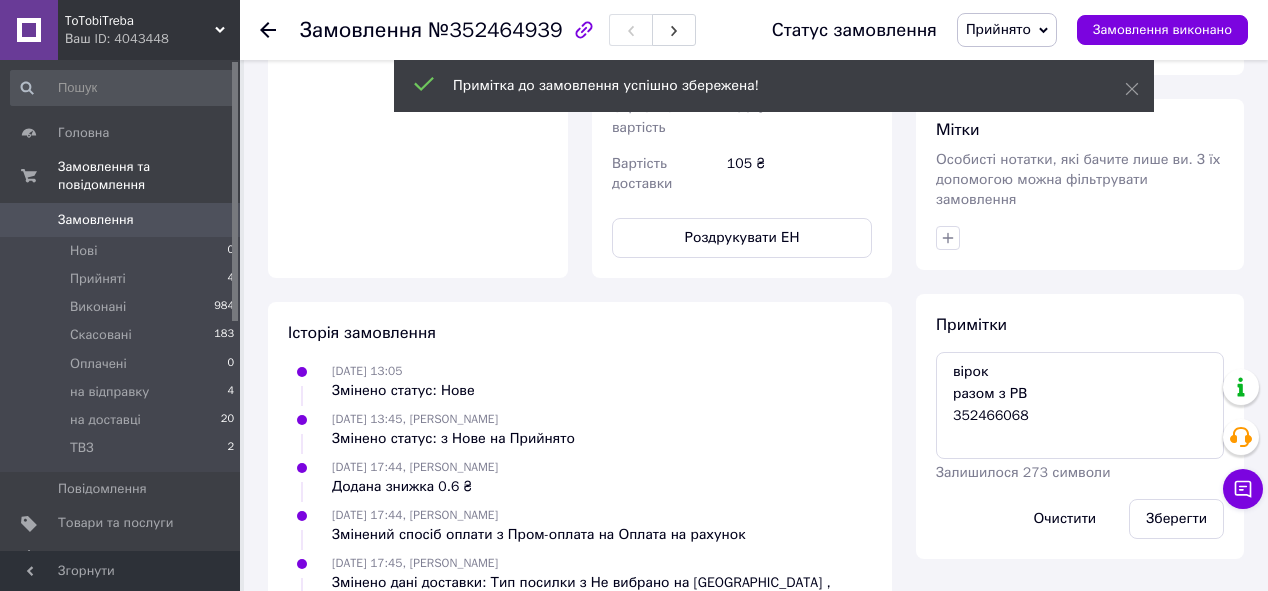 click on "Прийнято" at bounding box center (998, 29) 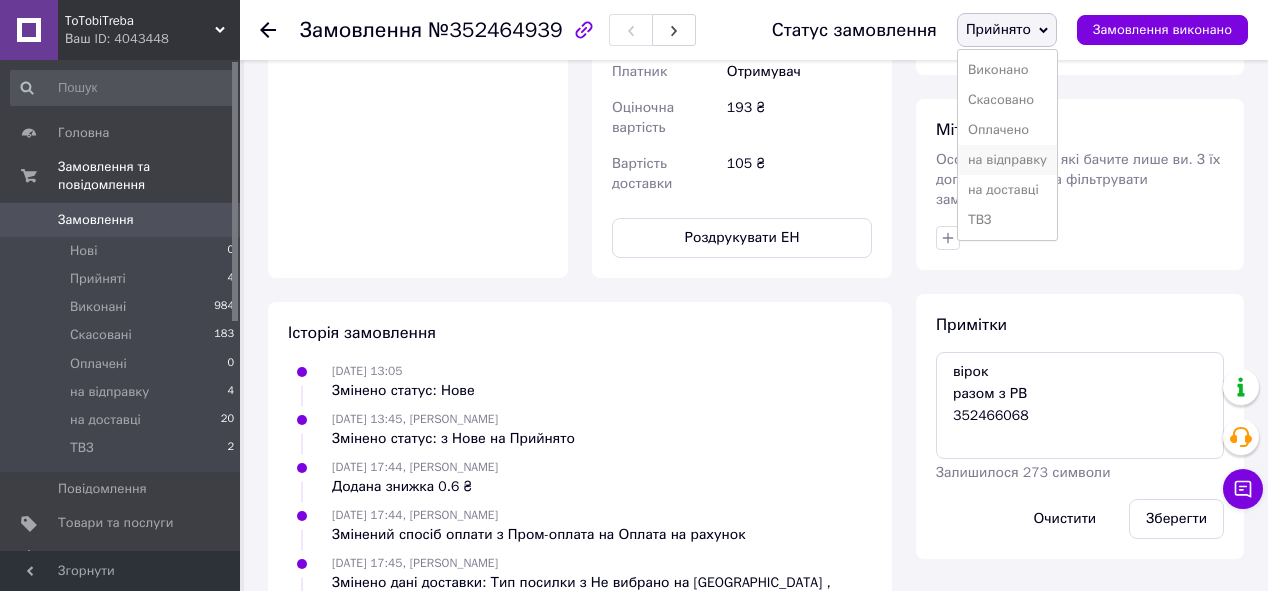 click on "на відправку" at bounding box center (1007, 160) 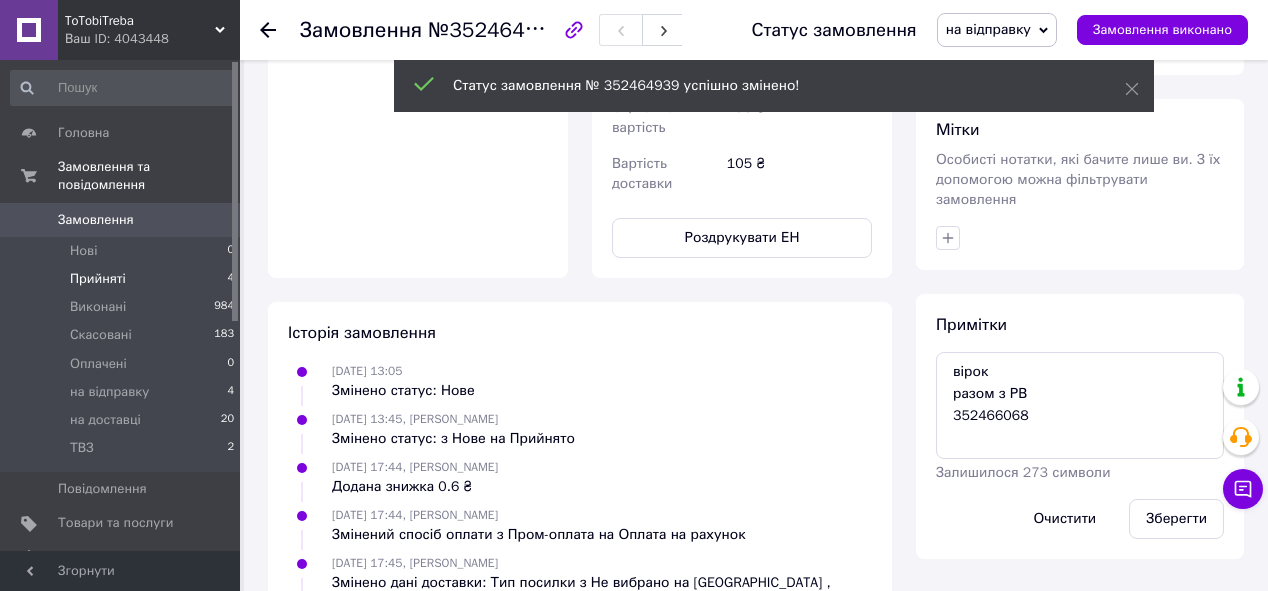click on "Прийняті" at bounding box center [98, 279] 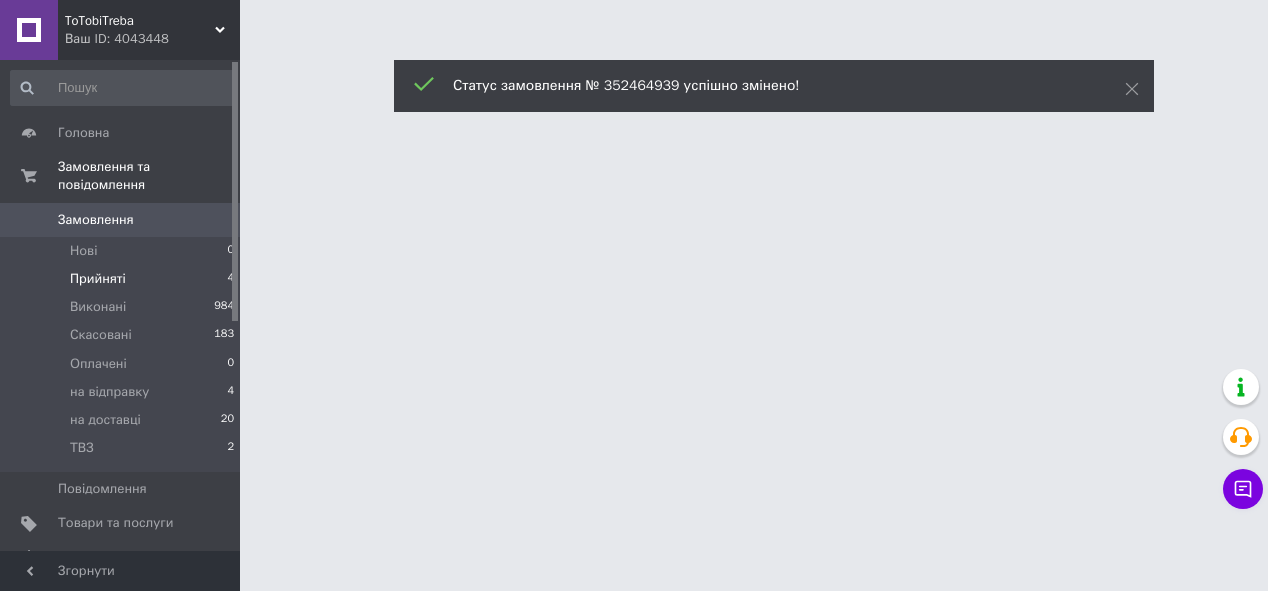 scroll, scrollTop: 0, scrollLeft: 0, axis: both 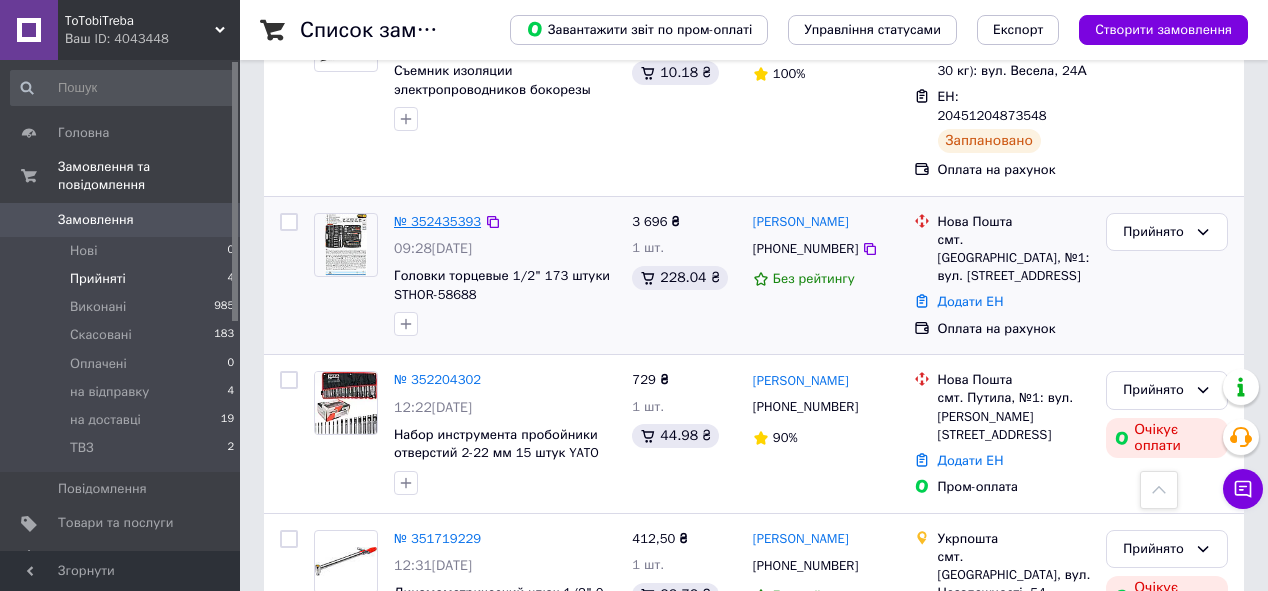 click on "№ 352435393" at bounding box center [437, 221] 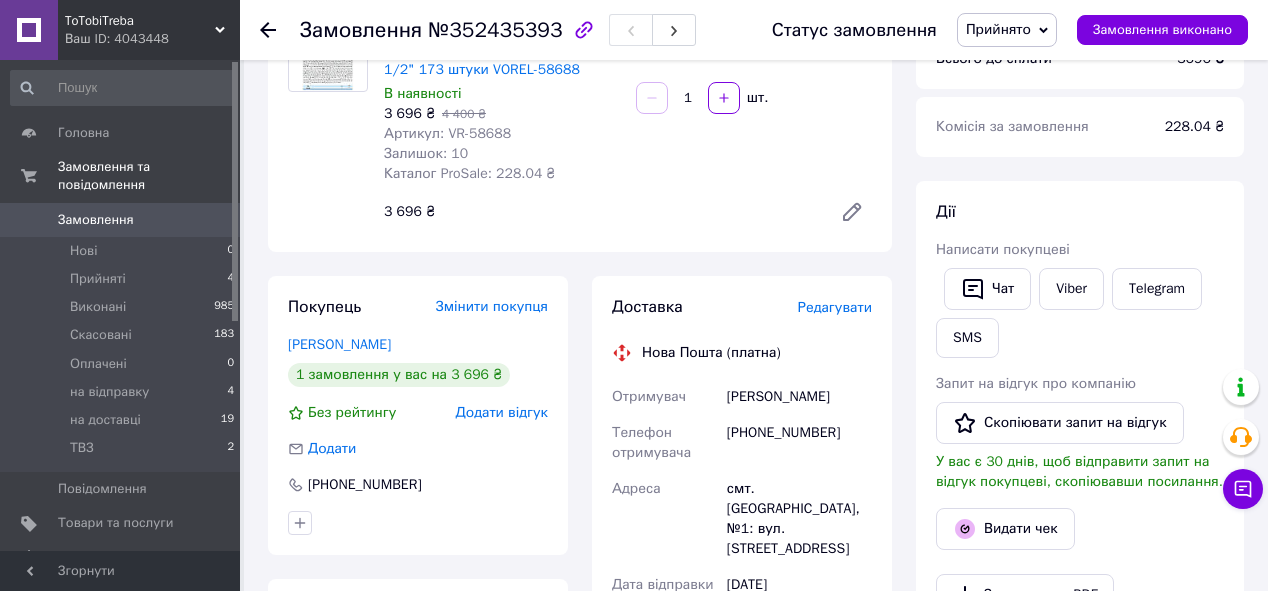 scroll, scrollTop: 216, scrollLeft: 0, axis: vertical 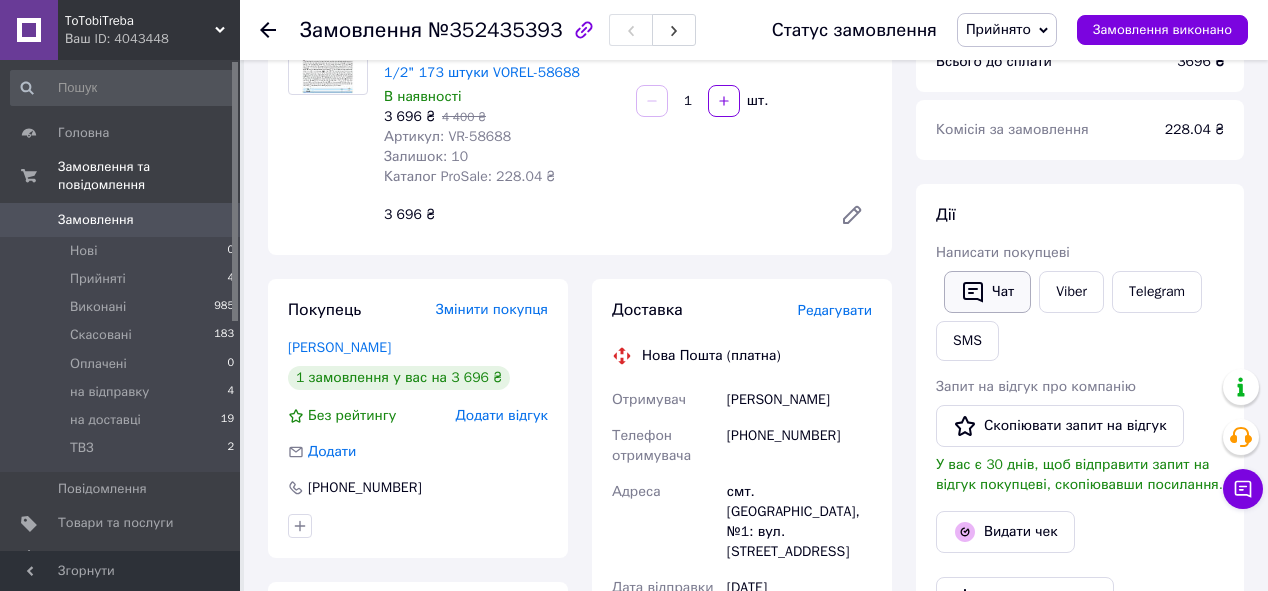 click 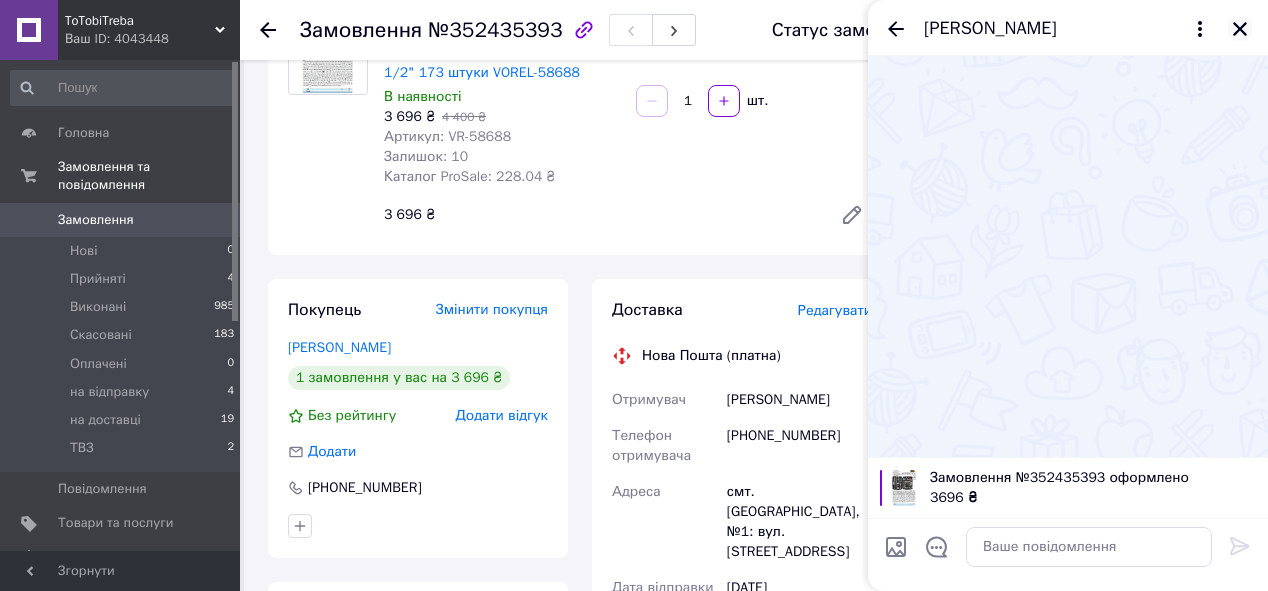 click 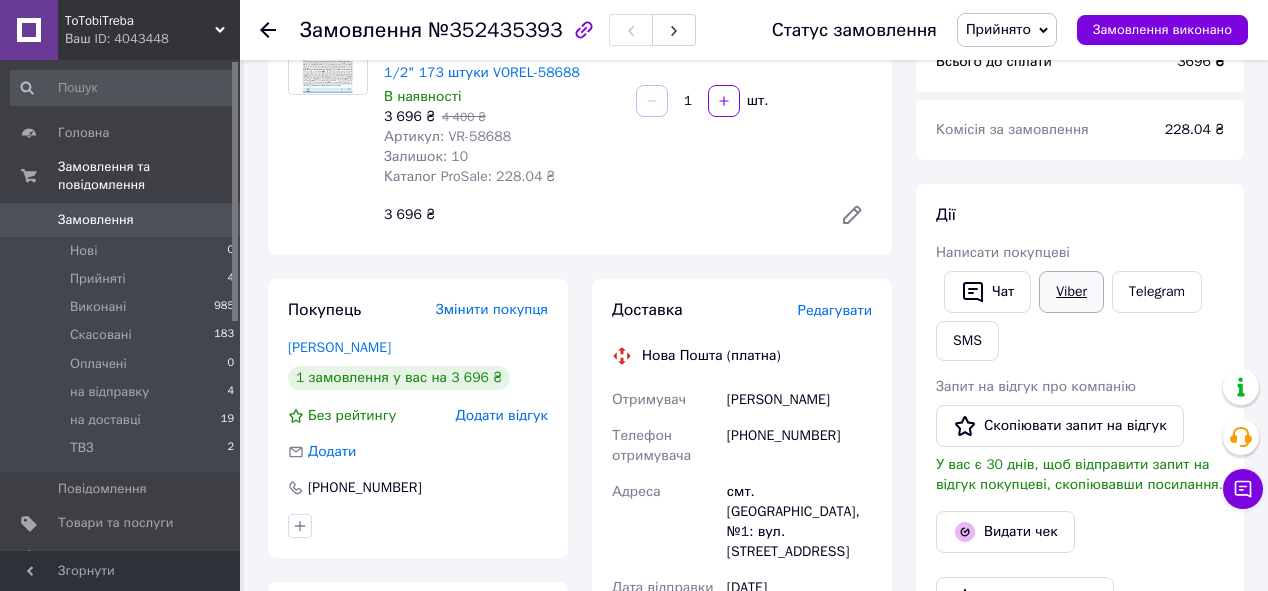 click on "Viber" at bounding box center [1071, 292] 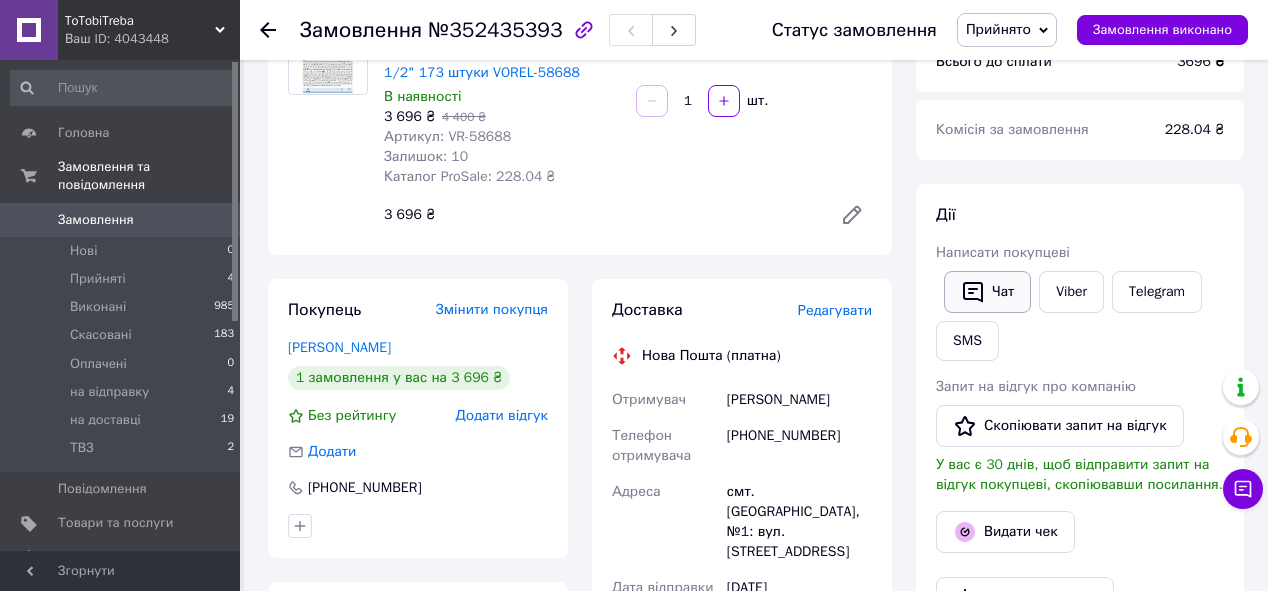 click on "Чат" at bounding box center (987, 292) 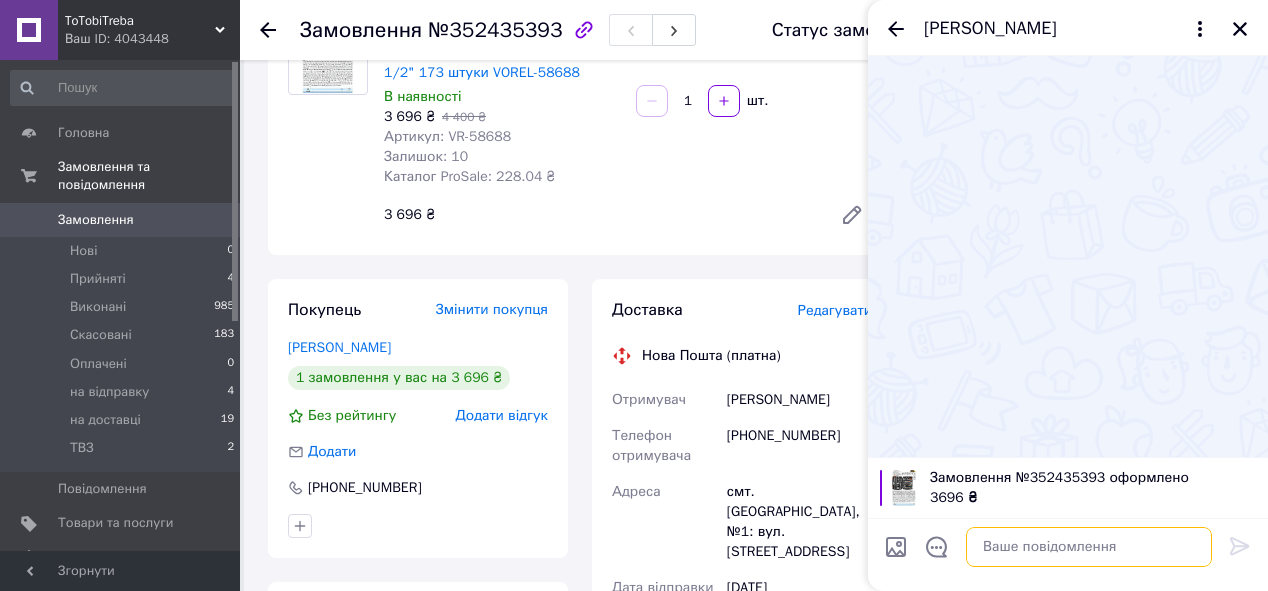 click at bounding box center (1089, 547) 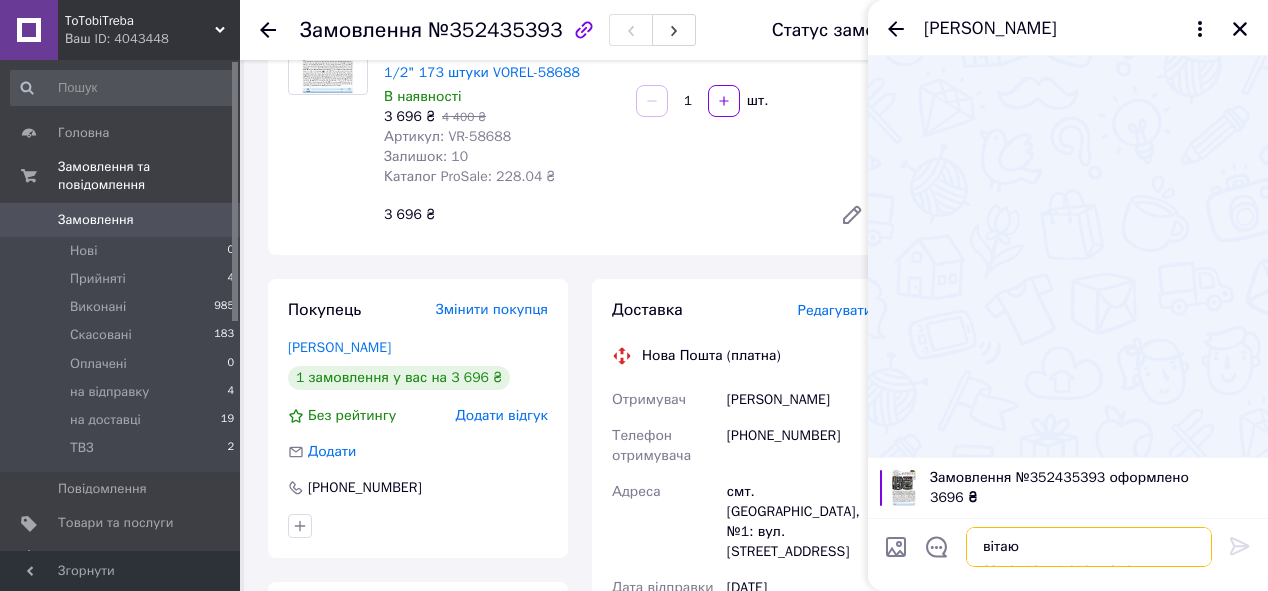 scroll, scrollTop: 80, scrollLeft: 0, axis: vertical 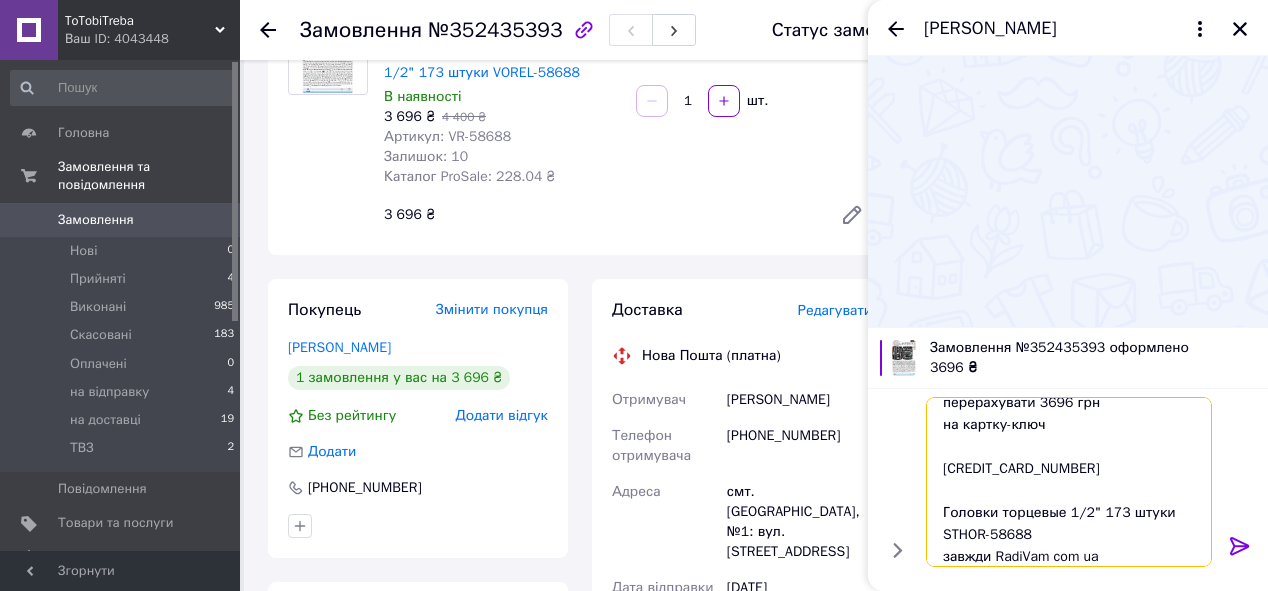 type on "вітаю
замовлення отримано
можете
перерахувати 3696 грн
на картку-ключ
4035200040882943
Головки торцевые 1/2" 173 штуки STHOR-58688
завжди RadiVam com ua" 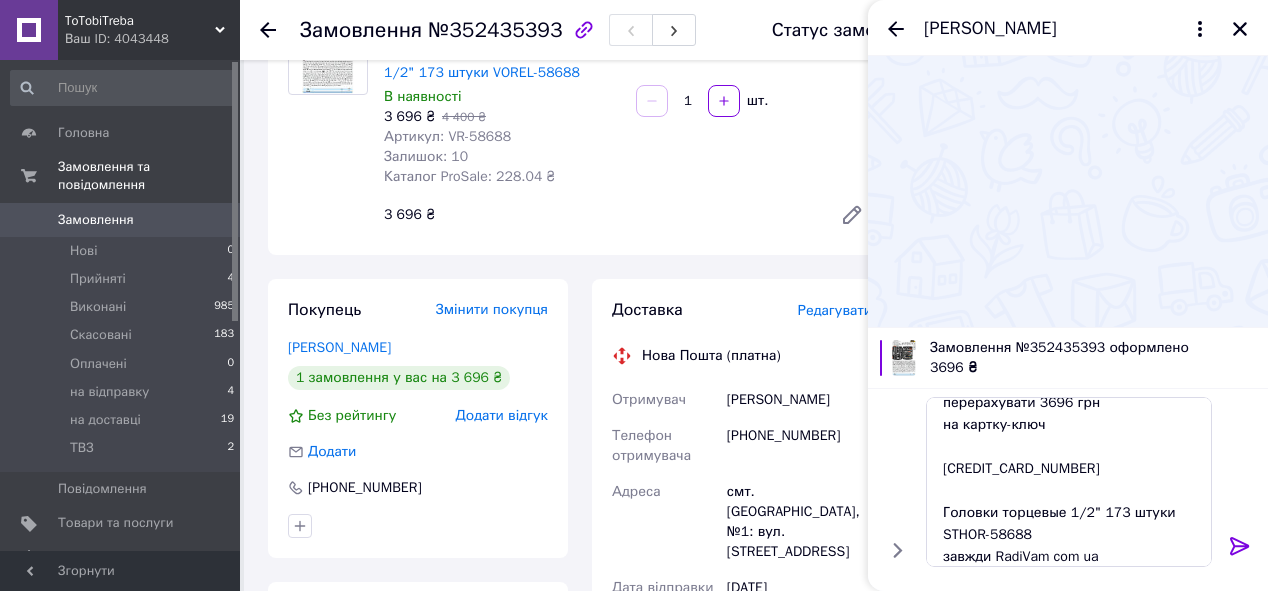 click 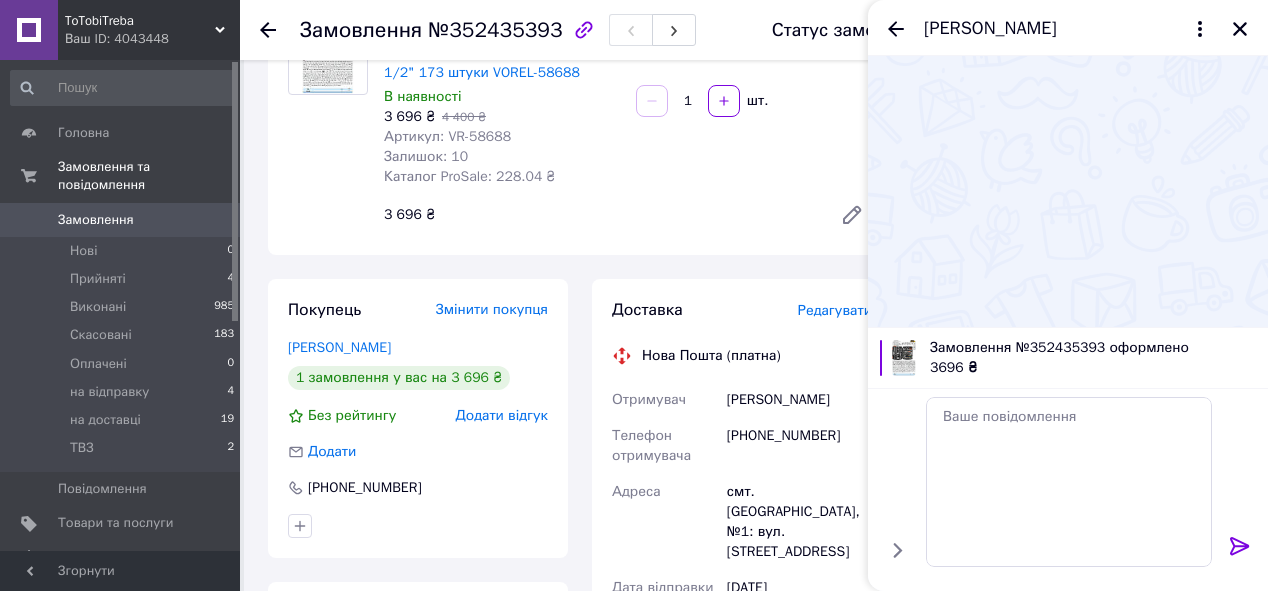 scroll, scrollTop: 0, scrollLeft: 0, axis: both 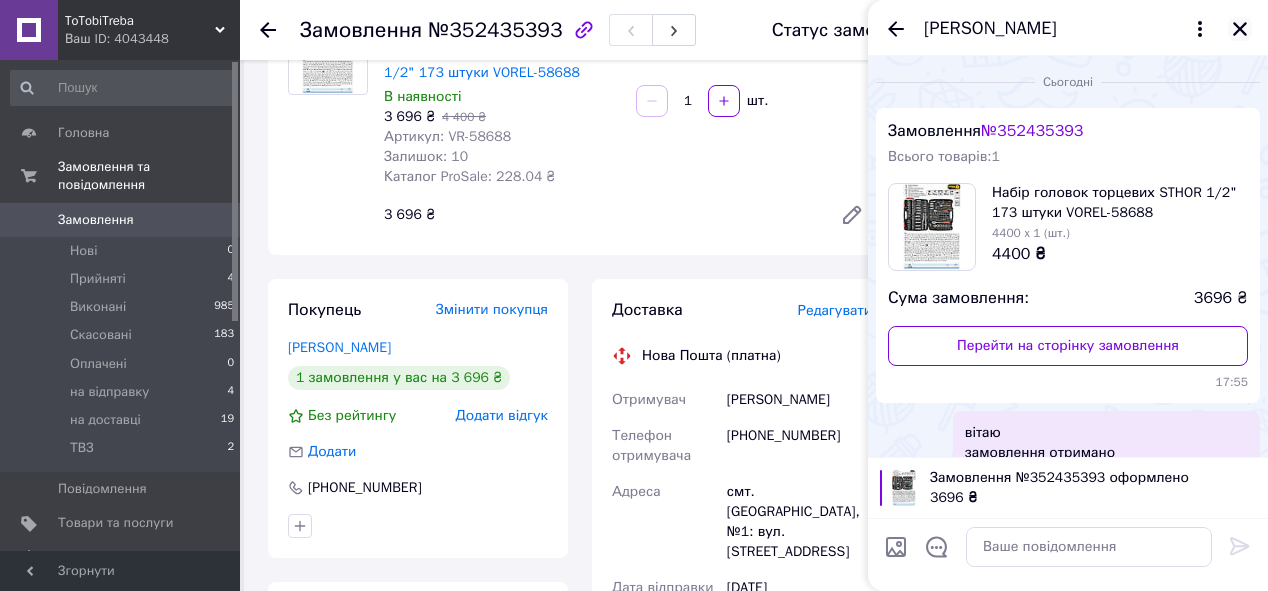 click 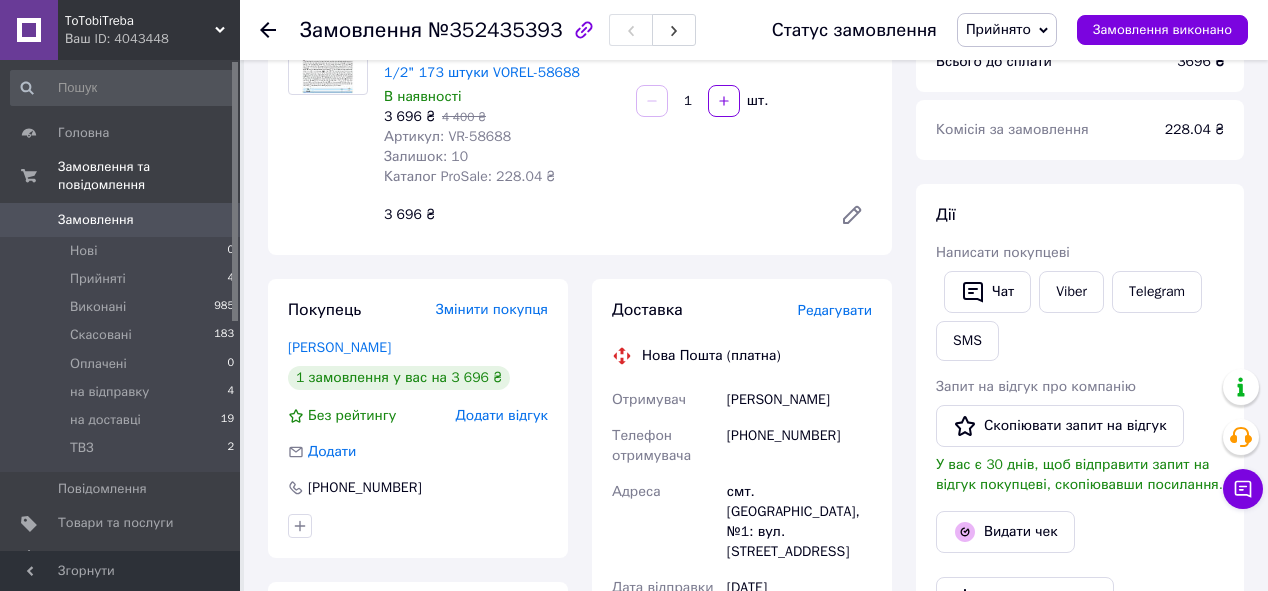 click on "Замовлення" at bounding box center (96, 220) 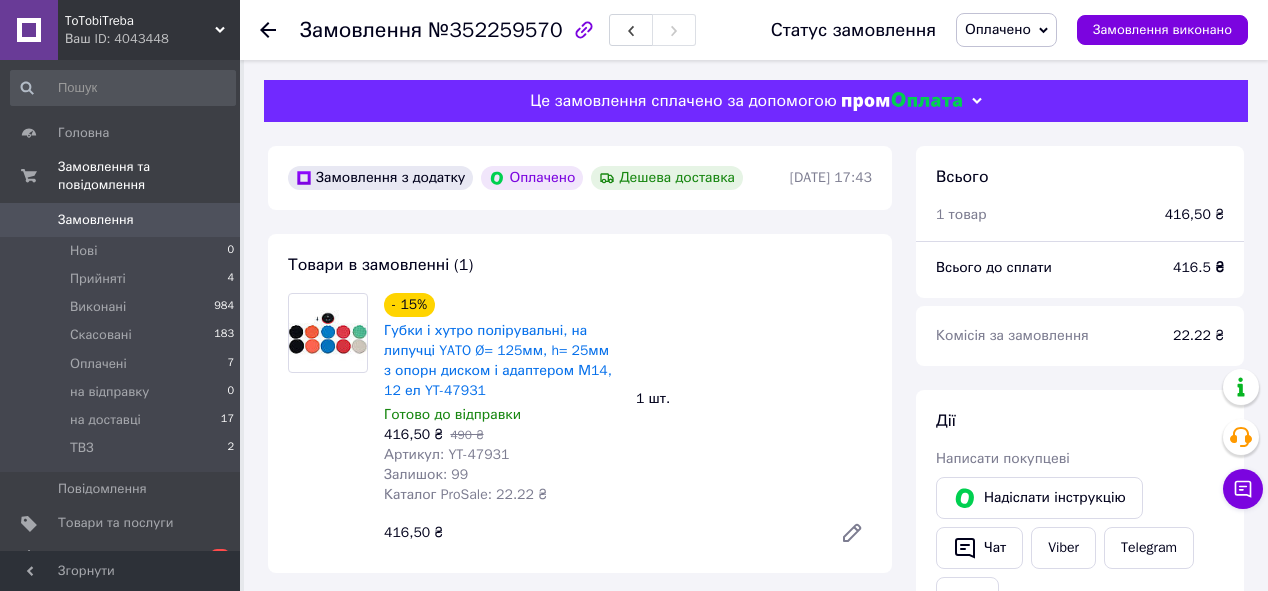 scroll, scrollTop: 0, scrollLeft: 0, axis: both 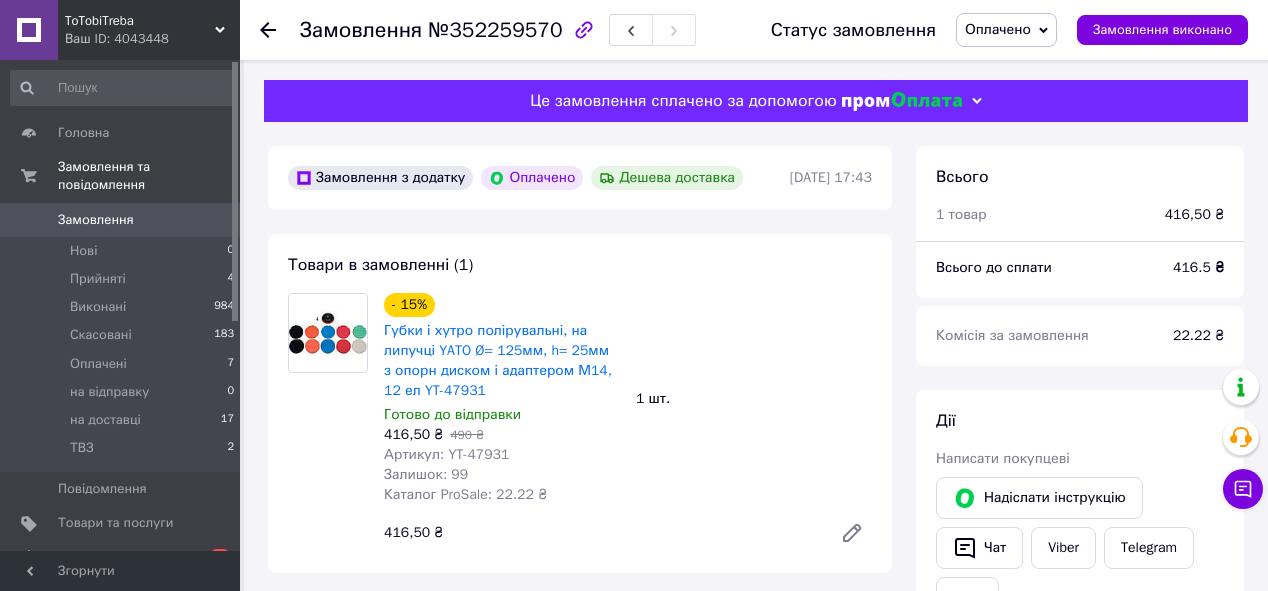 click on "Оплачено" at bounding box center [998, 29] 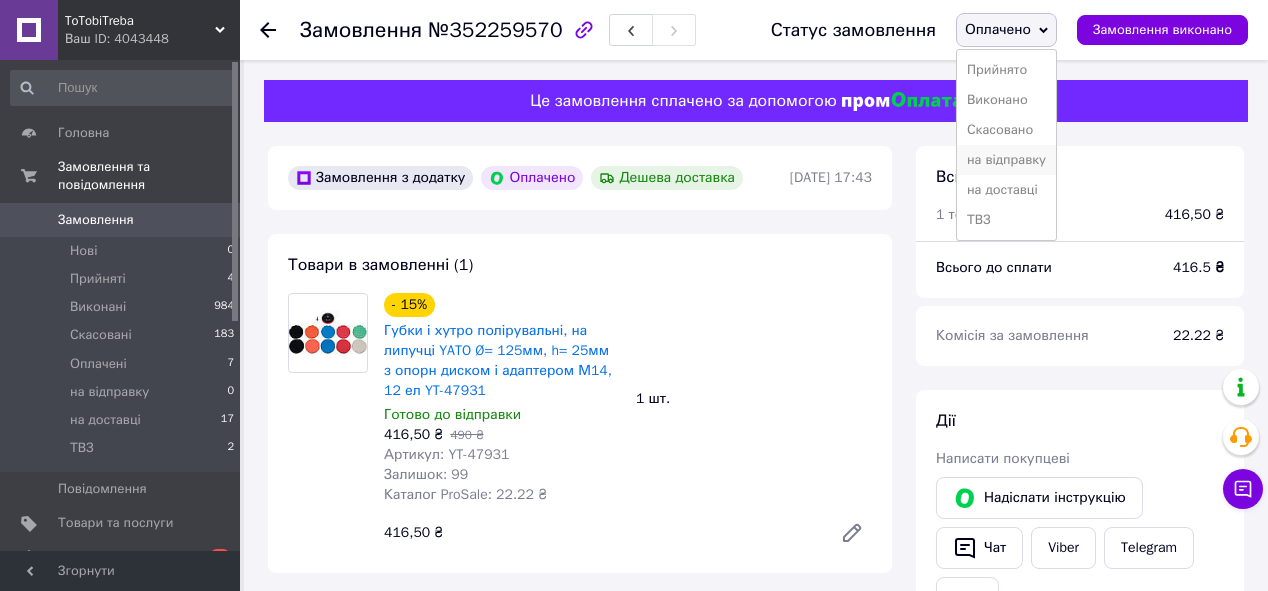 click on "на відправку" at bounding box center (1006, 160) 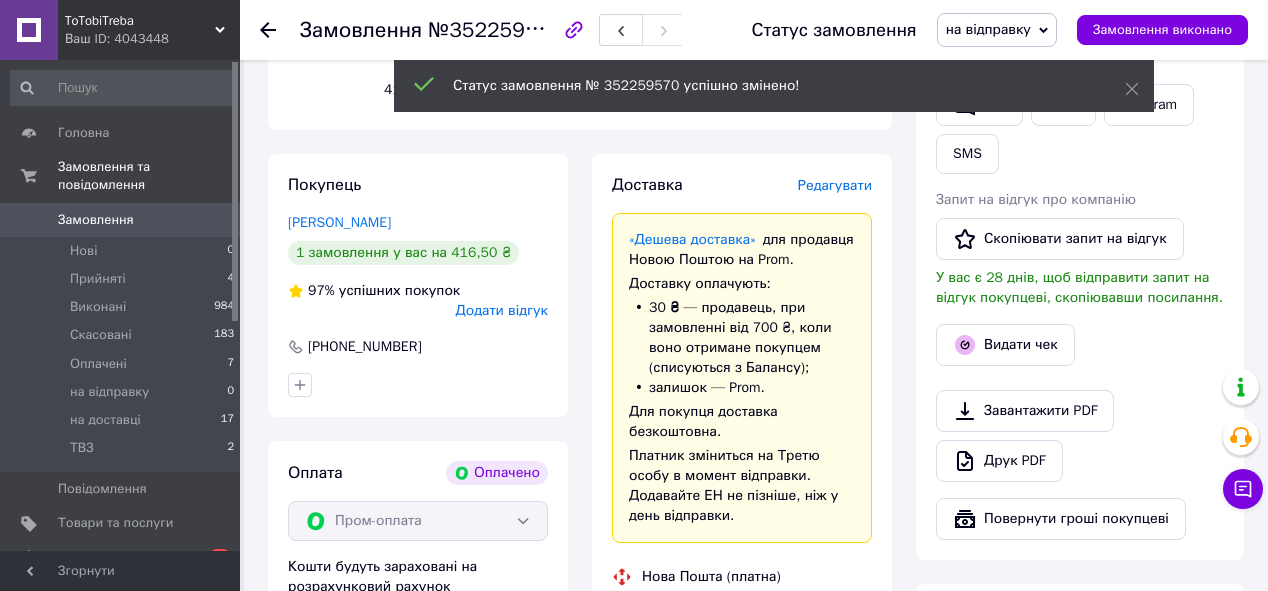 scroll, scrollTop: 640, scrollLeft: 0, axis: vertical 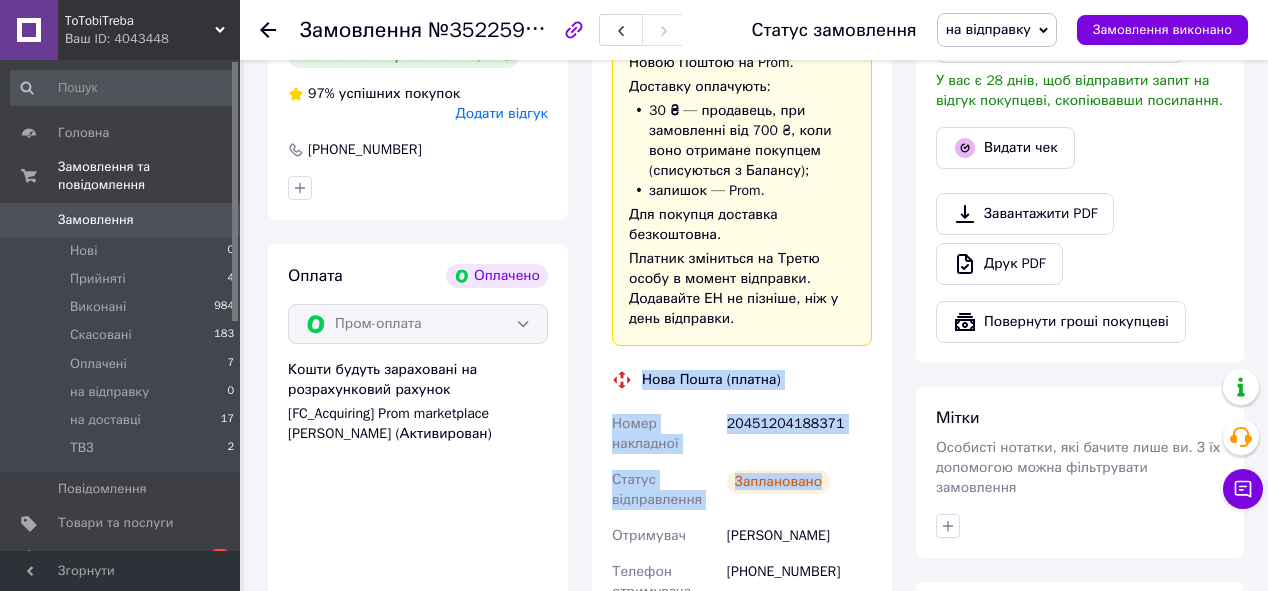 drag, startPoint x: 644, startPoint y: 359, endPoint x: 829, endPoint y: 472, distance: 216.78099 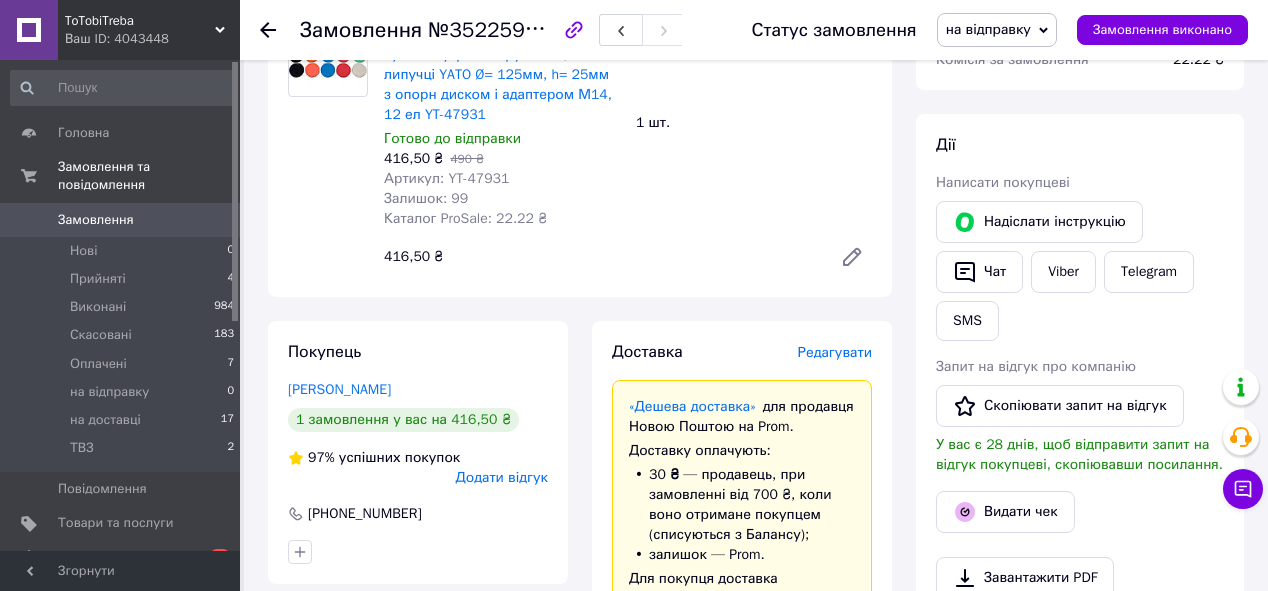scroll, scrollTop: 240, scrollLeft: 0, axis: vertical 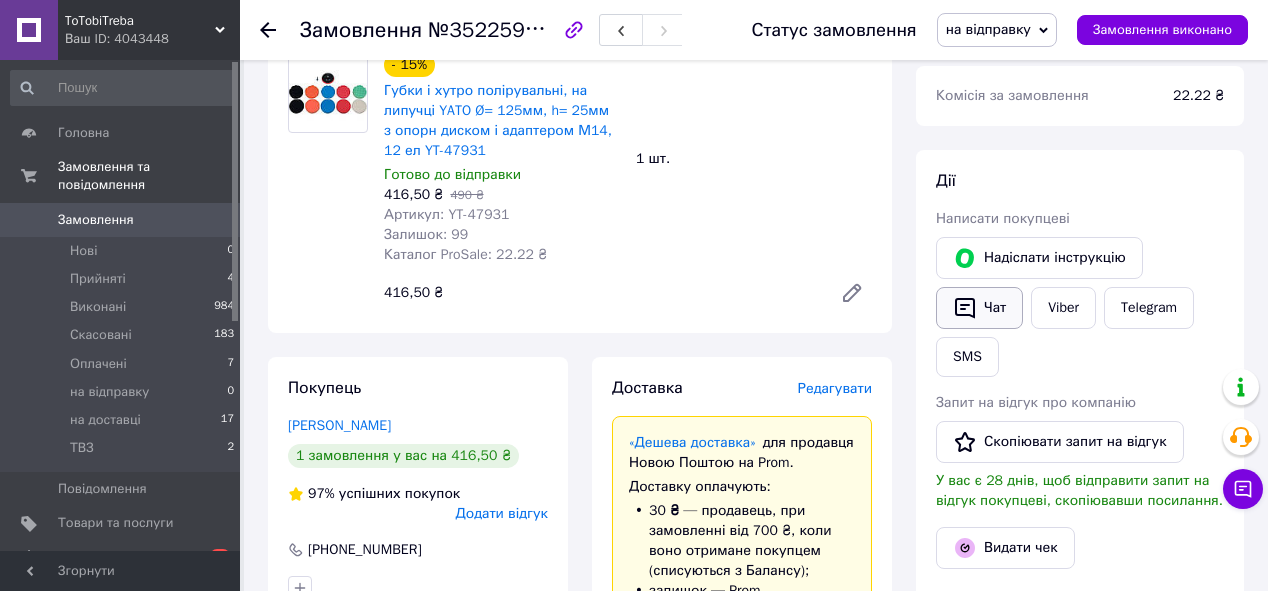 click 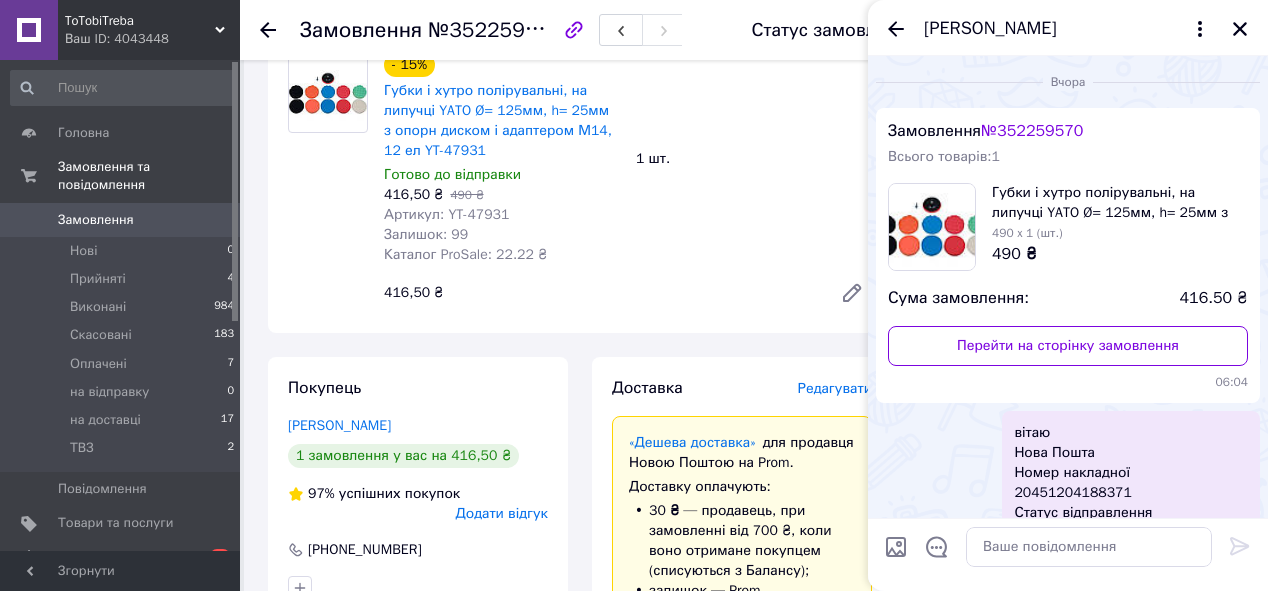 scroll, scrollTop: 104, scrollLeft: 0, axis: vertical 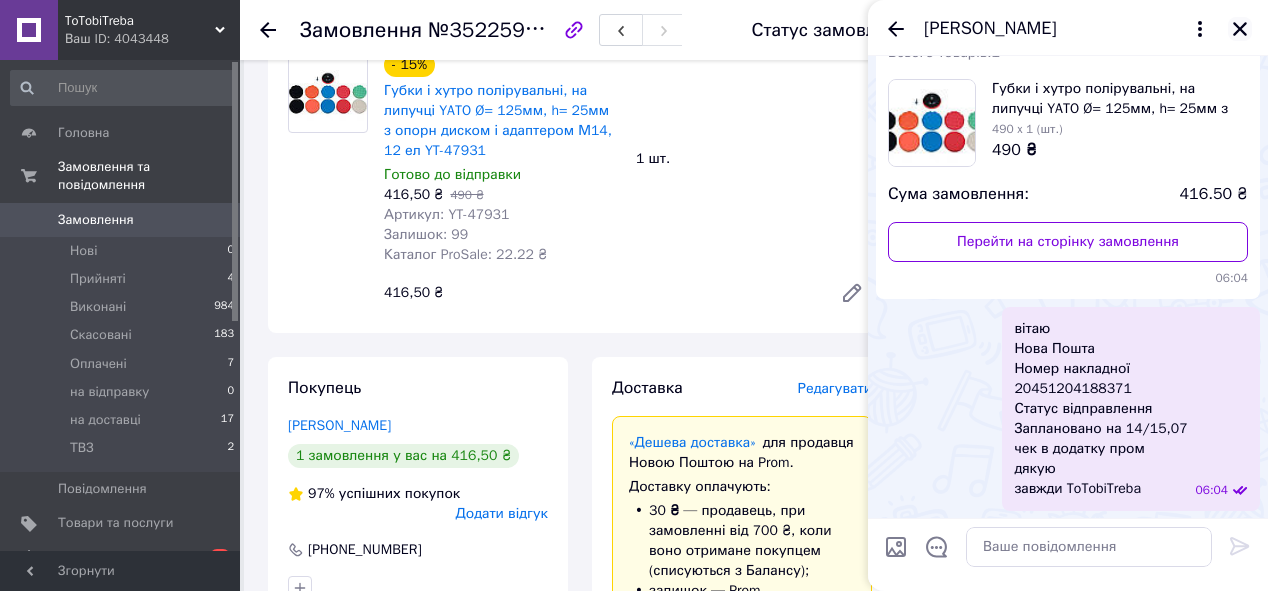 click 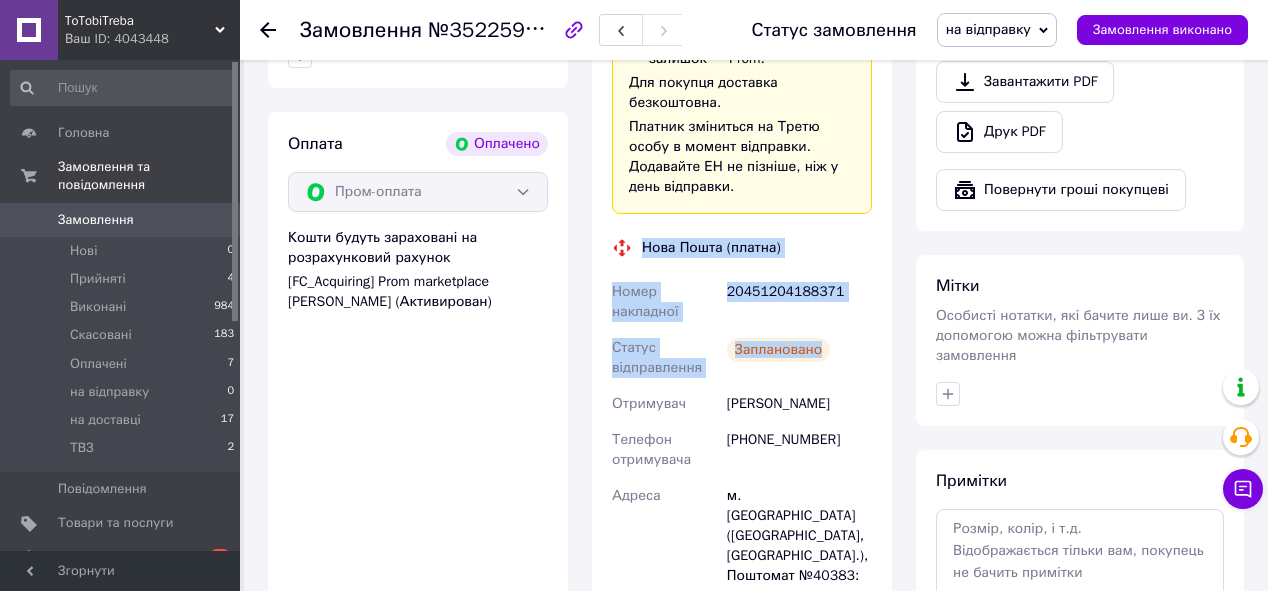 scroll, scrollTop: 960, scrollLeft: 0, axis: vertical 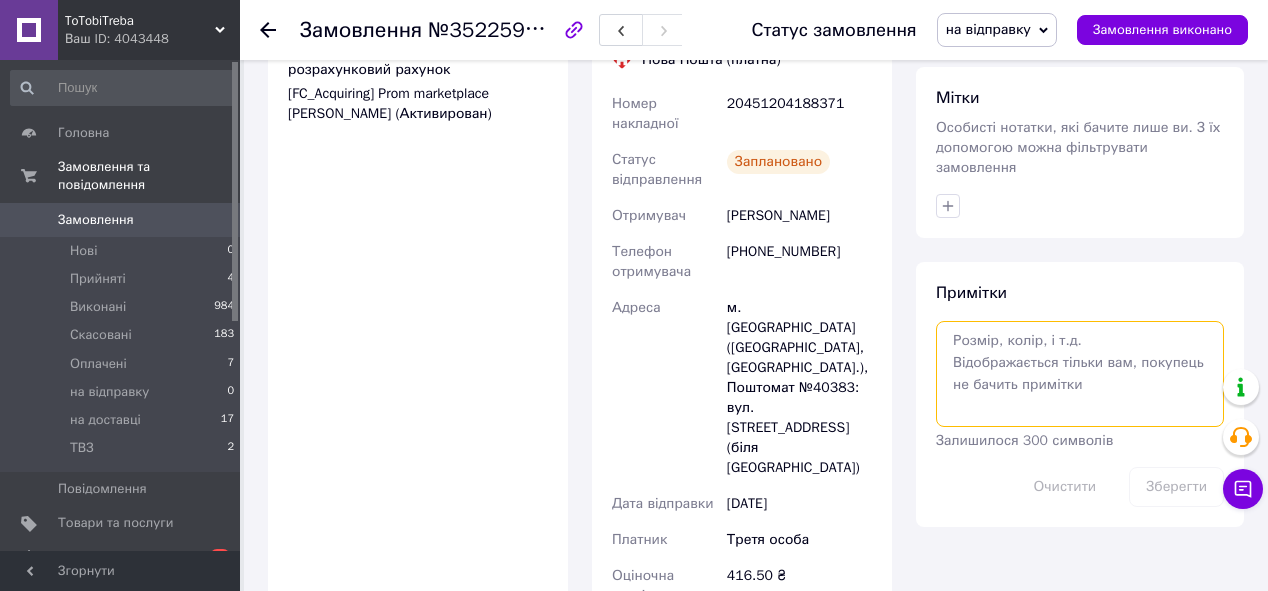 click at bounding box center (1080, 374) 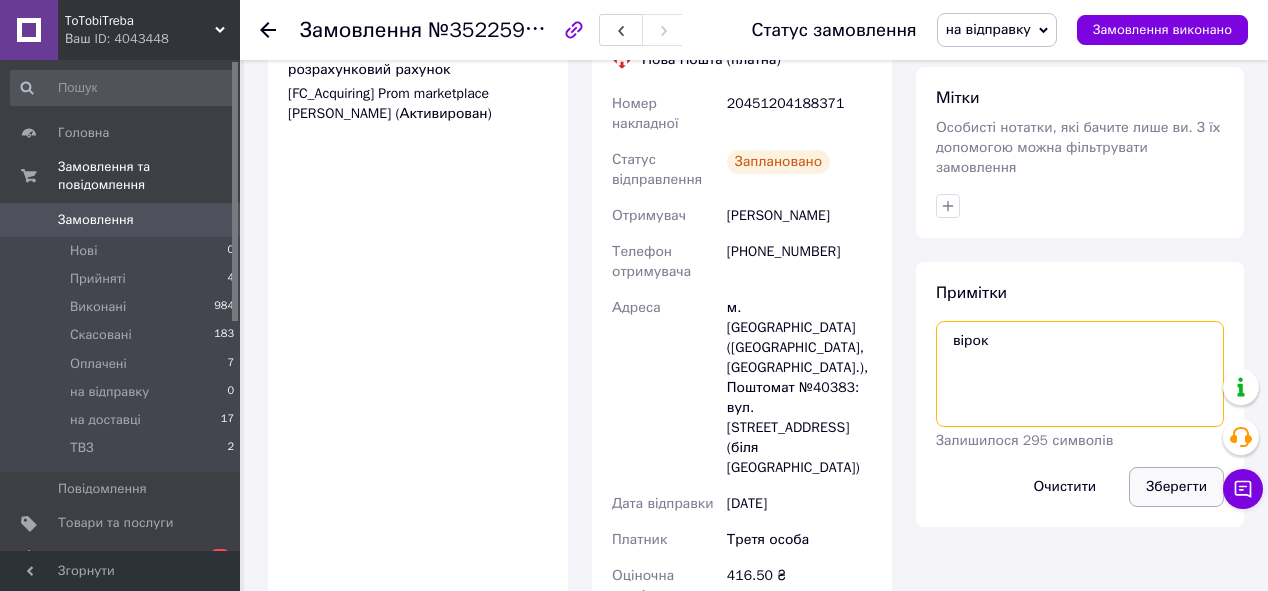 type on "вірок" 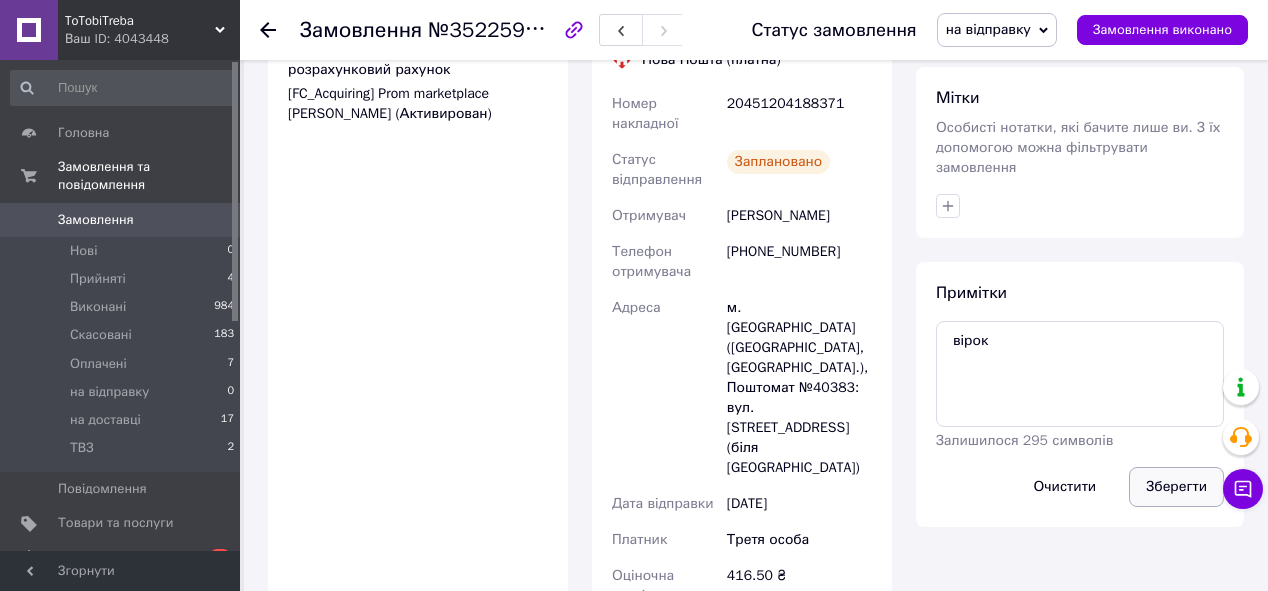 click on "Зберегти" at bounding box center (1176, 487) 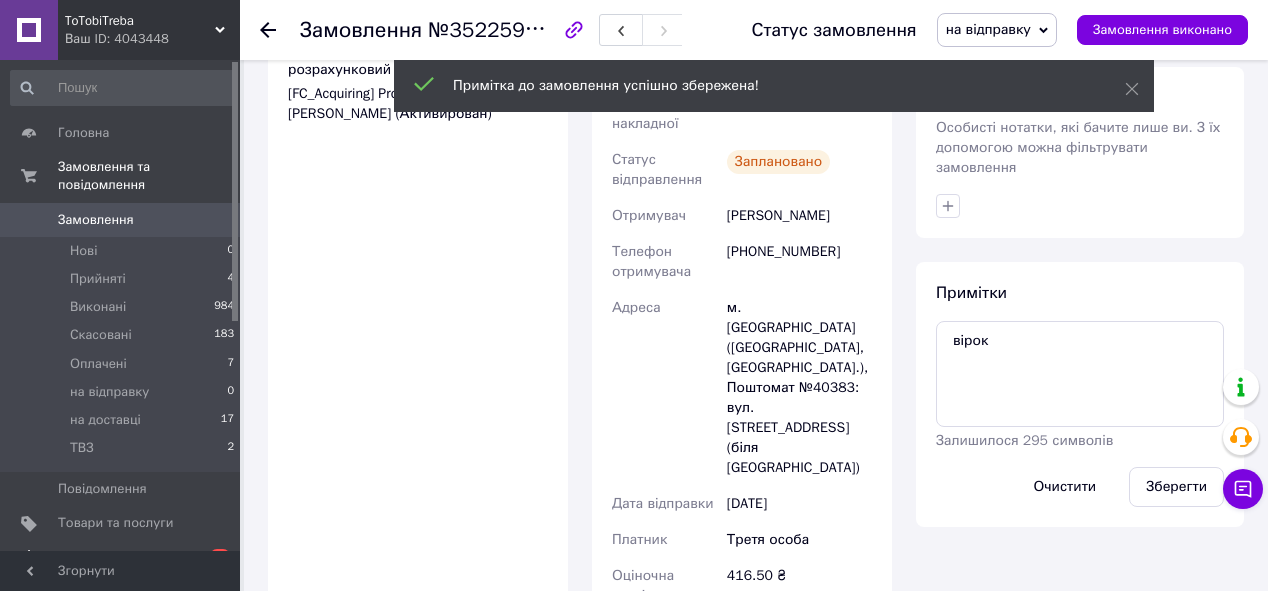 click on "[DEMOGRAPHIC_DATA]" at bounding box center (121, 558) 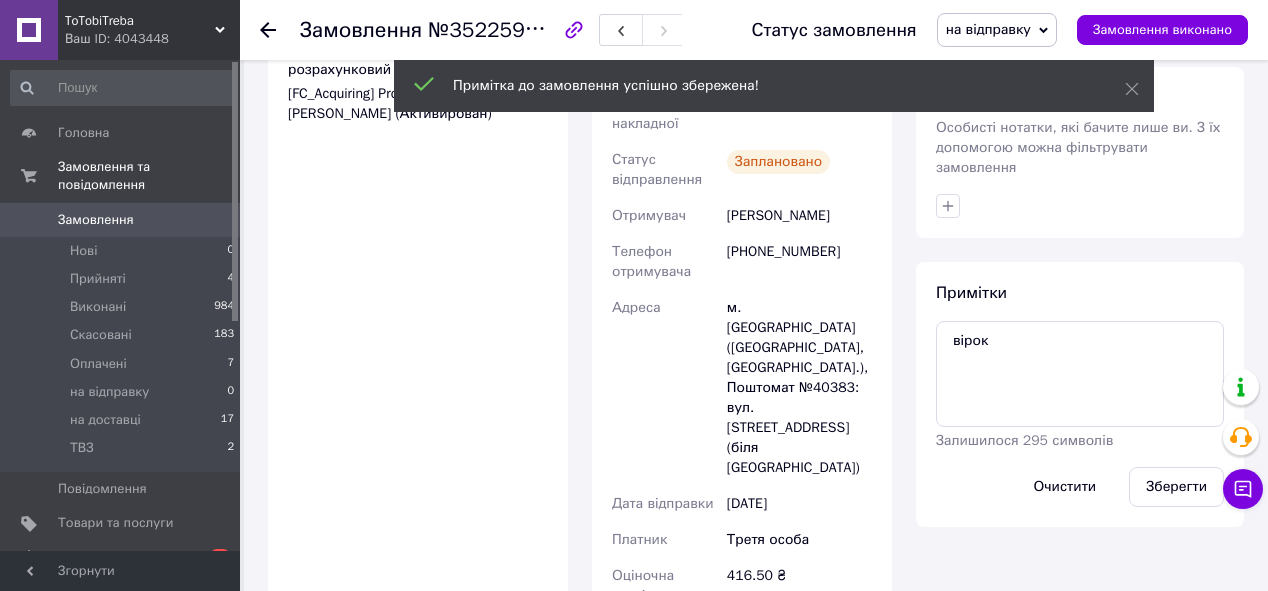 scroll, scrollTop: 0, scrollLeft: 0, axis: both 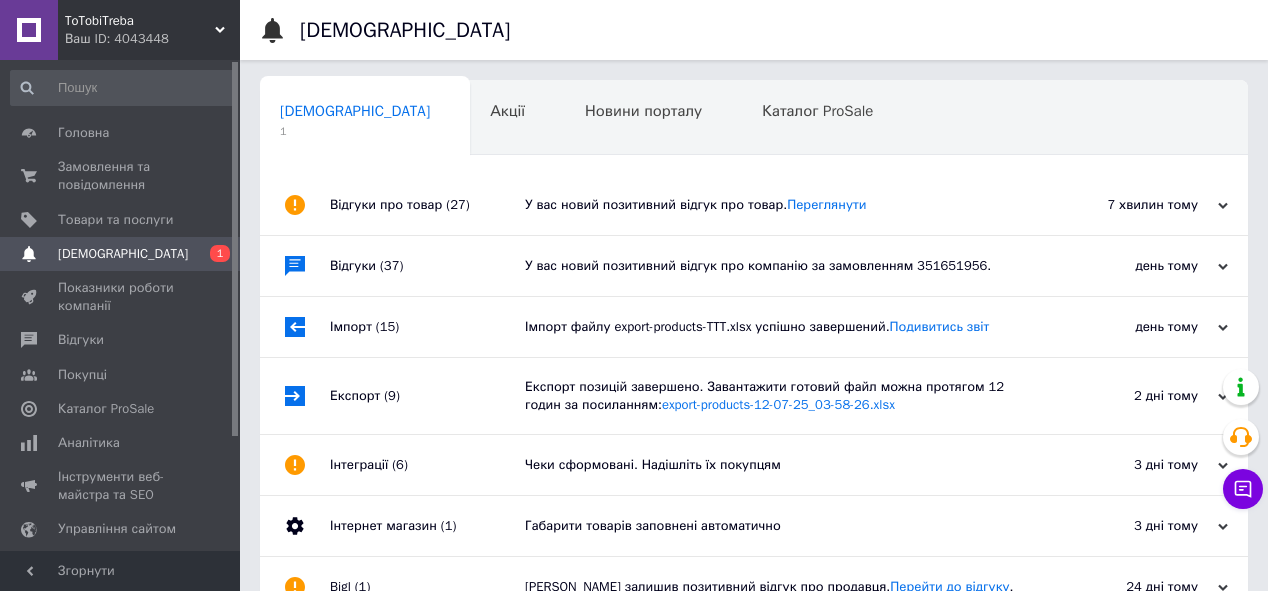click on "У вас новий позитивний відгук про товар.  [GEOGRAPHIC_DATA]" at bounding box center [776, 205] 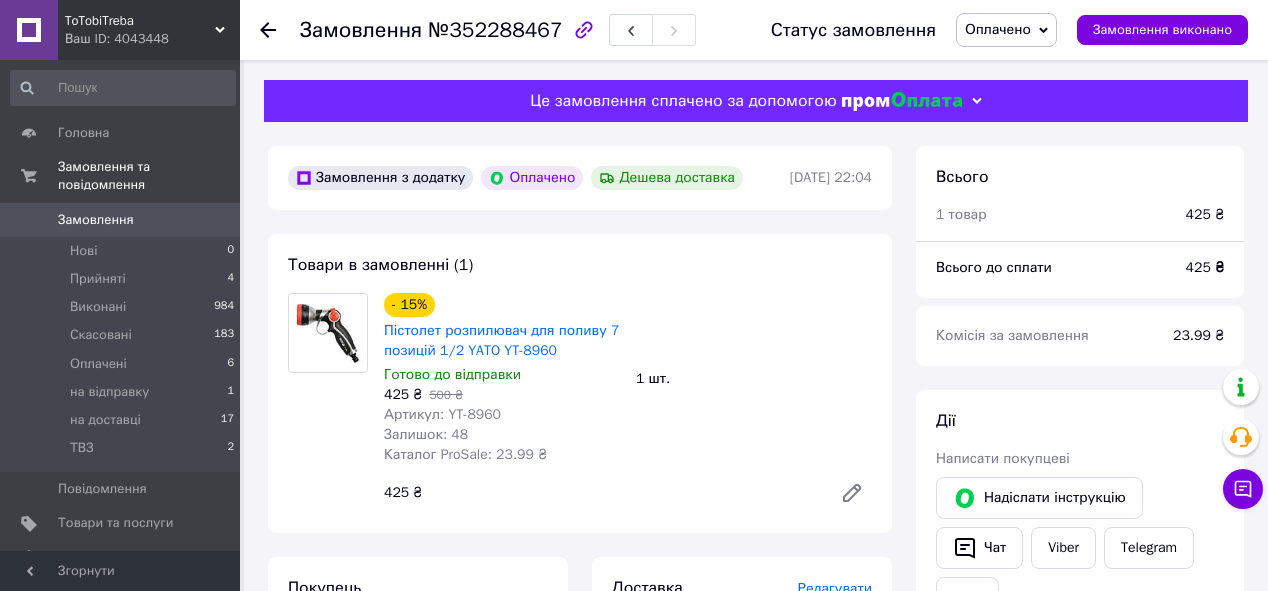 scroll, scrollTop: 0, scrollLeft: 0, axis: both 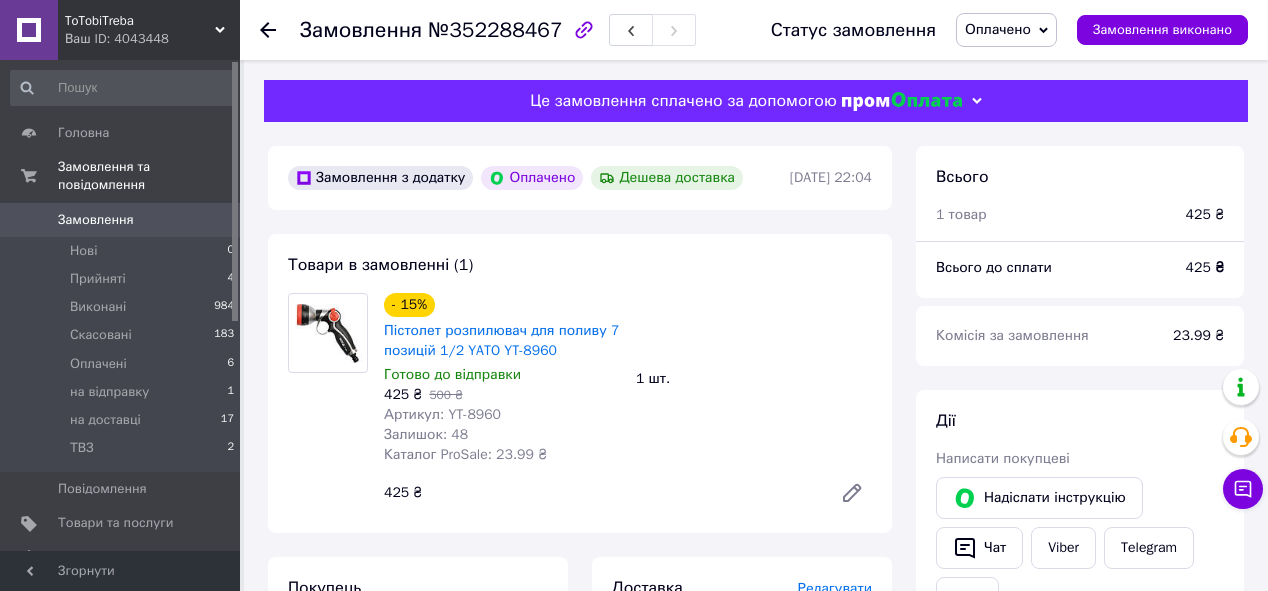 click on "Оплачено" at bounding box center (998, 29) 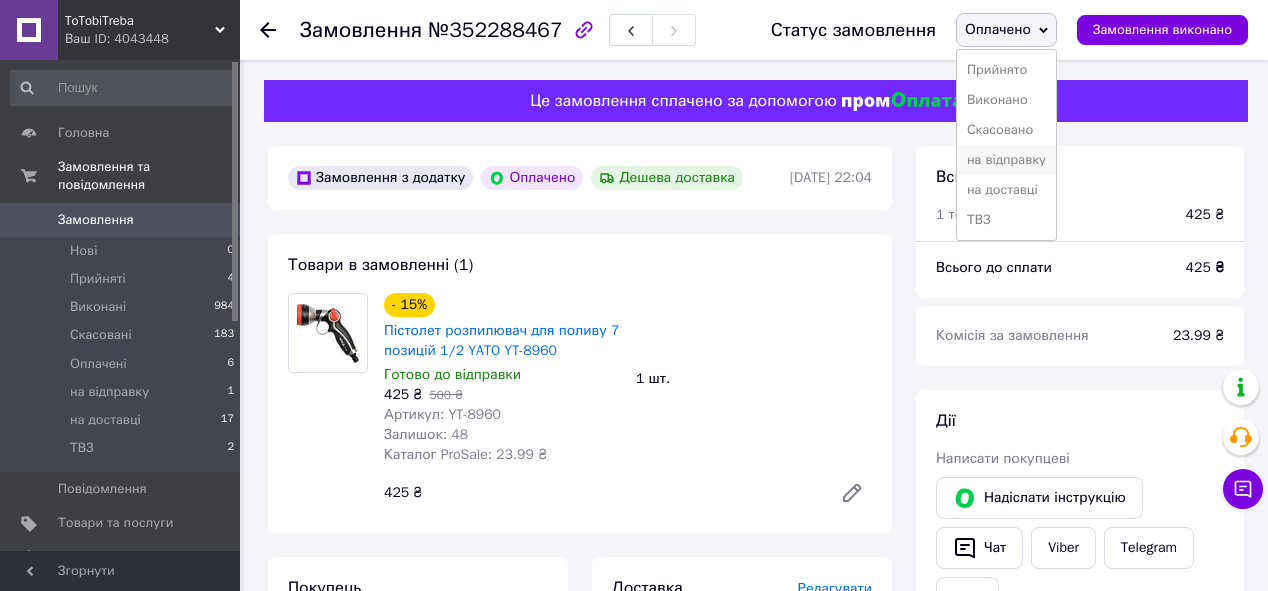click on "на відправку" at bounding box center [1006, 160] 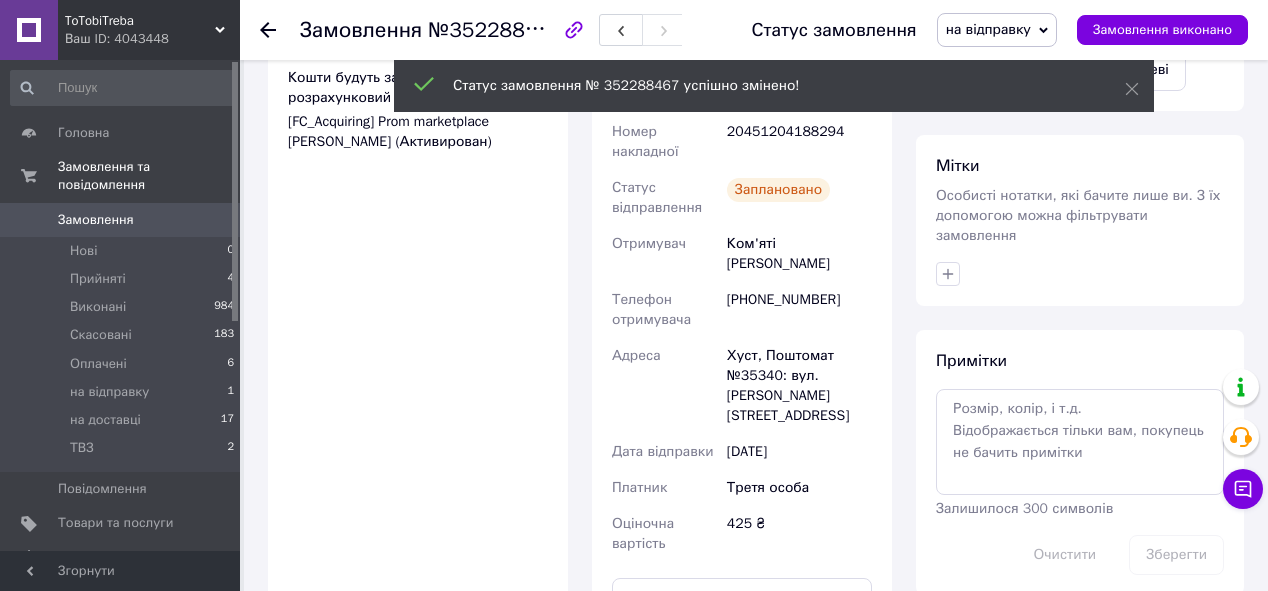 scroll, scrollTop: 1040, scrollLeft: 0, axis: vertical 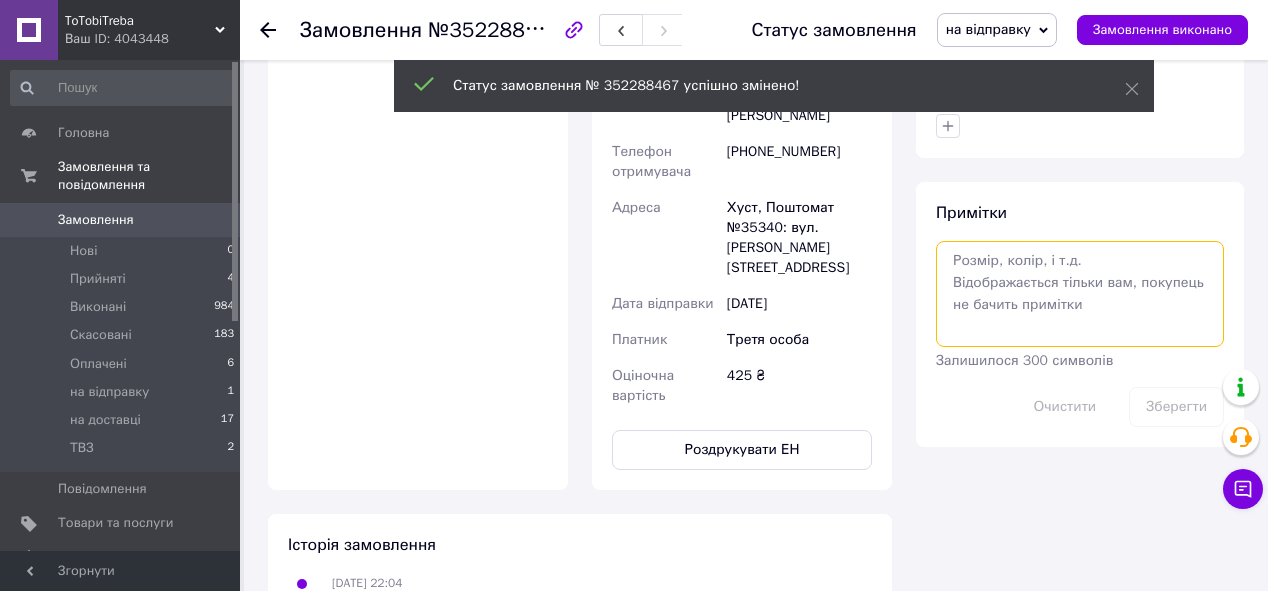 click at bounding box center [1080, 294] 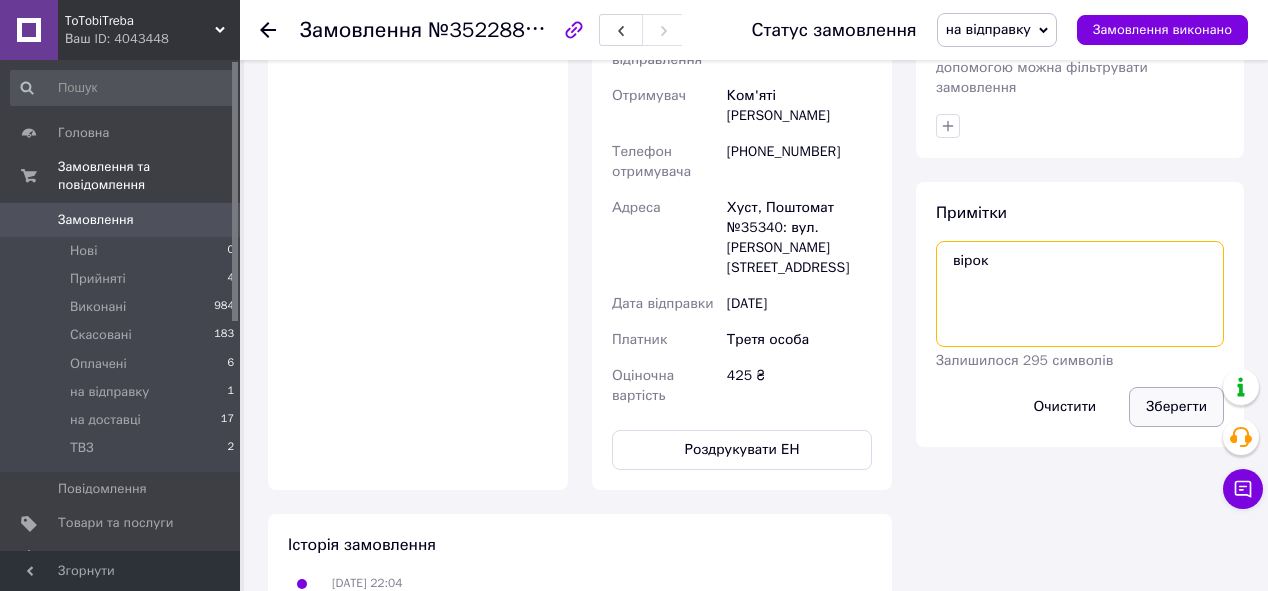 type on "вірок" 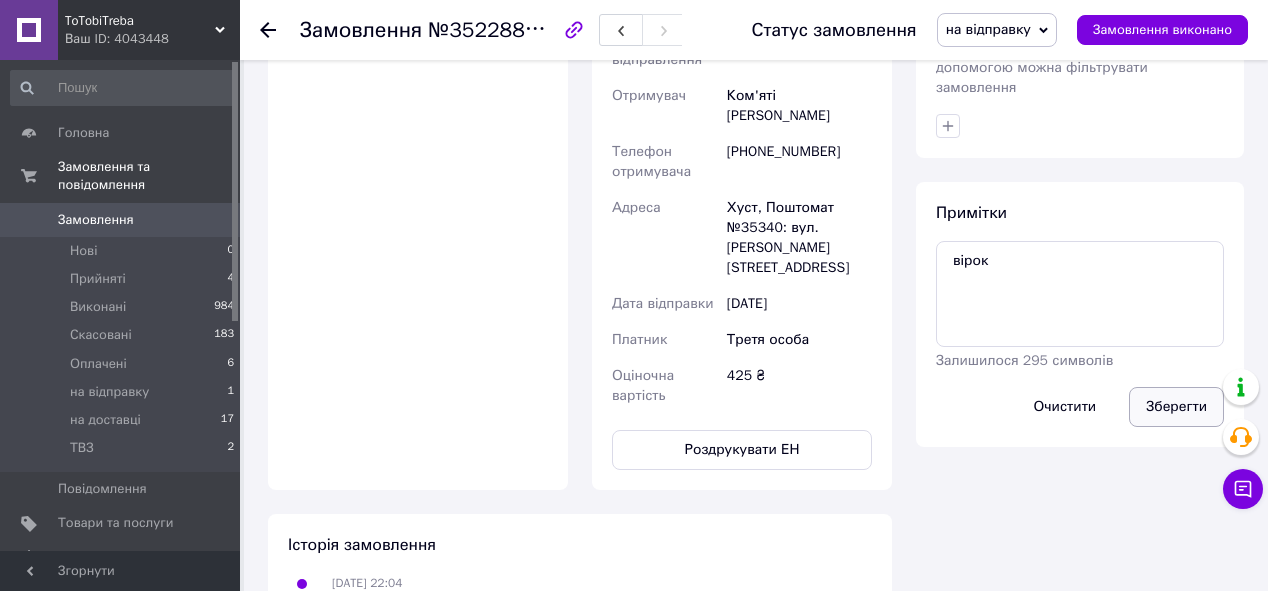 click on "Зберегти" at bounding box center [1176, 407] 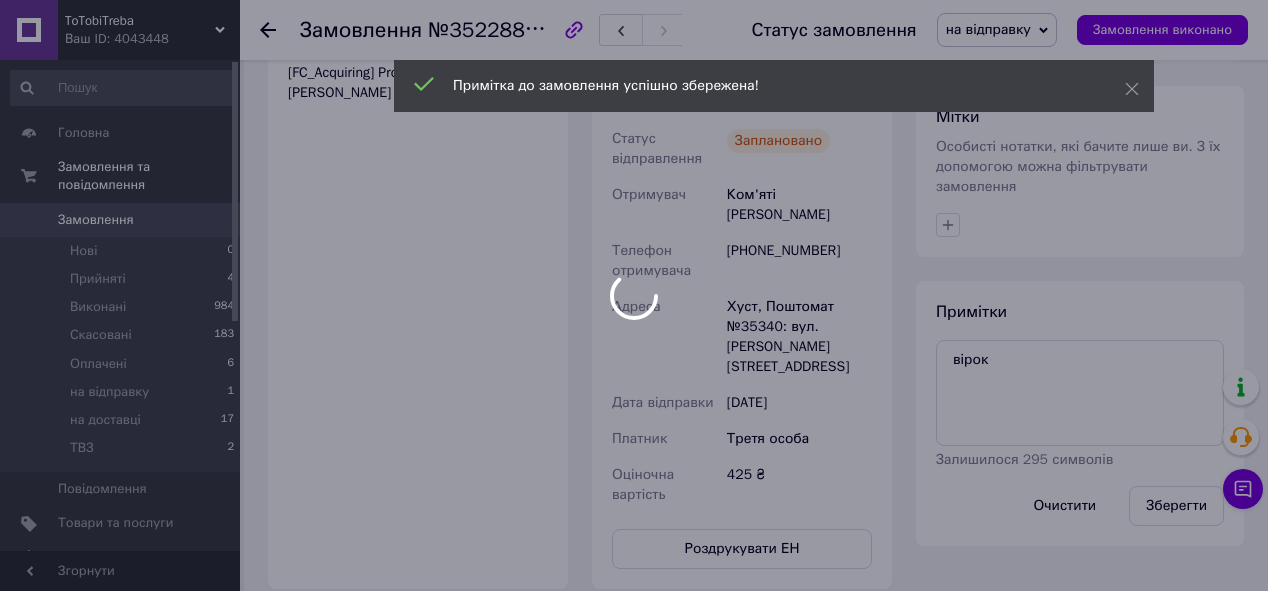 scroll, scrollTop: 640, scrollLeft: 0, axis: vertical 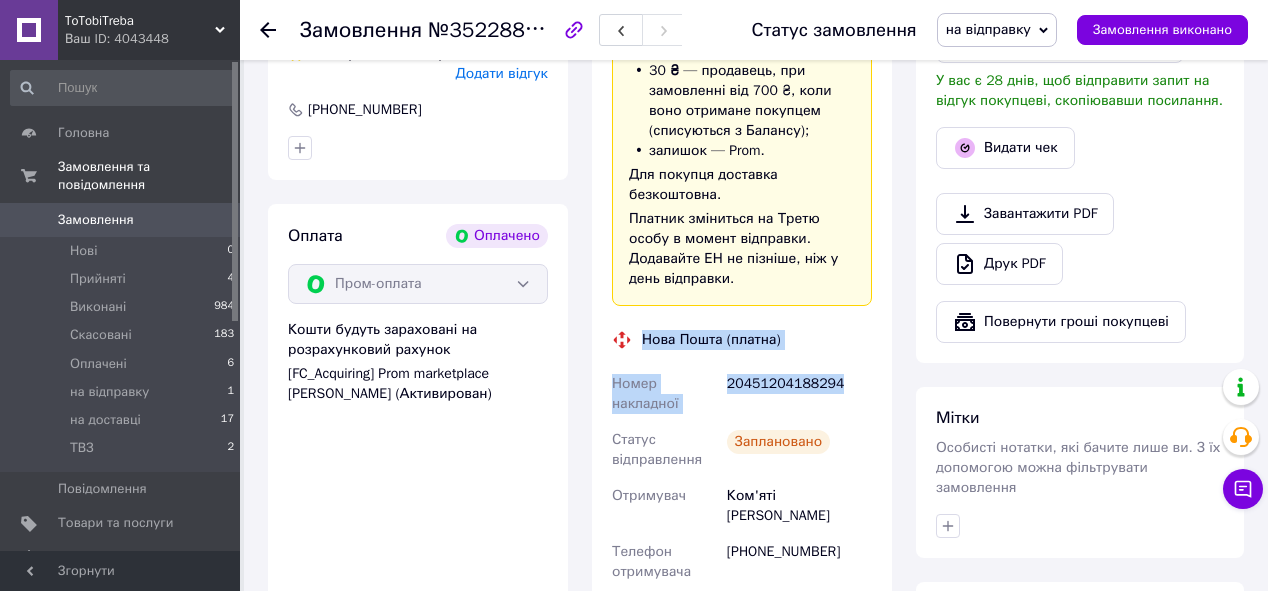 drag, startPoint x: 644, startPoint y: 320, endPoint x: 829, endPoint y: 361, distance: 189.48878 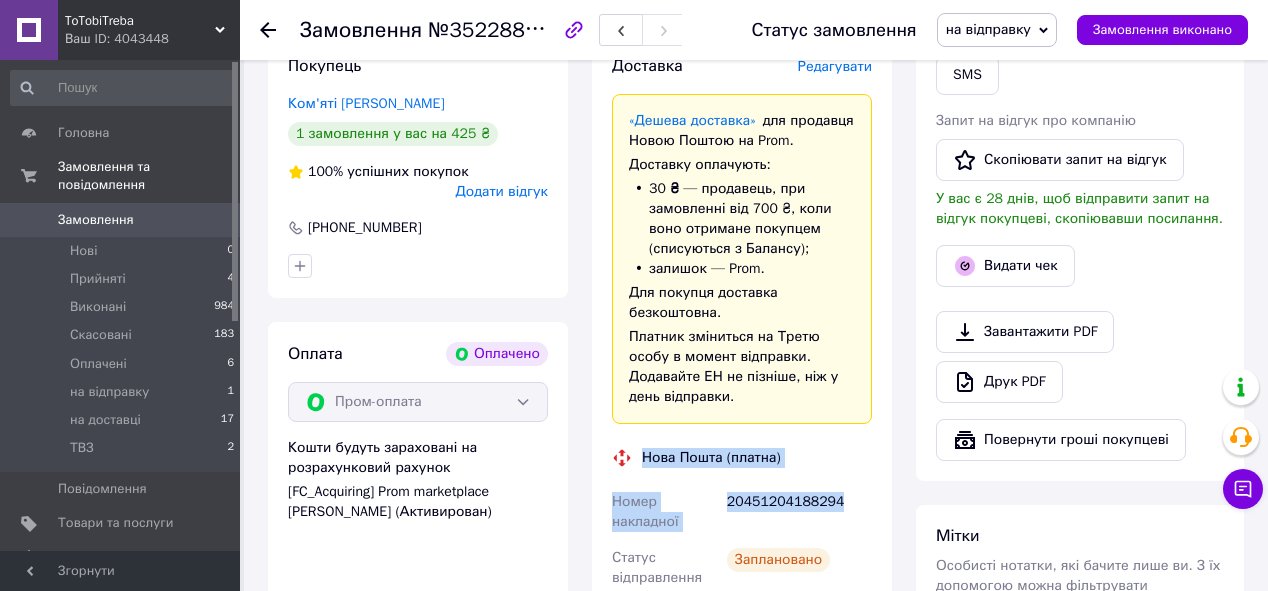 scroll, scrollTop: 640, scrollLeft: 0, axis: vertical 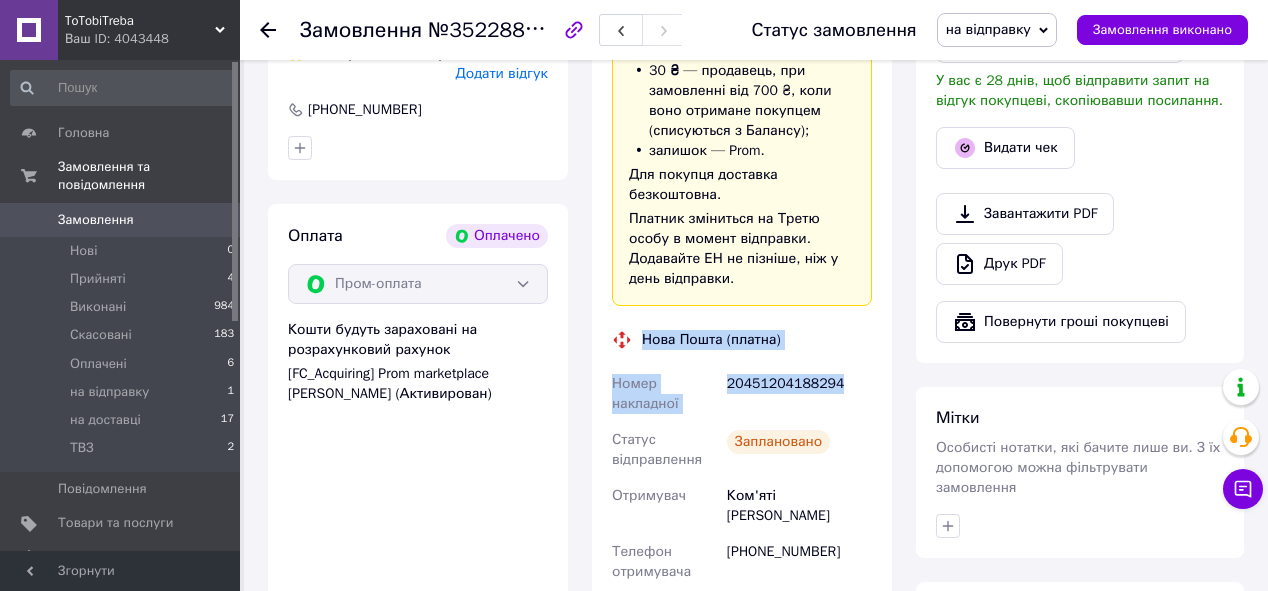 click on "20451204188294" at bounding box center (799, 394) 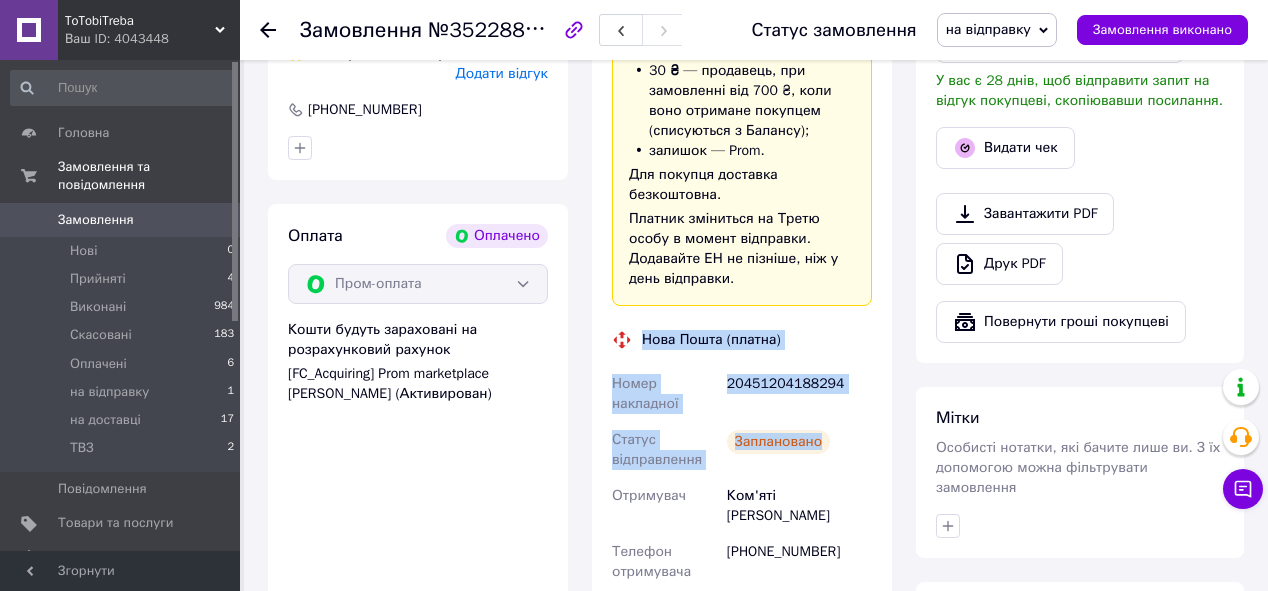 drag, startPoint x: 644, startPoint y: 318, endPoint x: 830, endPoint y: 428, distance: 216.09258 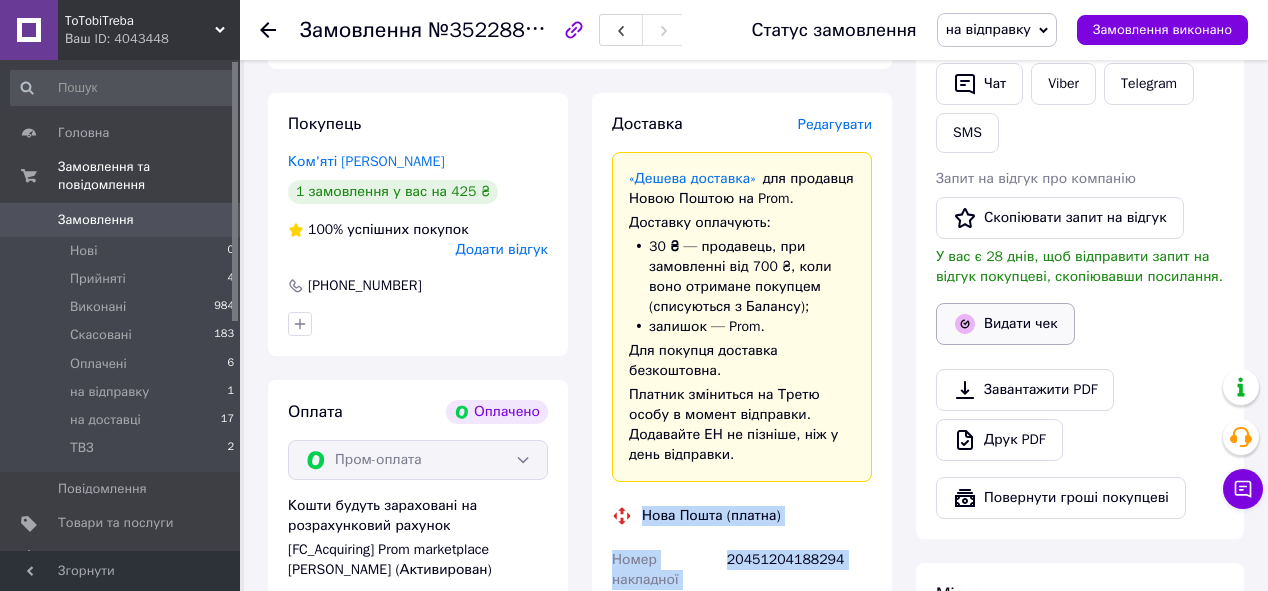 scroll, scrollTop: 320, scrollLeft: 0, axis: vertical 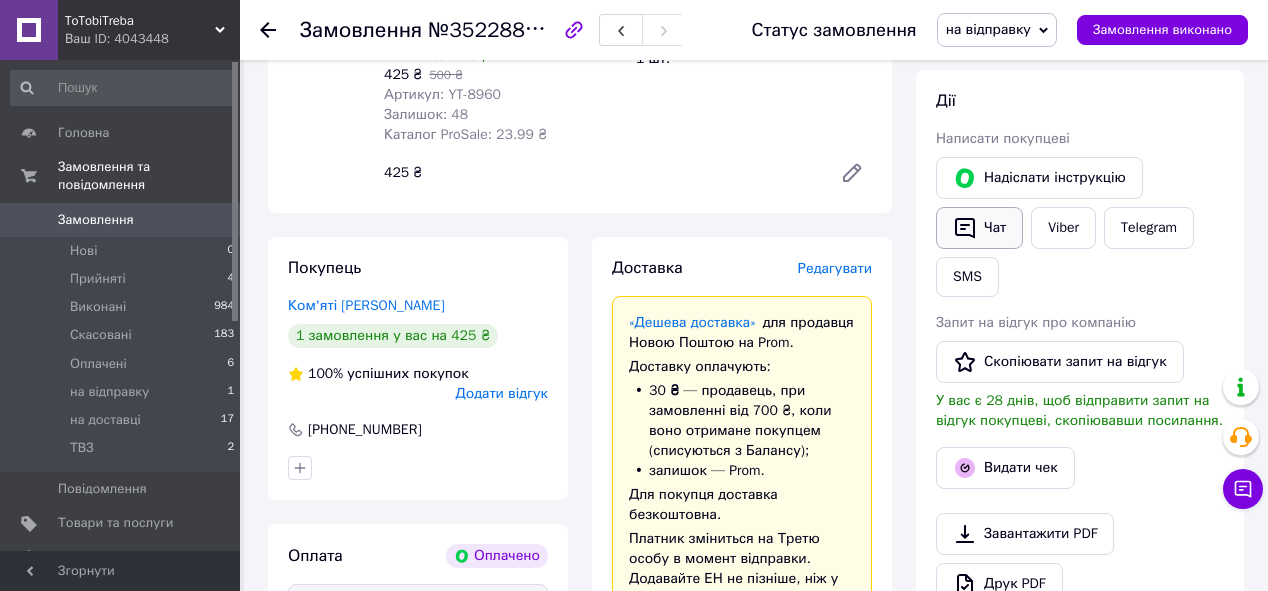 click on "Чат" at bounding box center [979, 228] 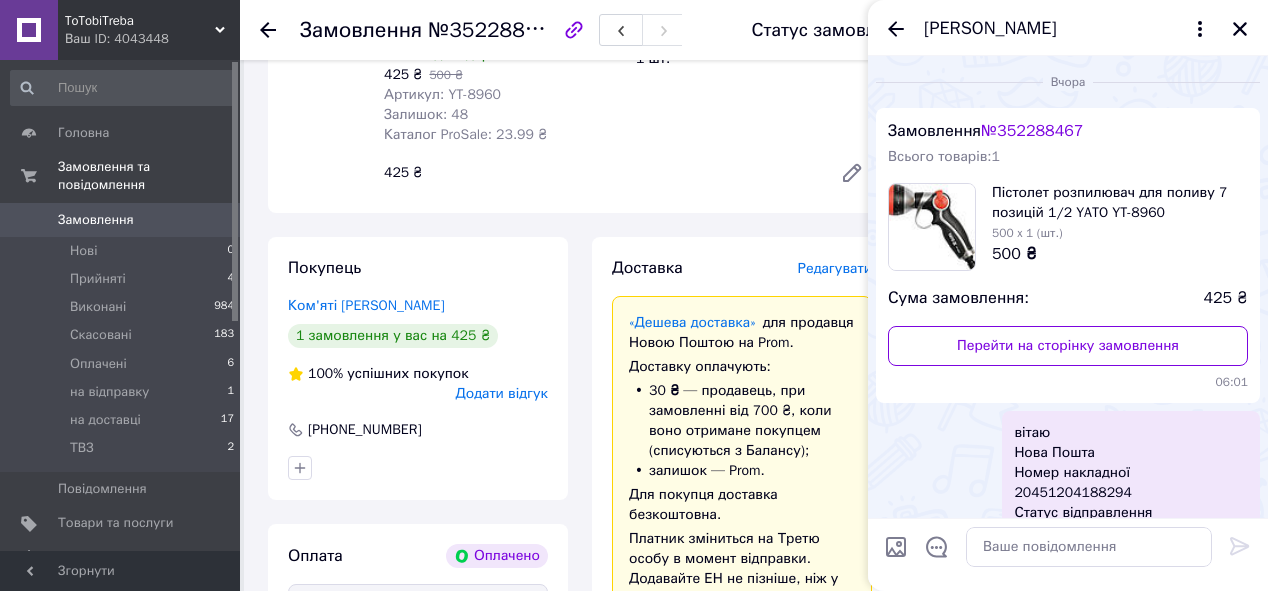 scroll, scrollTop: 310, scrollLeft: 0, axis: vertical 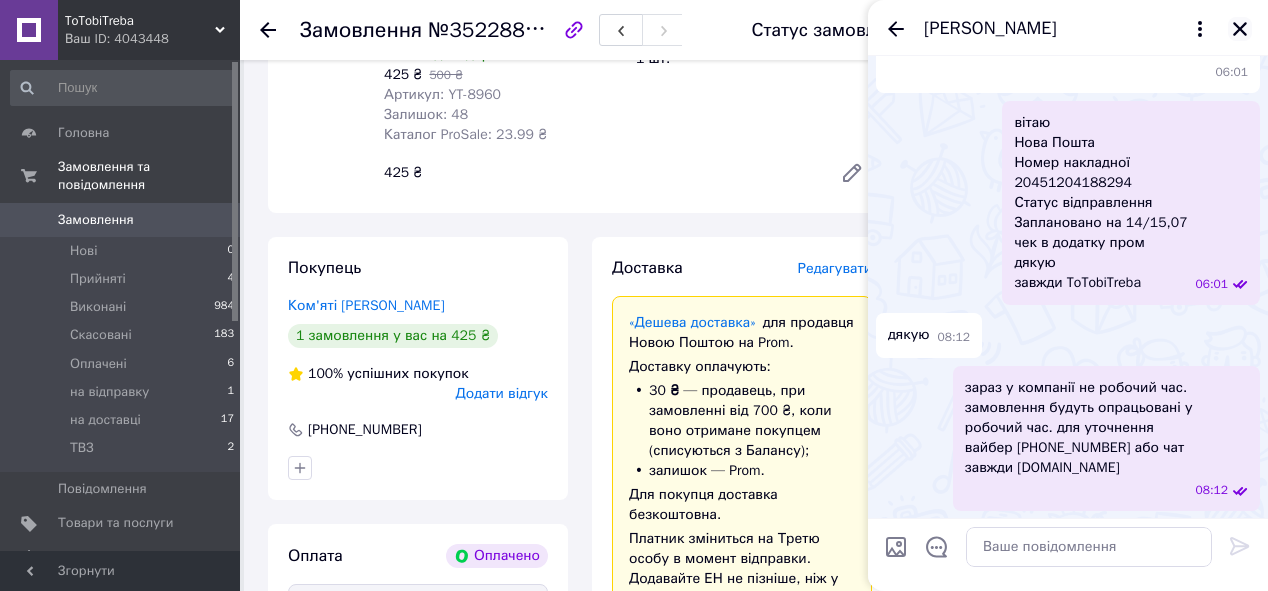 click 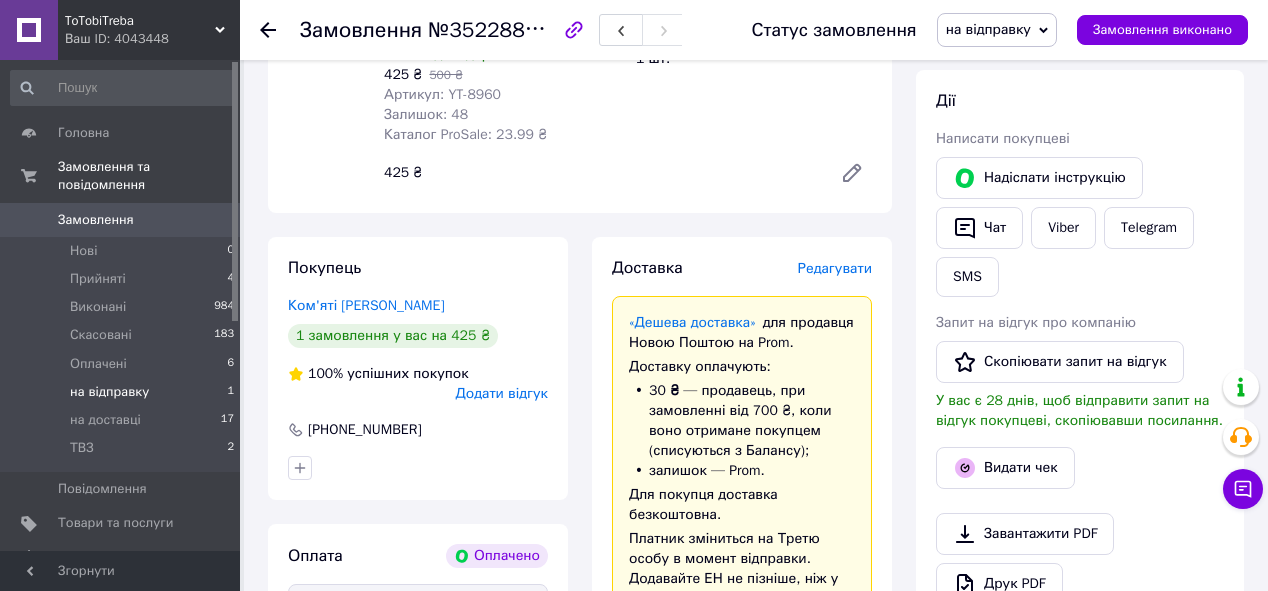 click on "на відправку" at bounding box center (109, 392) 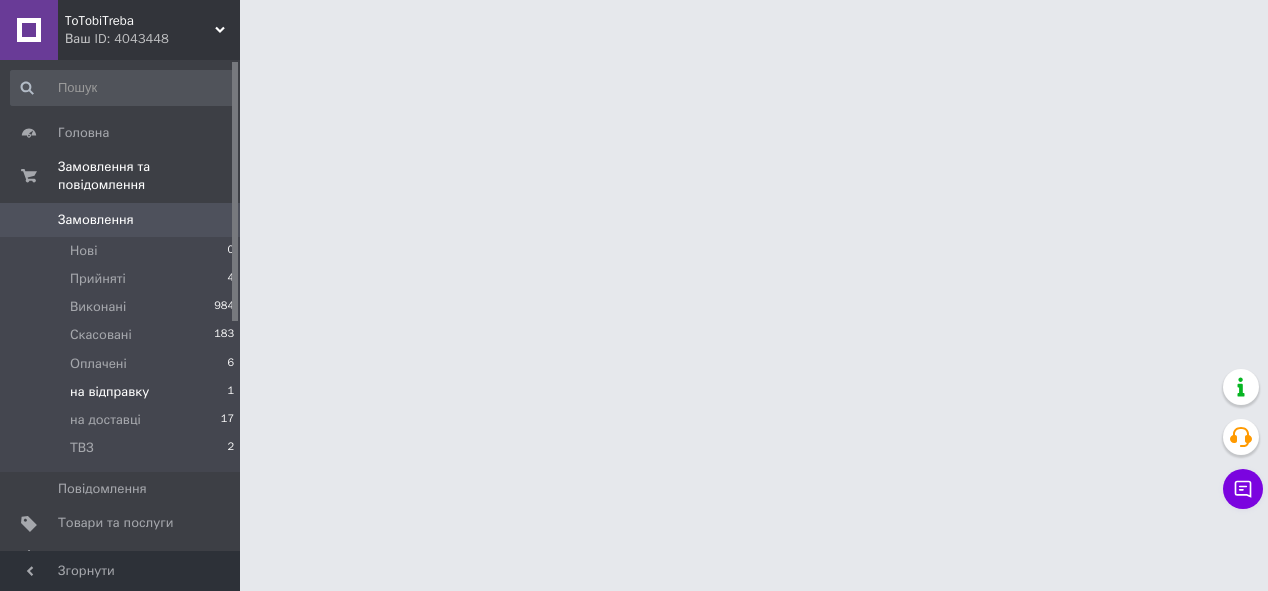 scroll, scrollTop: 0, scrollLeft: 0, axis: both 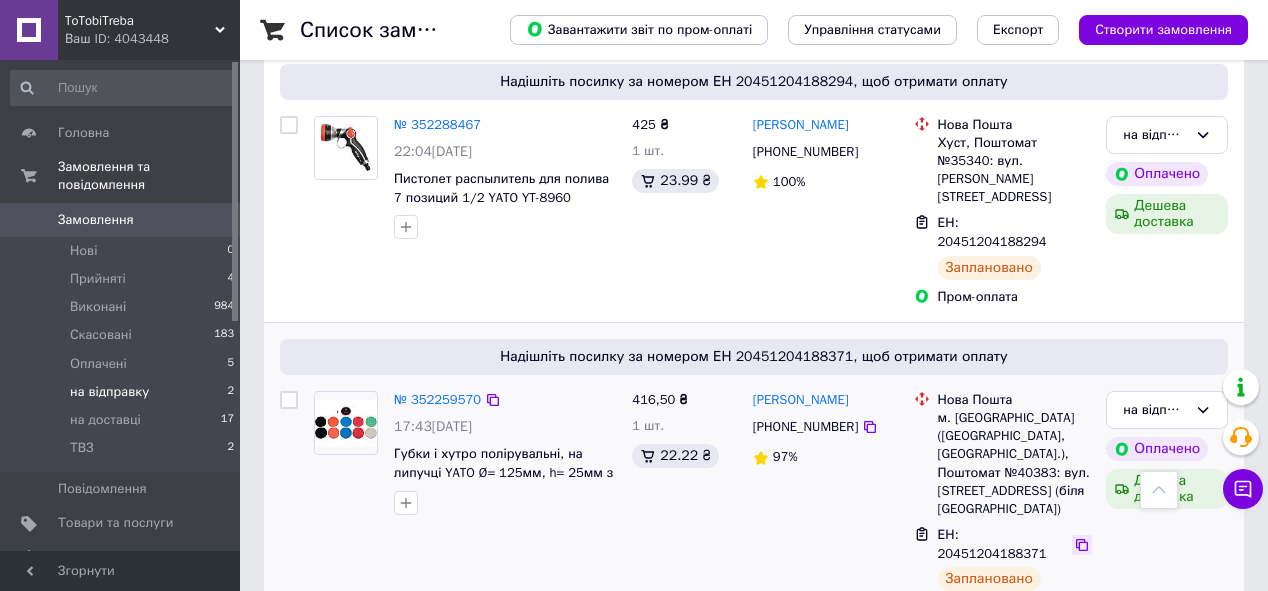 click 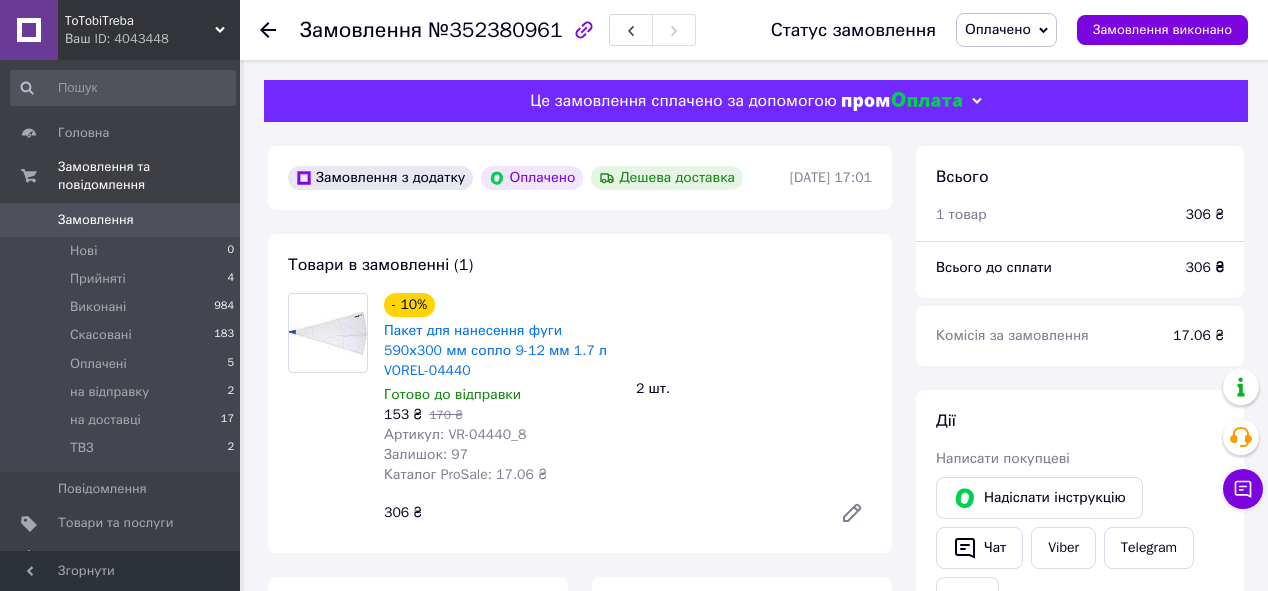 scroll, scrollTop: 0, scrollLeft: 0, axis: both 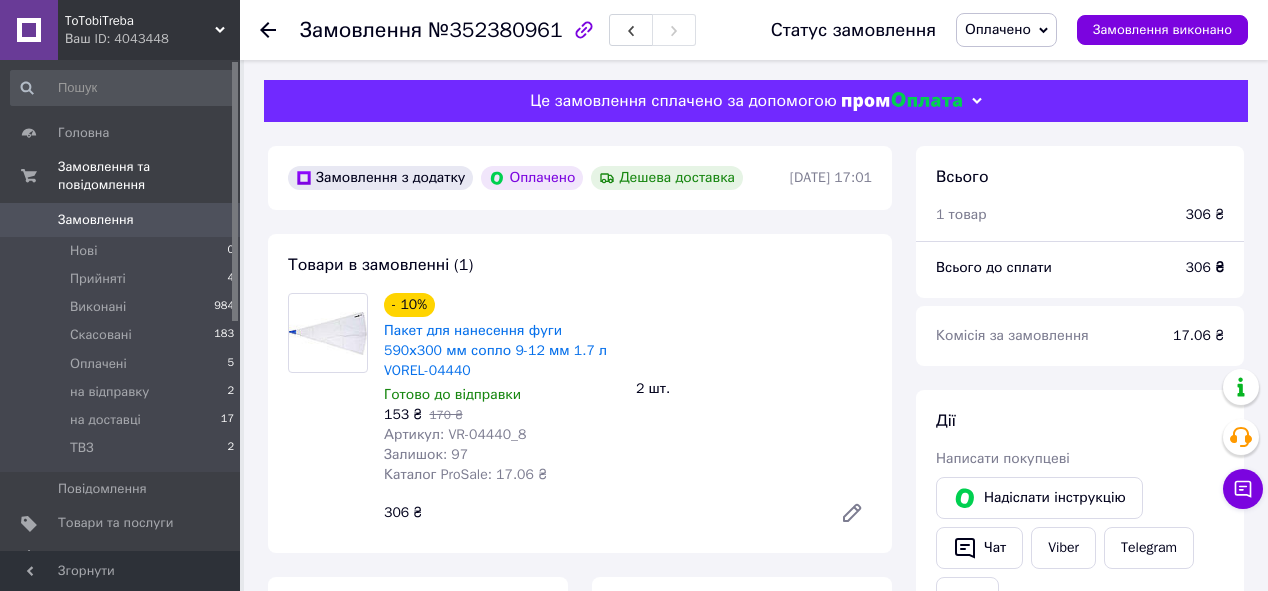 click on "Оплачено" at bounding box center [998, 29] 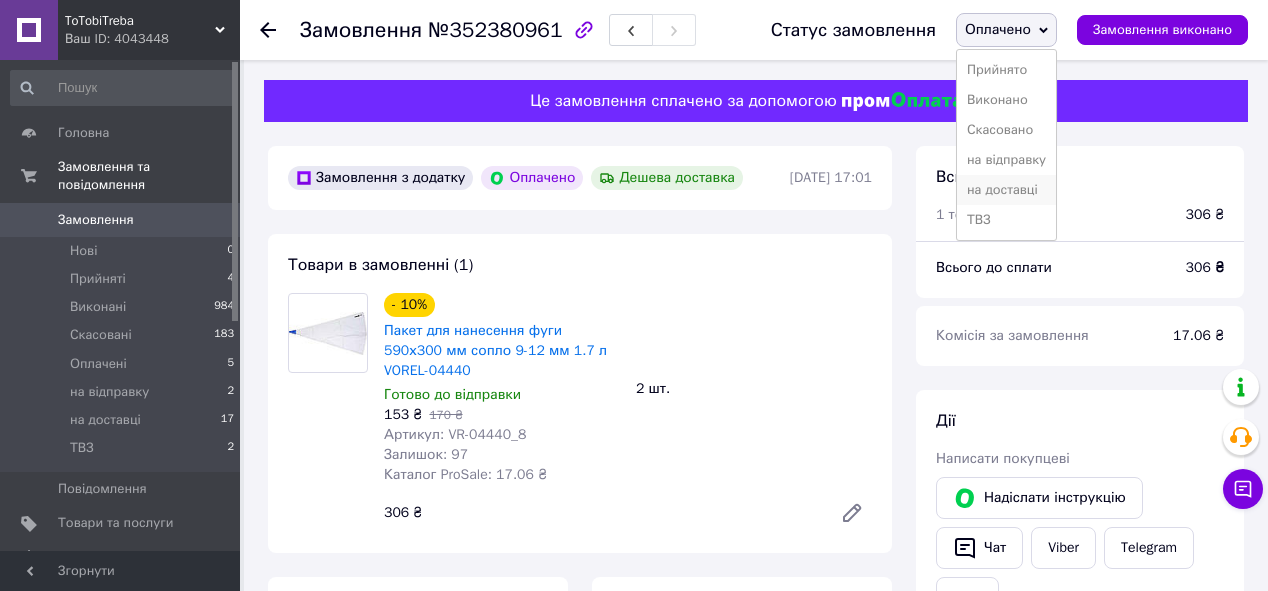 click on "на доставці" at bounding box center [1006, 190] 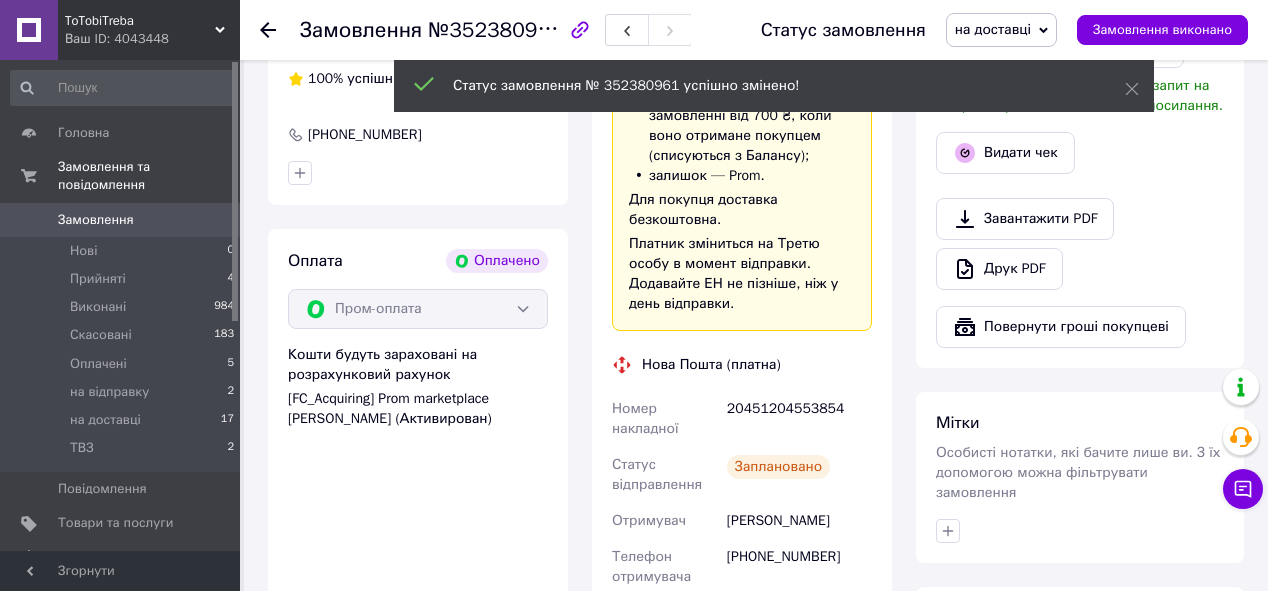 scroll, scrollTop: 640, scrollLeft: 0, axis: vertical 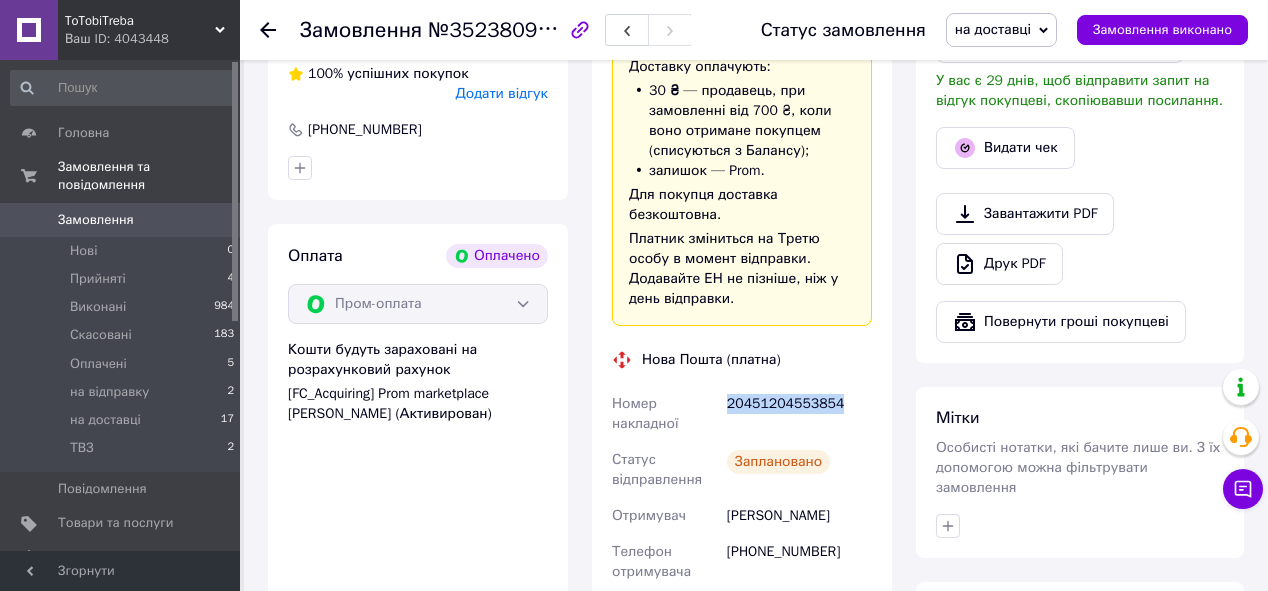 drag, startPoint x: 726, startPoint y: 388, endPoint x: 833, endPoint y: 388, distance: 107 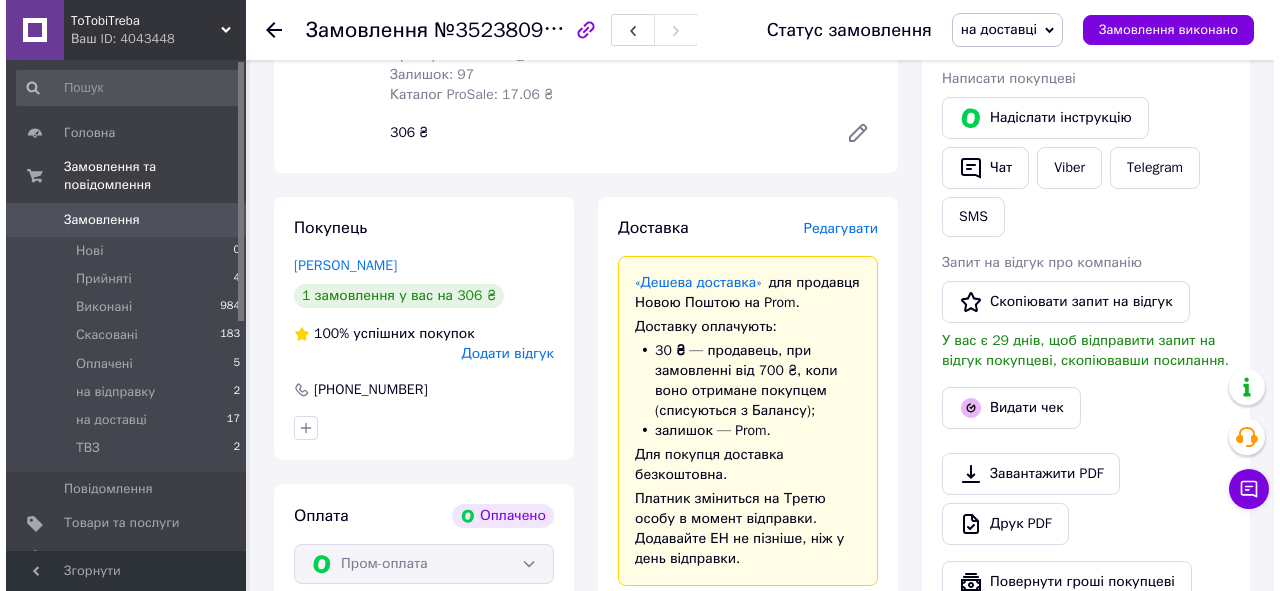scroll, scrollTop: 400, scrollLeft: 0, axis: vertical 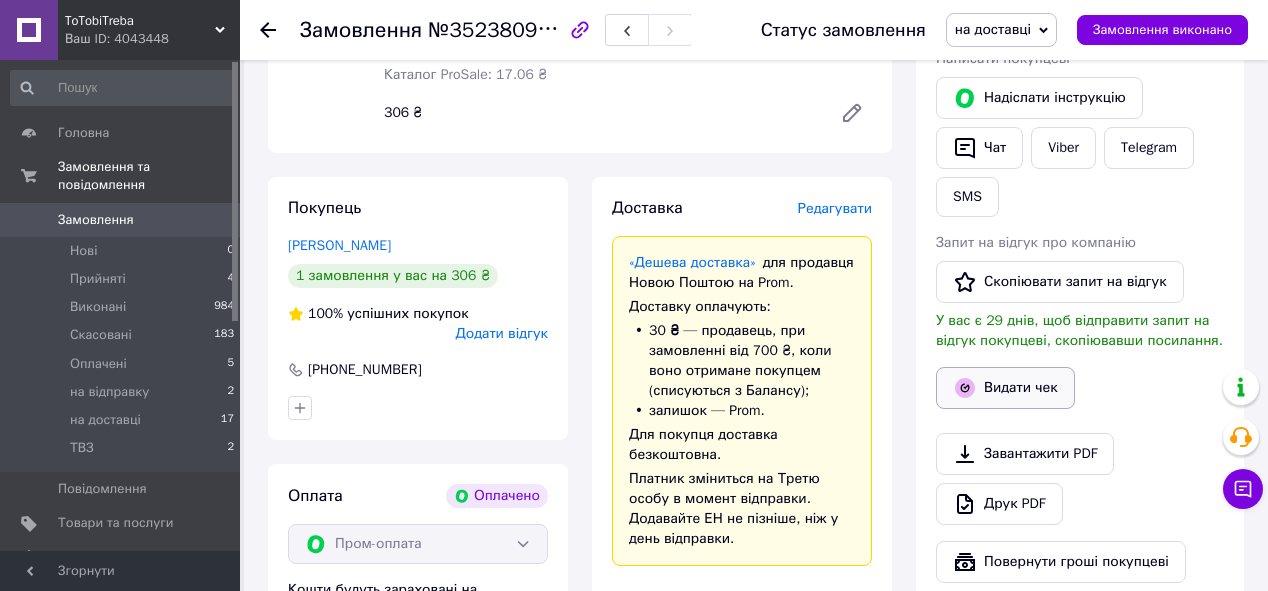 click on "Видати чек" at bounding box center [1005, 388] 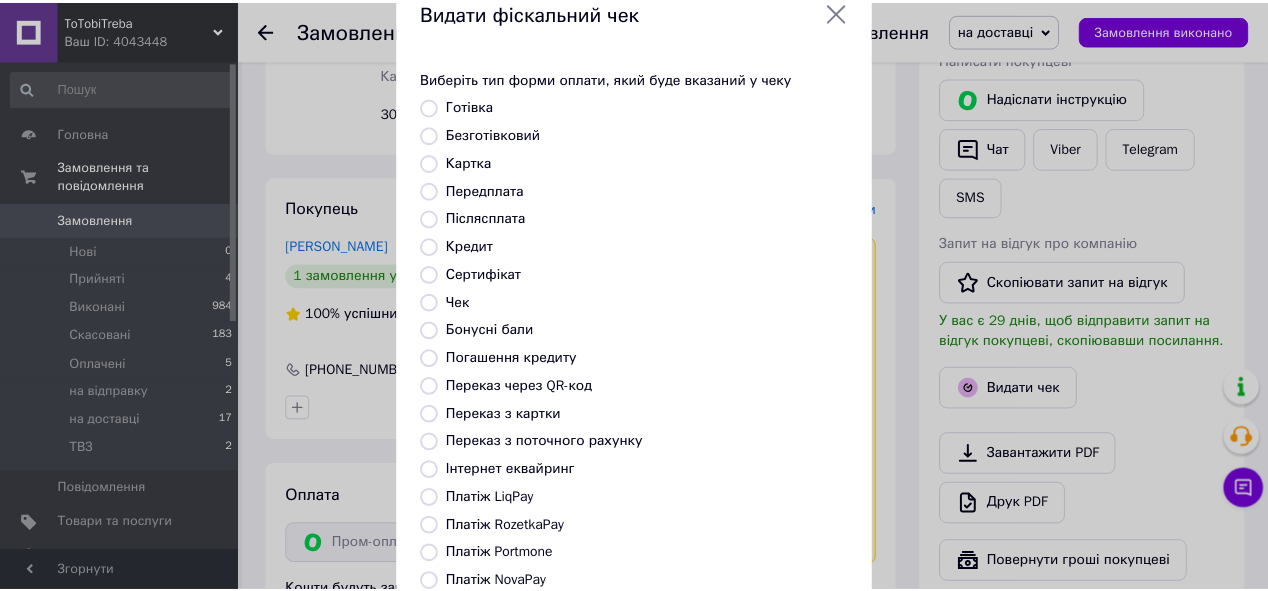 scroll, scrollTop: 267, scrollLeft: 0, axis: vertical 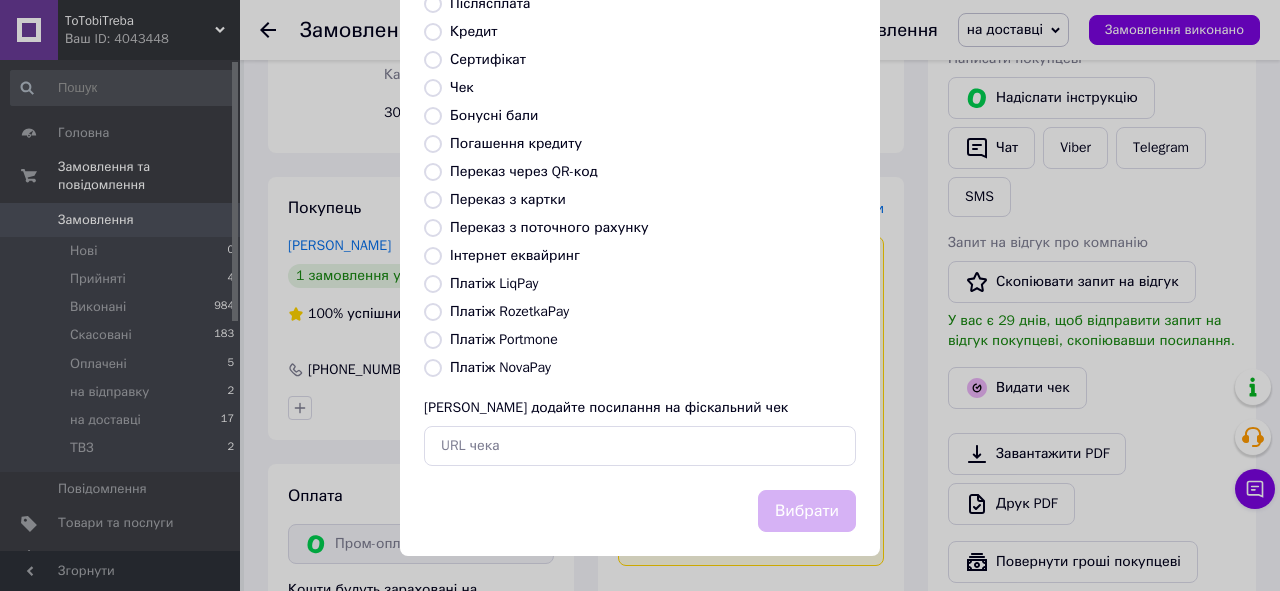 click on "Платіж RozetkaPay" at bounding box center [509, 311] 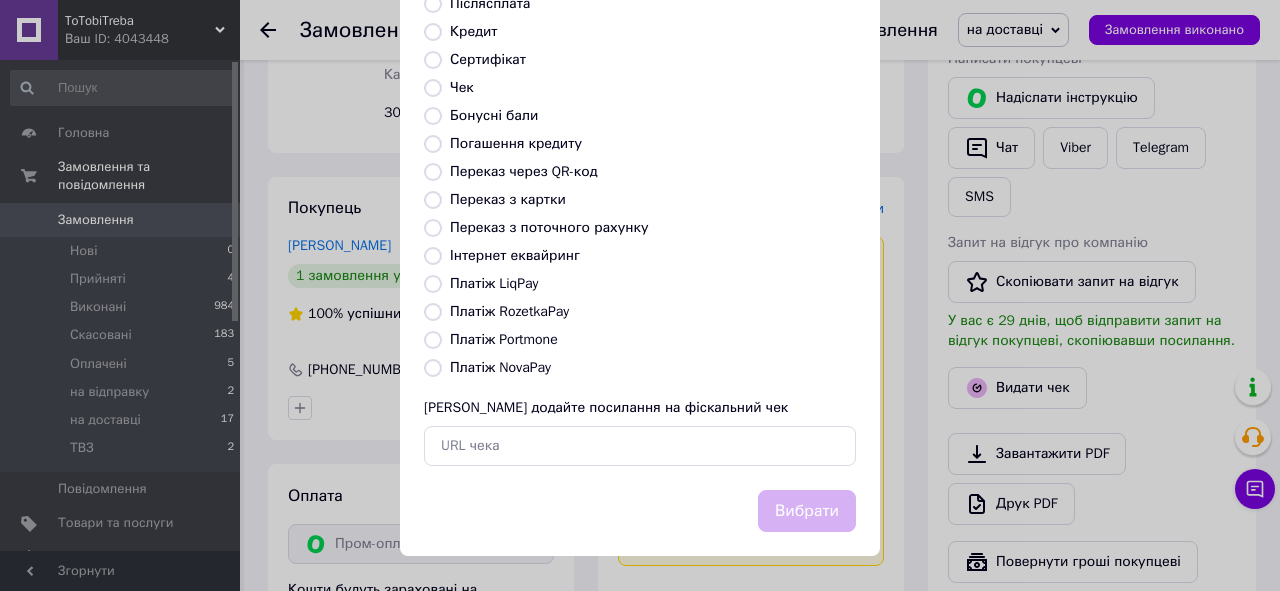 radio on "true" 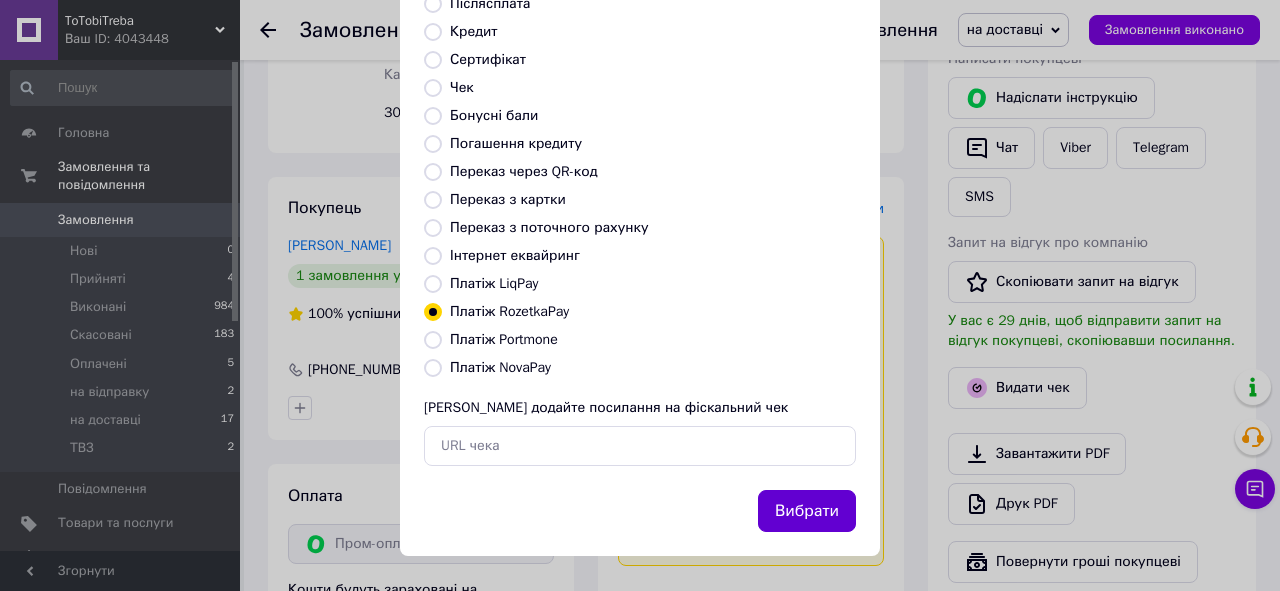 click on "Вибрати" at bounding box center (807, 511) 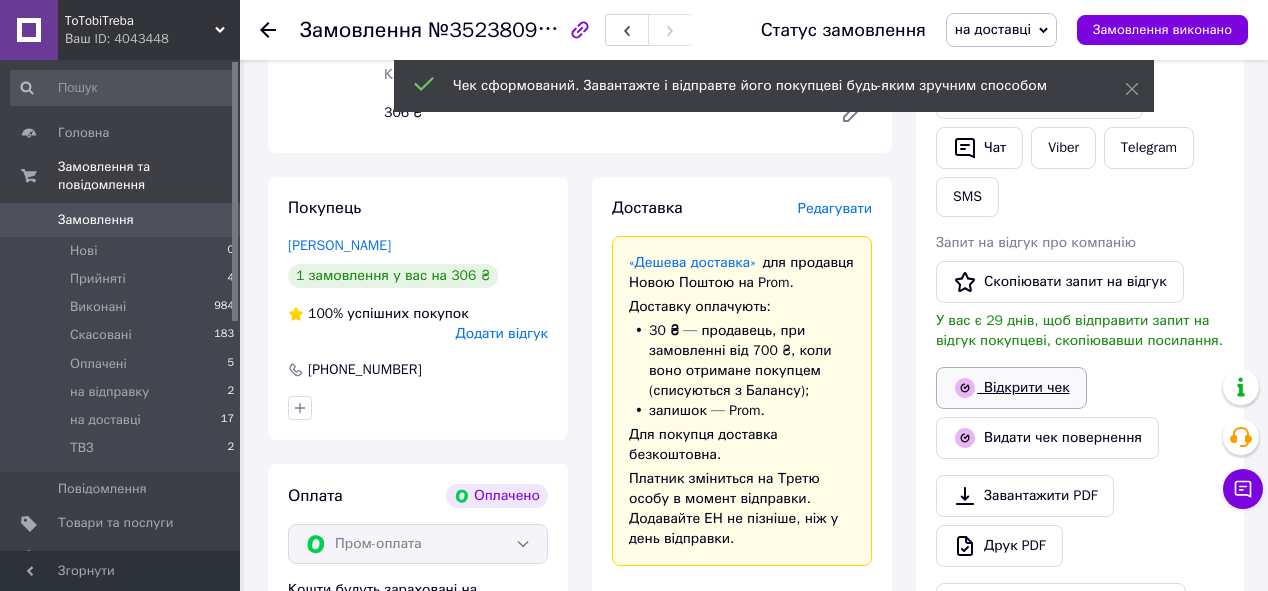 click on "Відкрити чек" at bounding box center [1011, 388] 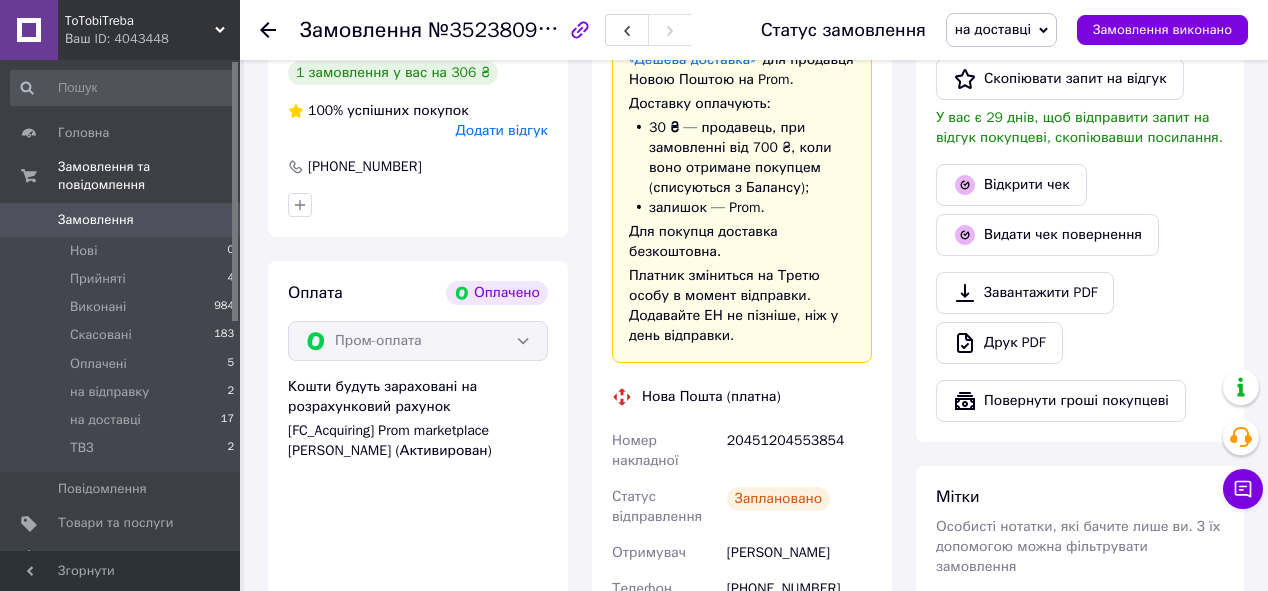 scroll, scrollTop: 720, scrollLeft: 0, axis: vertical 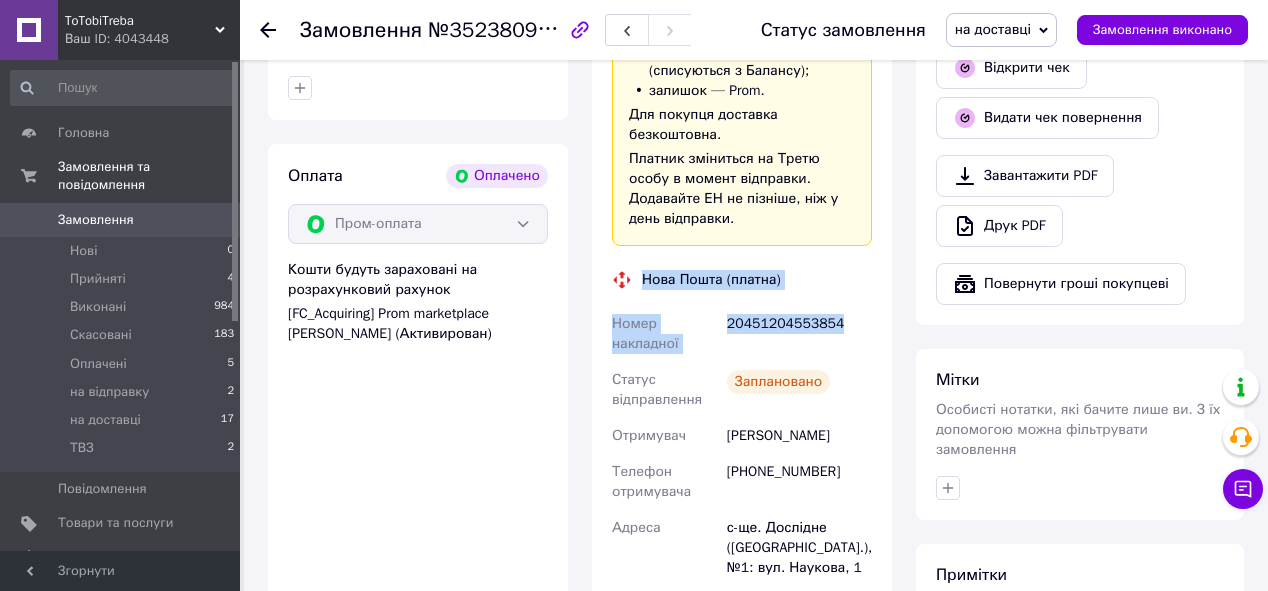 drag, startPoint x: 645, startPoint y: 260, endPoint x: 835, endPoint y: 321, distance: 199.552 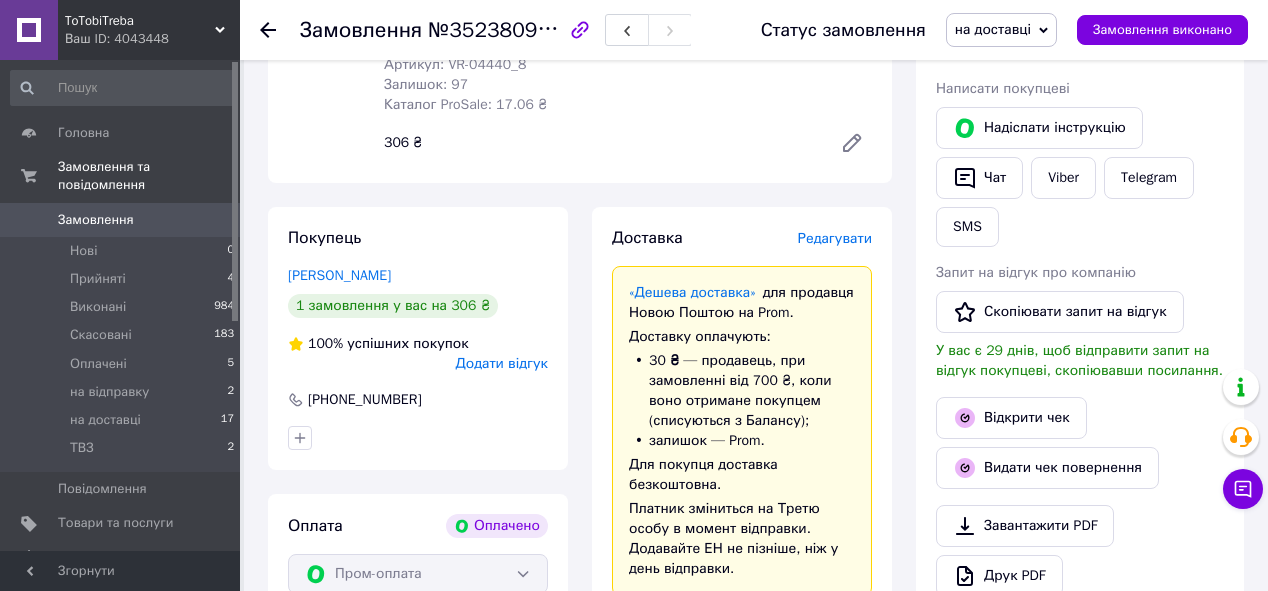 scroll, scrollTop: 320, scrollLeft: 0, axis: vertical 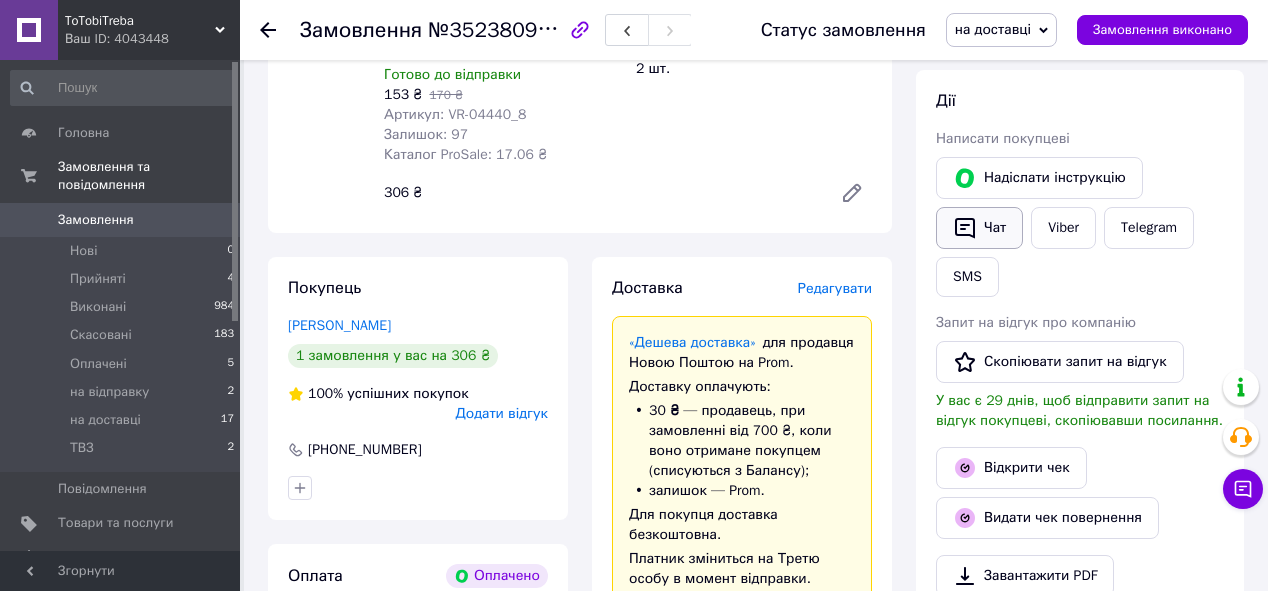 click 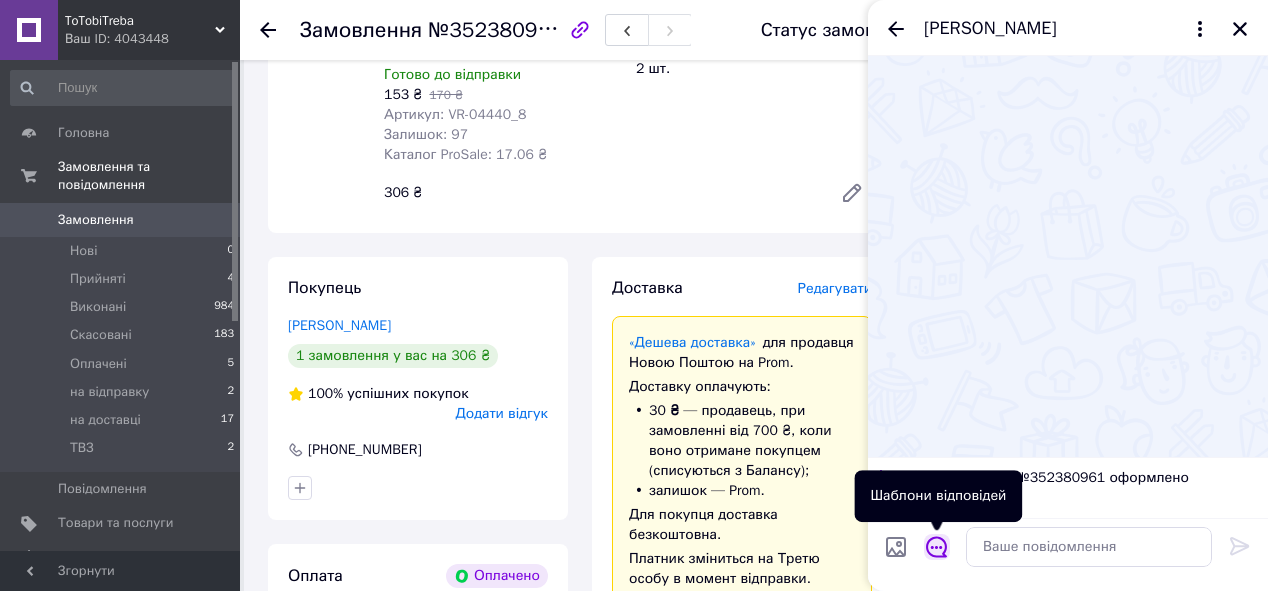click 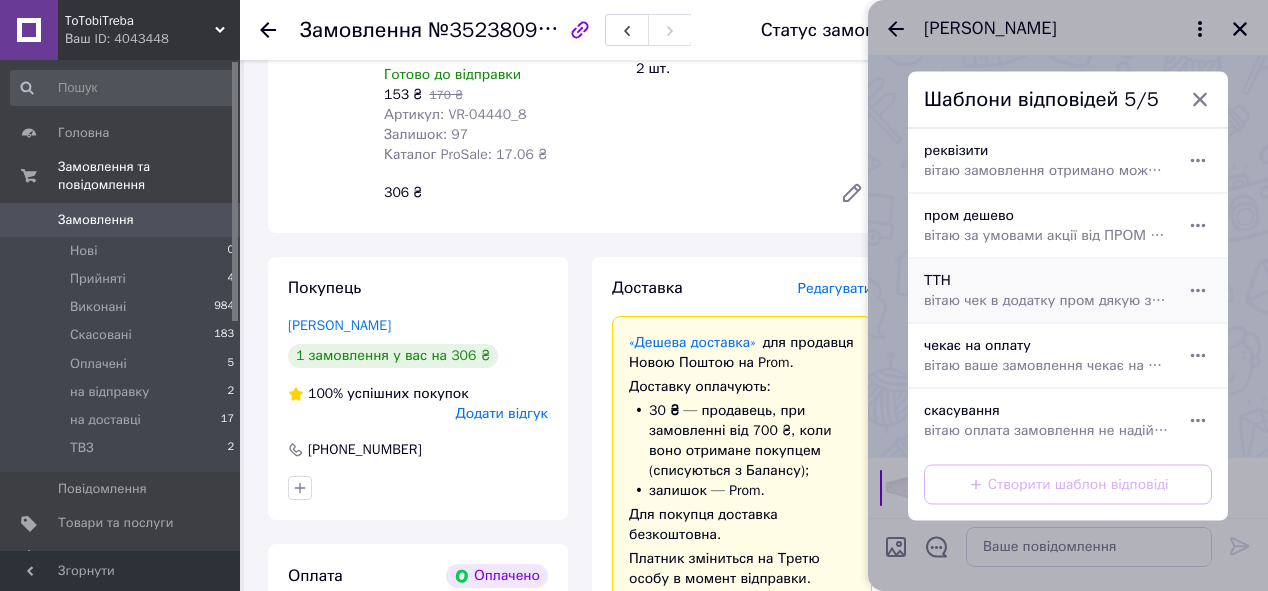 click on "ТТН вітаю
чек в додатку пром
дякую
завжди ToTobiTreba" at bounding box center [1046, 290] 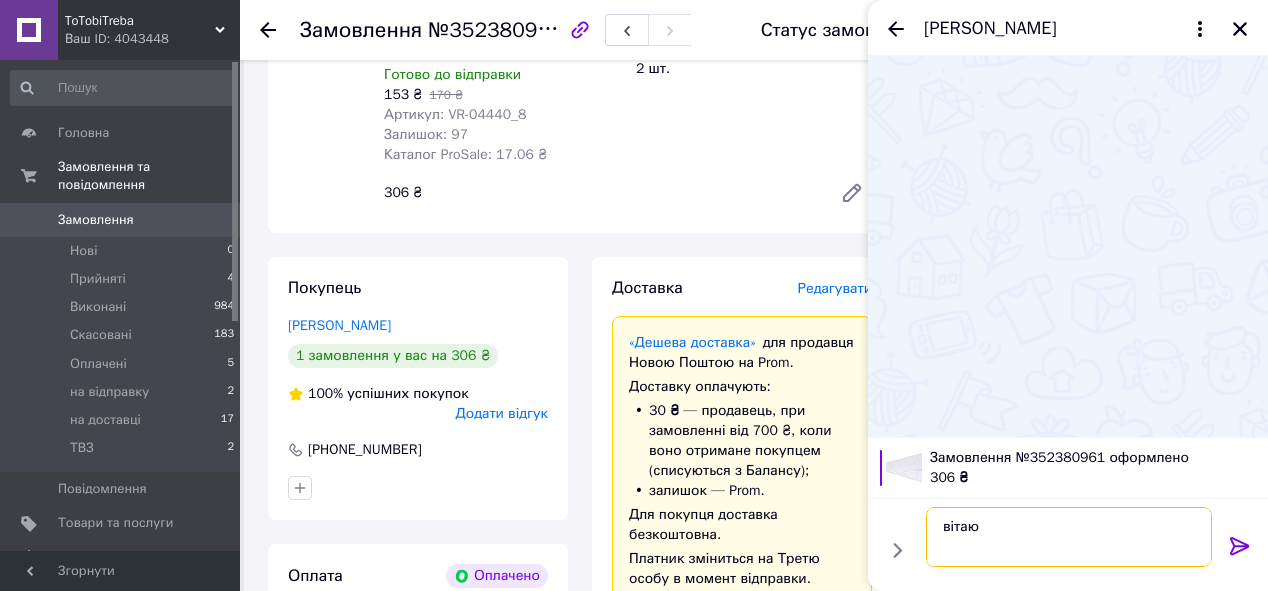 click on "вітаю
чек в додатку пром
дякую
завжди ToTobiTreba" at bounding box center [1069, 537] 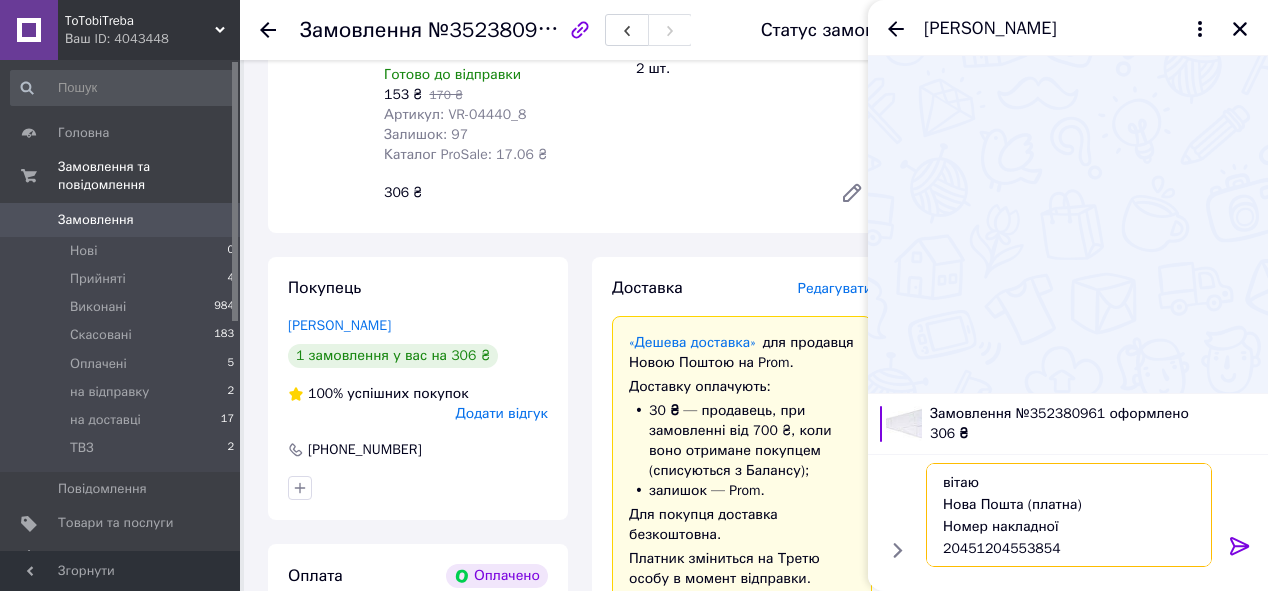 drag, startPoint x: 1023, startPoint y: 503, endPoint x: 1092, endPoint y: 503, distance: 69 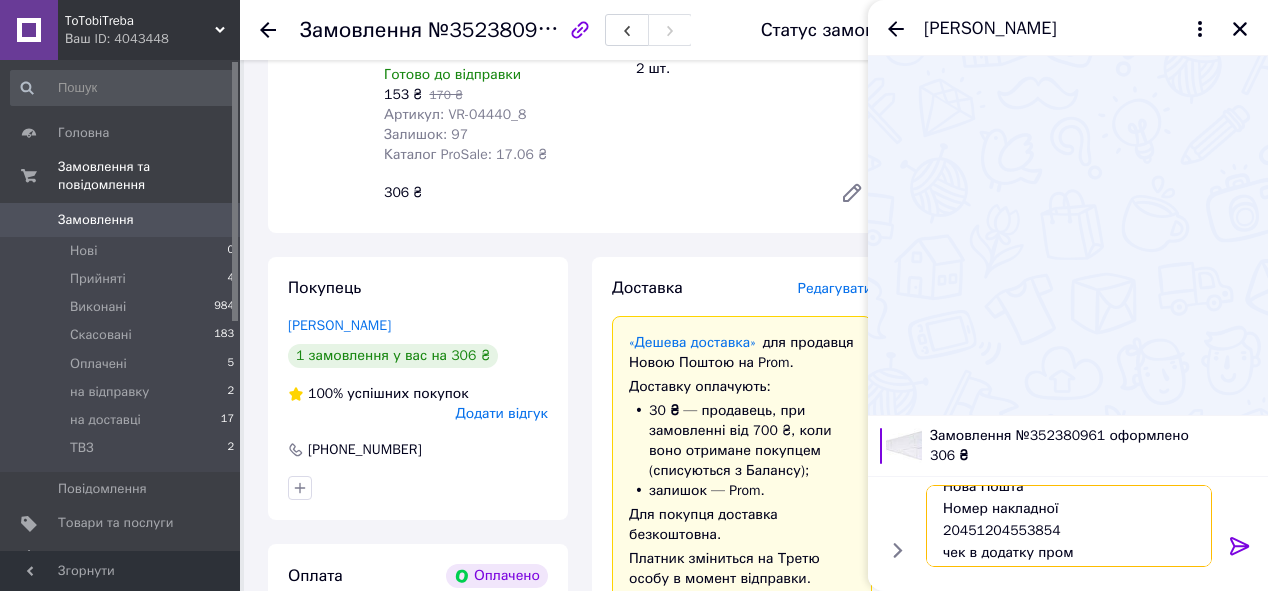 scroll, scrollTop: 89, scrollLeft: 0, axis: vertical 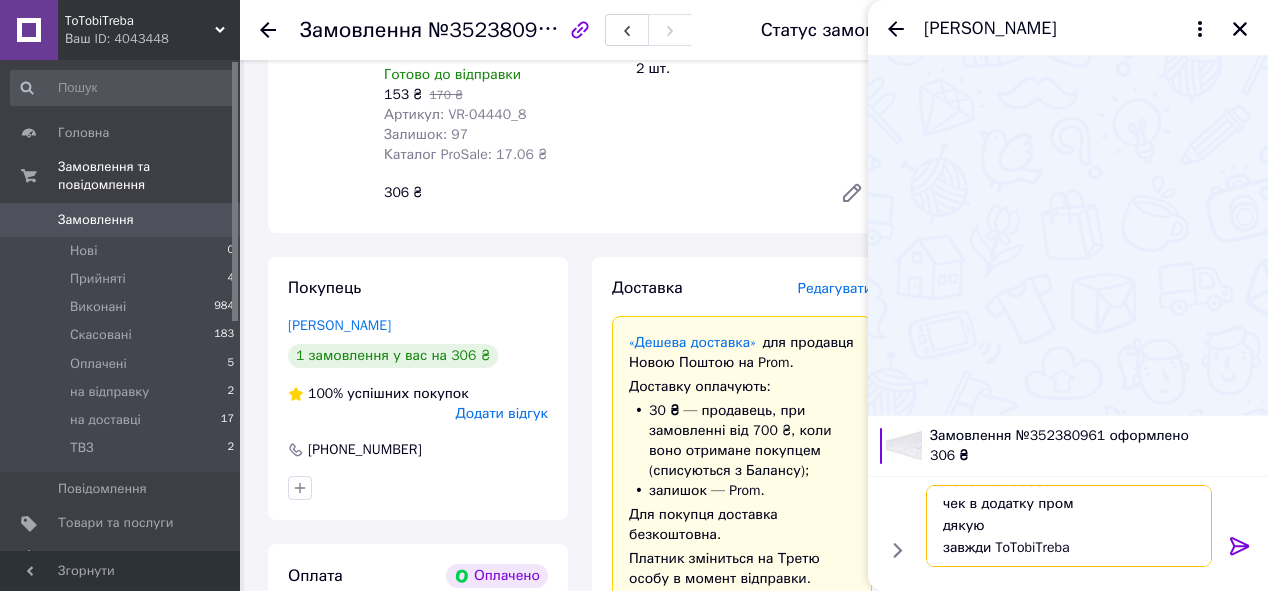 drag, startPoint x: 958, startPoint y: 507, endPoint x: 1025, endPoint y: 523, distance: 68.88396 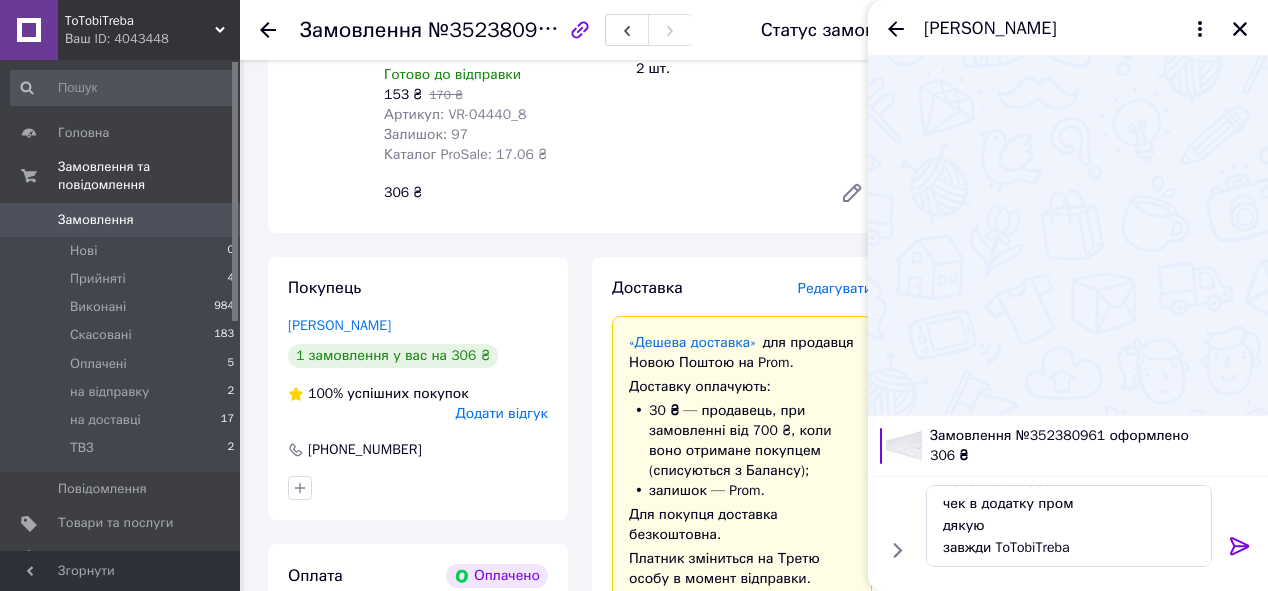 click 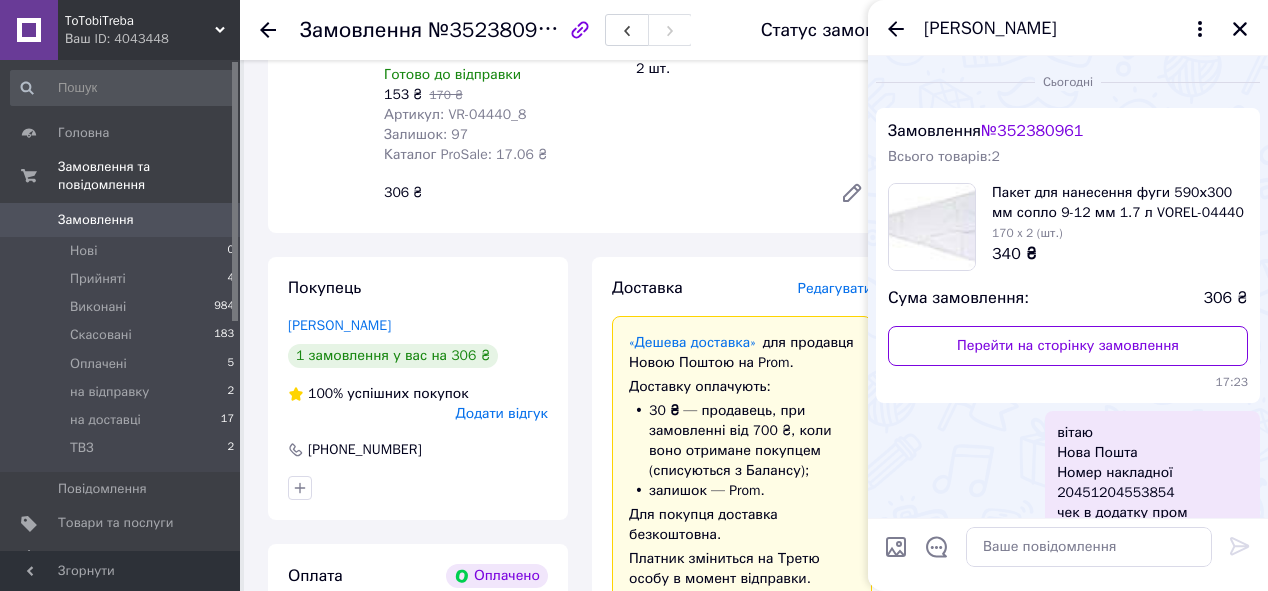 scroll, scrollTop: 0, scrollLeft: 0, axis: both 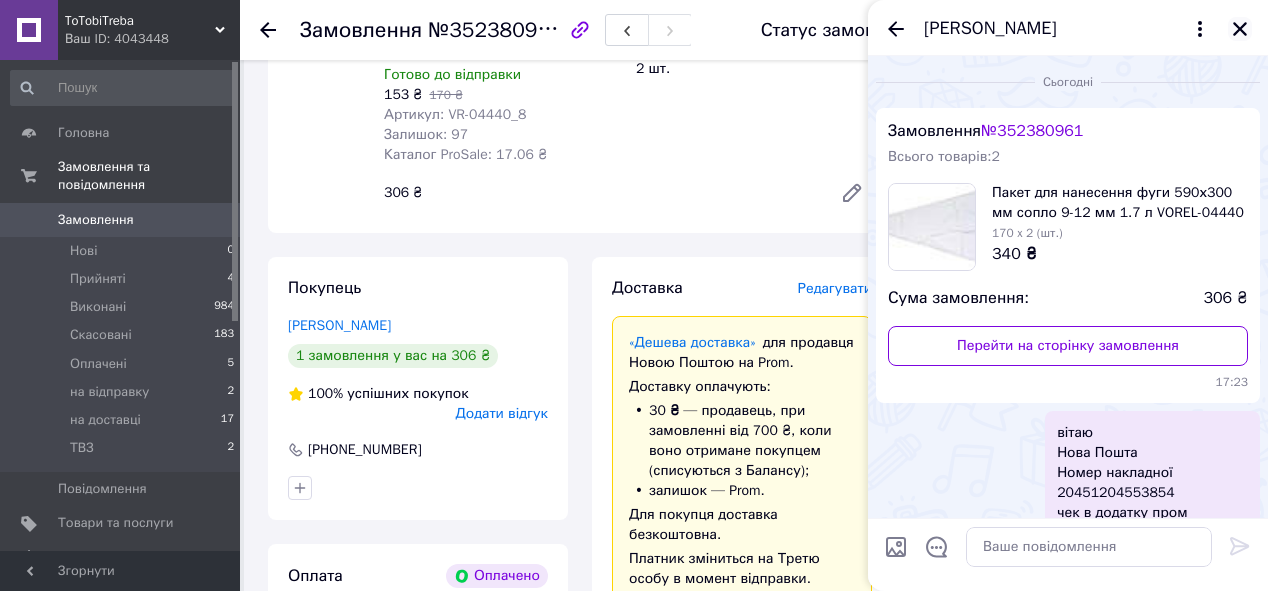 click 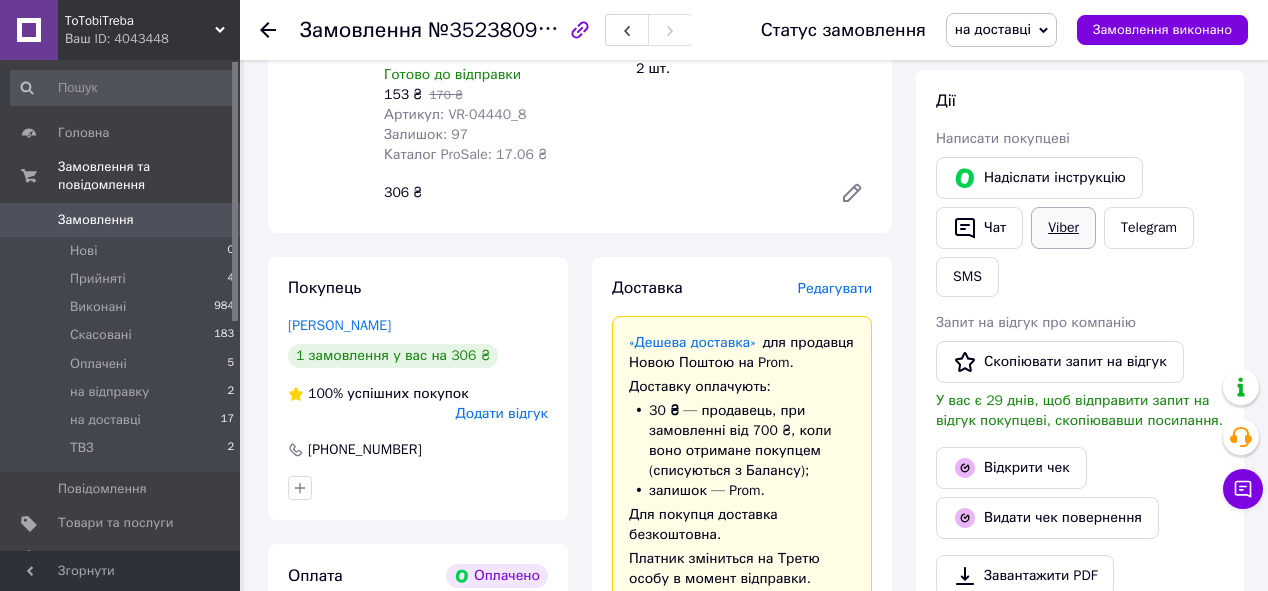 click on "Viber" at bounding box center [1063, 228] 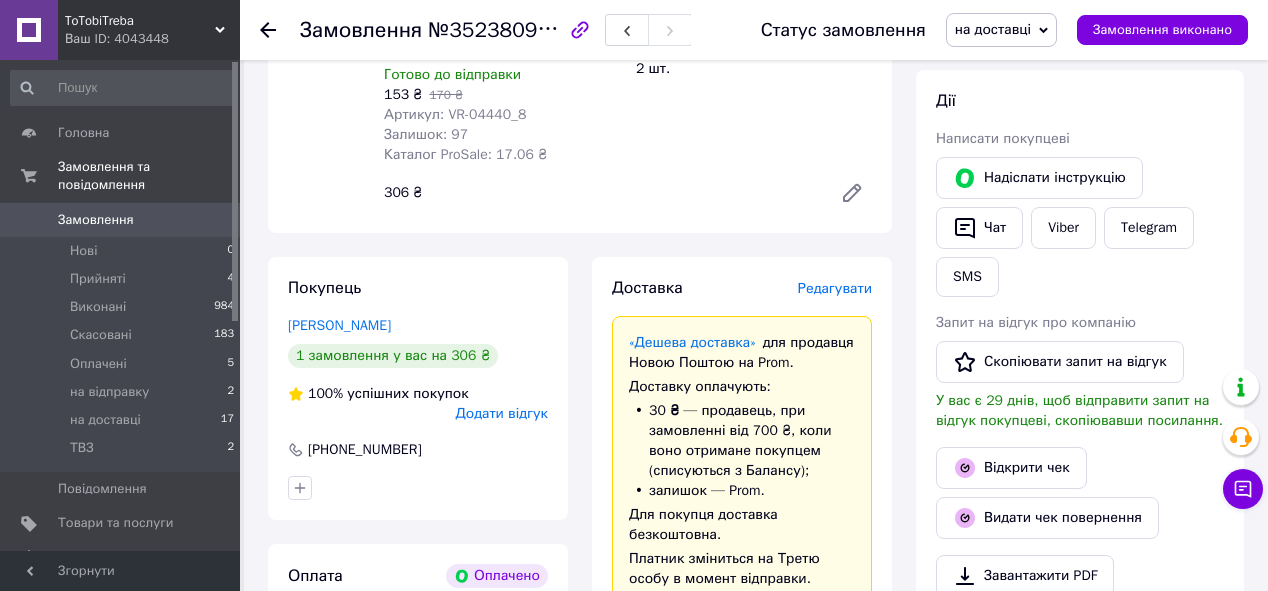 click on "Надіслати інструкцію   Чат Viber Telegram SMS" at bounding box center [1080, 227] 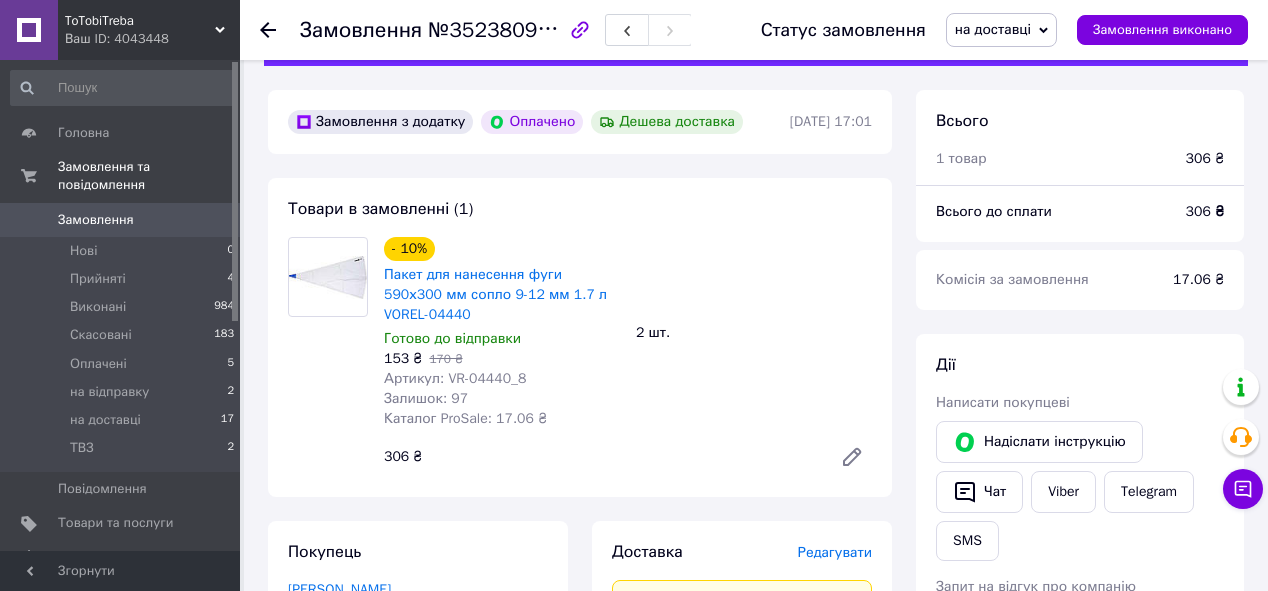 scroll, scrollTop: 160, scrollLeft: 0, axis: vertical 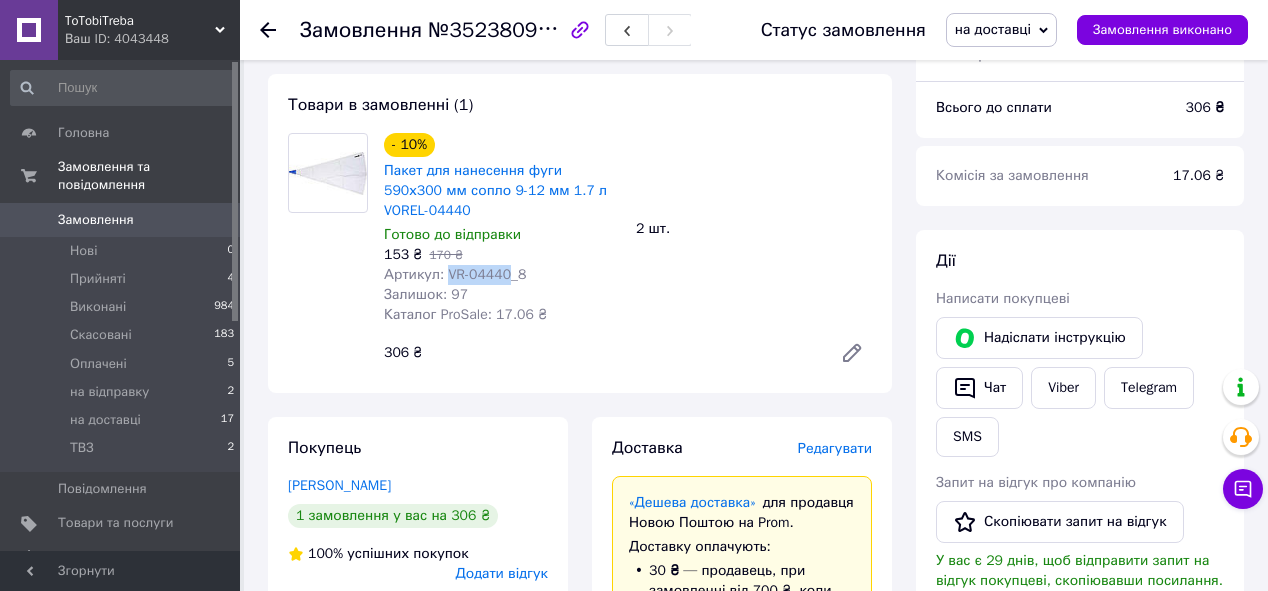 drag, startPoint x: 445, startPoint y: 279, endPoint x: 504, endPoint y: 276, distance: 59.07622 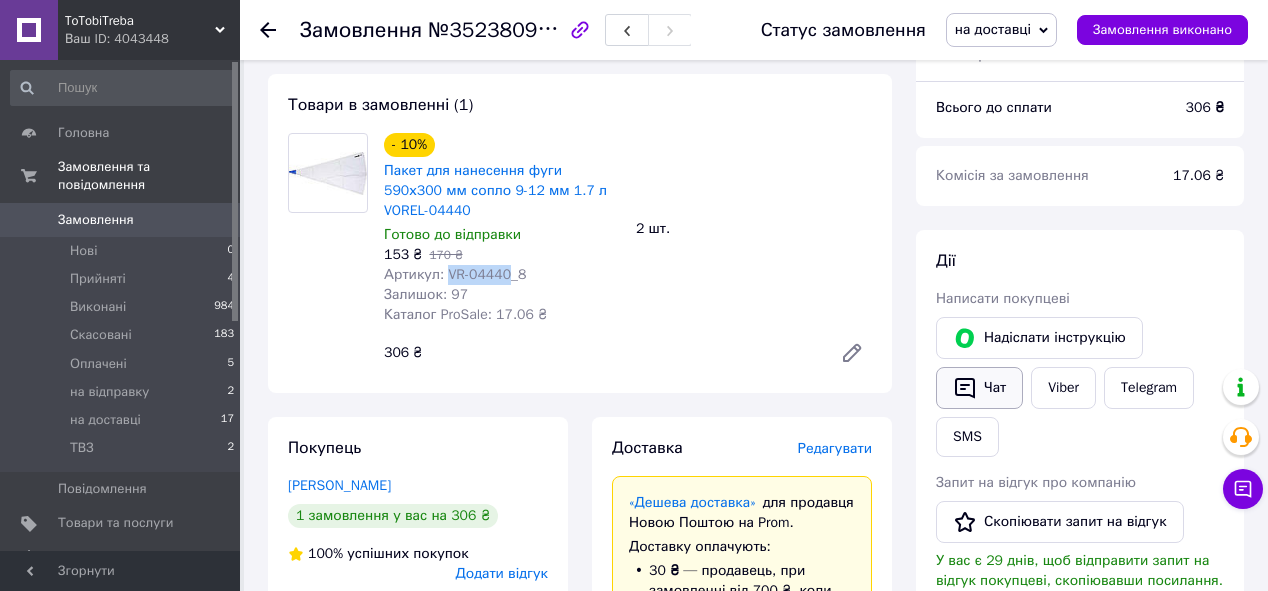 click on "Чат" at bounding box center [979, 388] 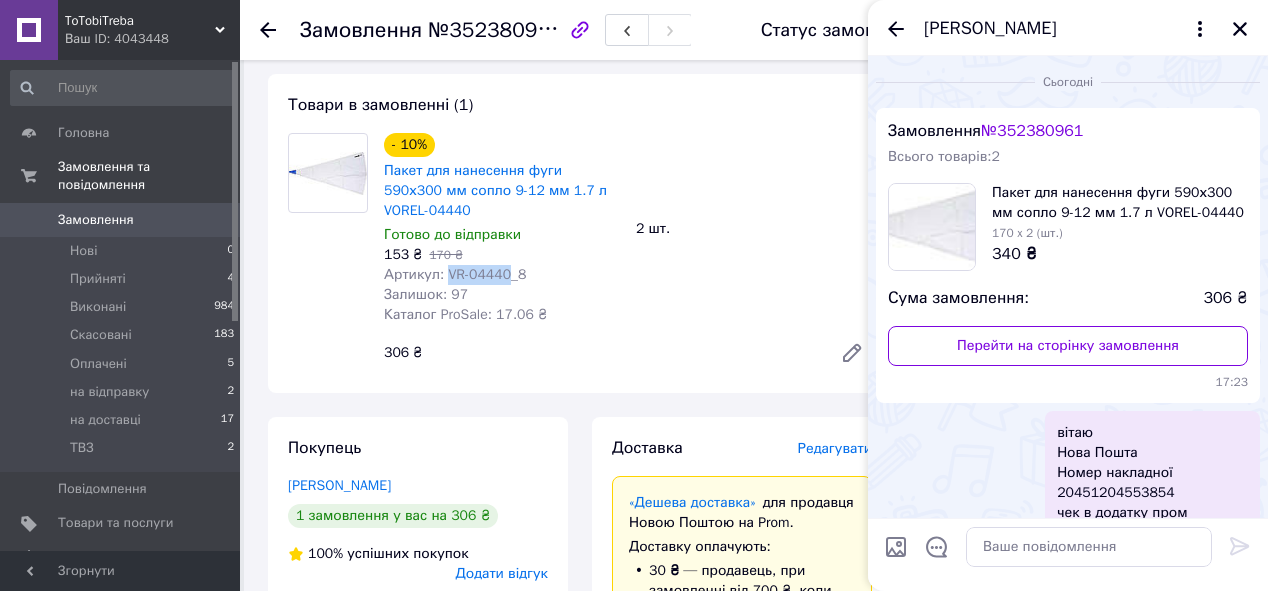 scroll, scrollTop: 64, scrollLeft: 0, axis: vertical 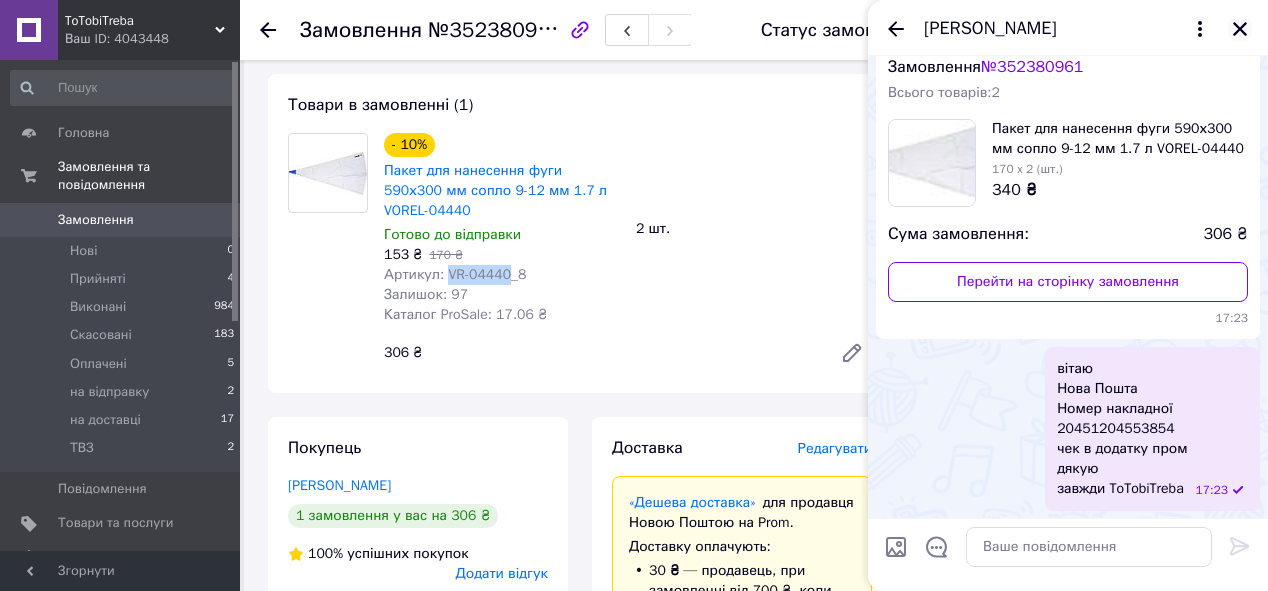 click 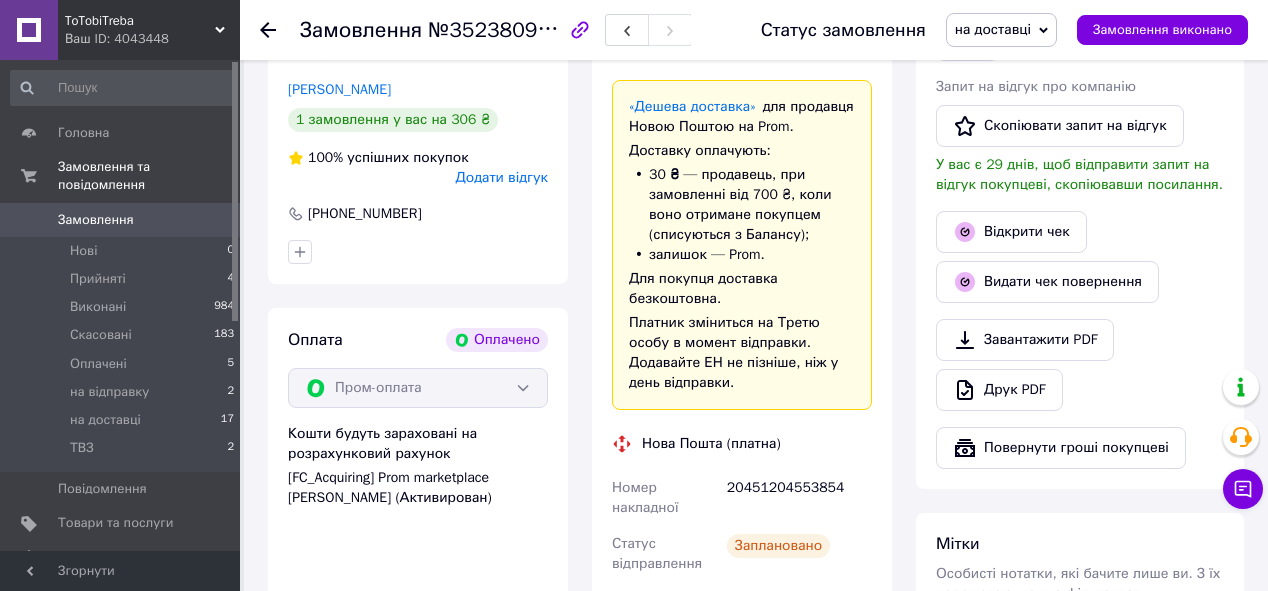 scroll, scrollTop: 560, scrollLeft: 0, axis: vertical 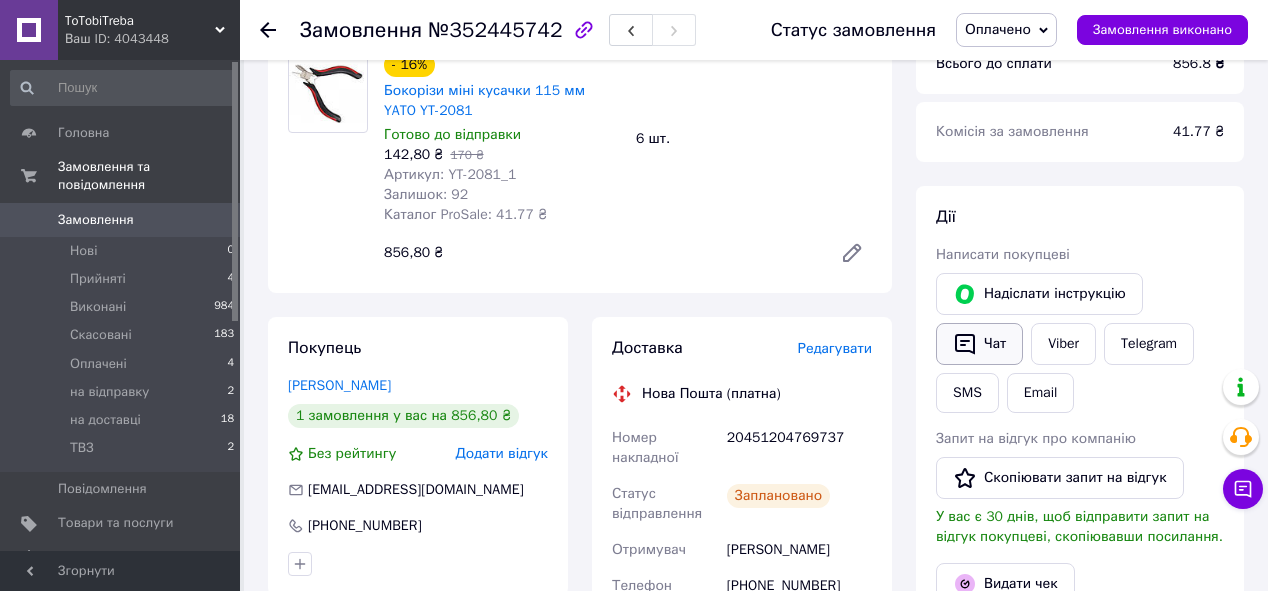 click on "Чат" at bounding box center [979, 344] 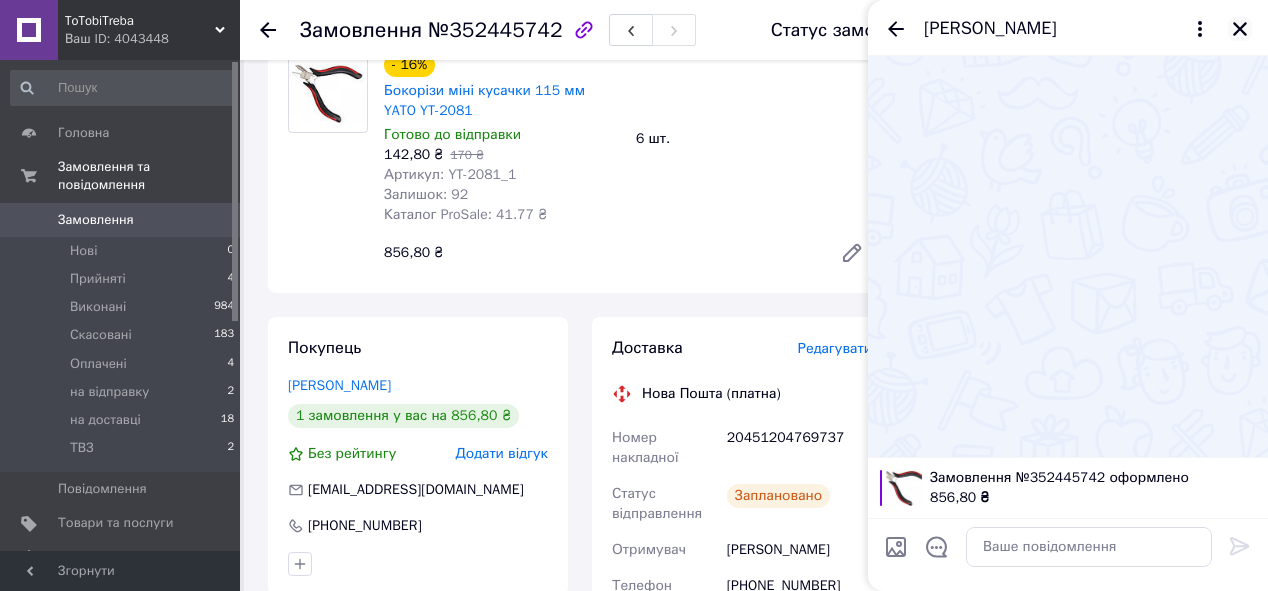 click 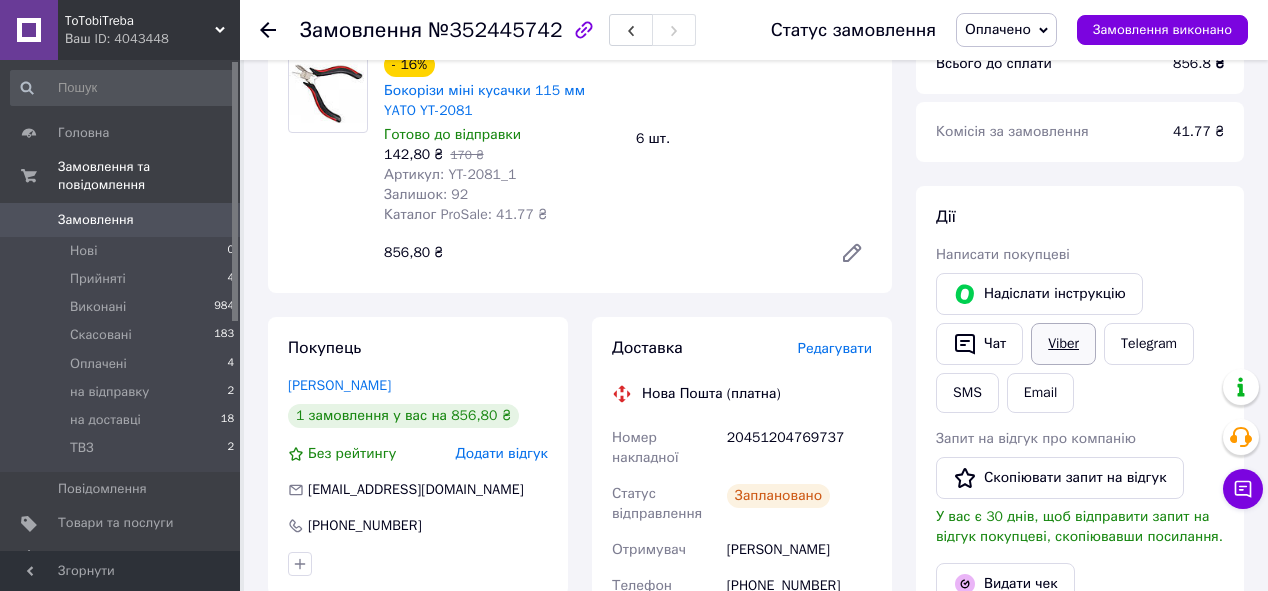 click on "Viber" at bounding box center (1063, 344) 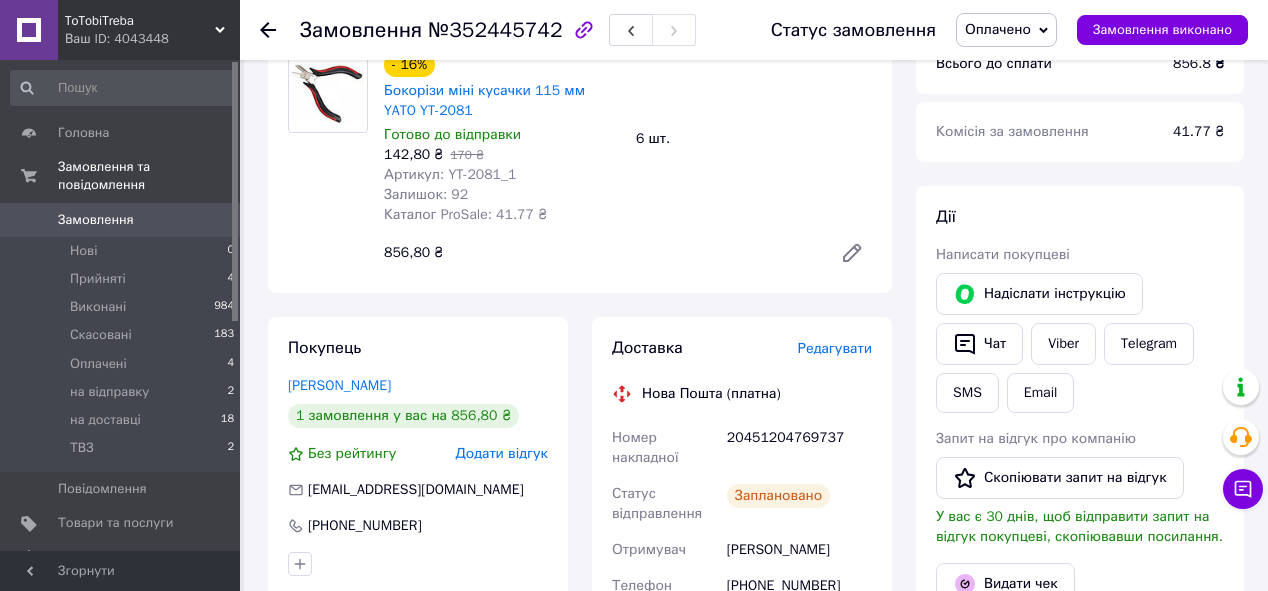 scroll, scrollTop: 320, scrollLeft: 0, axis: vertical 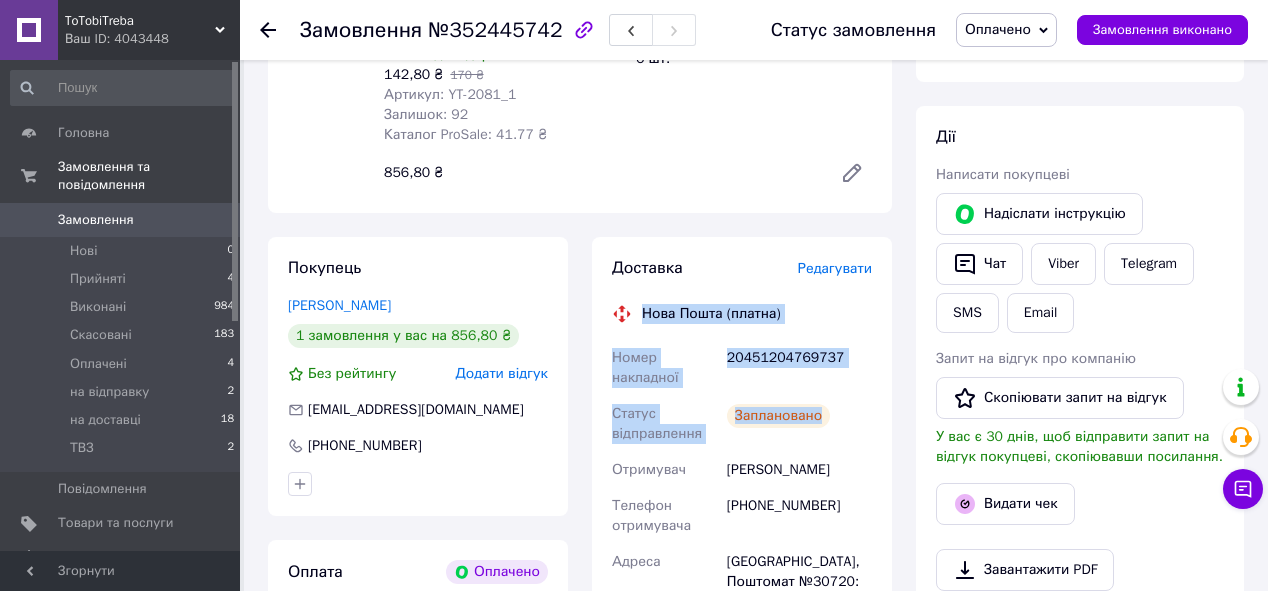 drag, startPoint x: 644, startPoint y: 316, endPoint x: 826, endPoint y: 430, distance: 214.75568 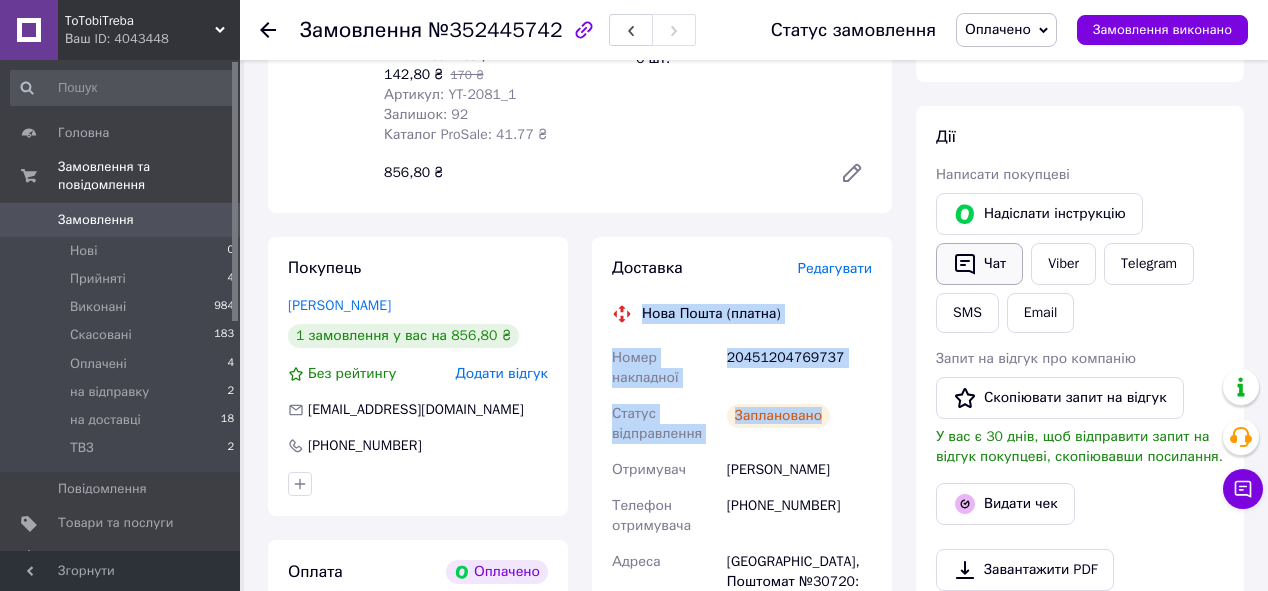 click on "Чат" at bounding box center (979, 264) 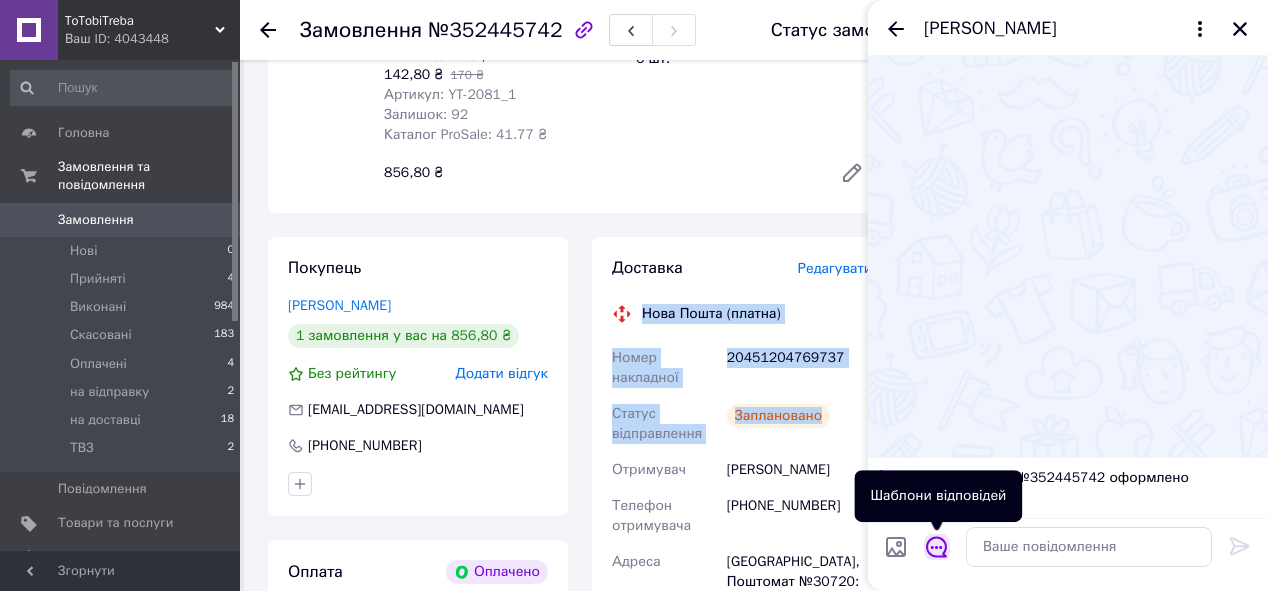 click 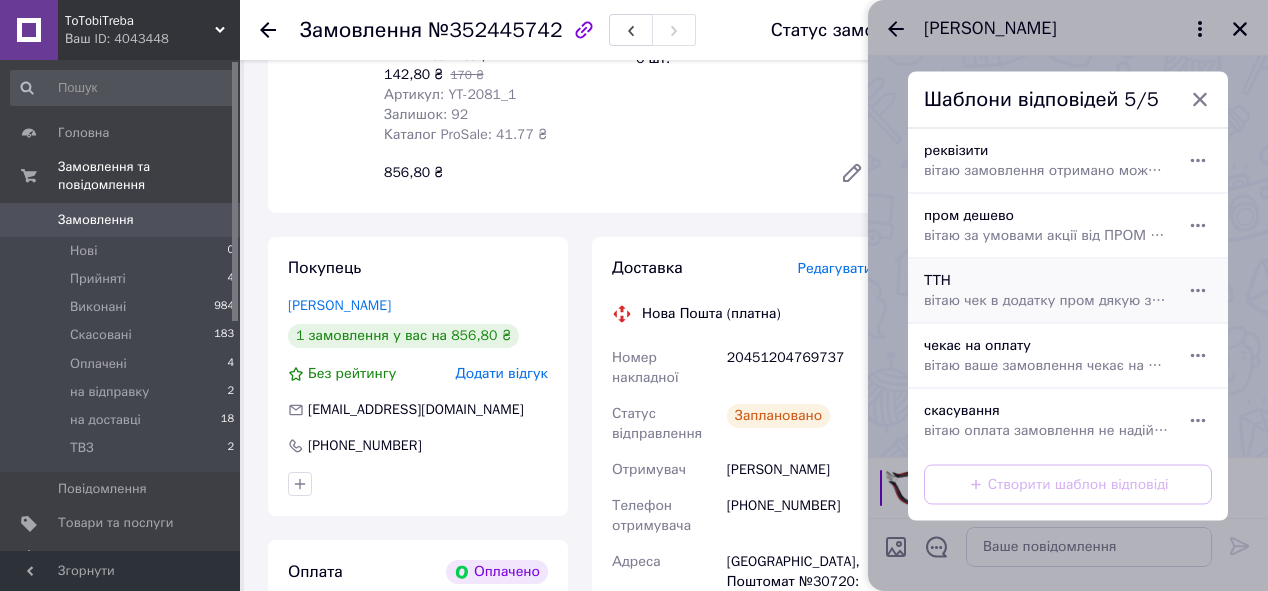 click on "вітаю
чек в додатку пром
дякую
завжди ToTobiTreba" at bounding box center (1046, 300) 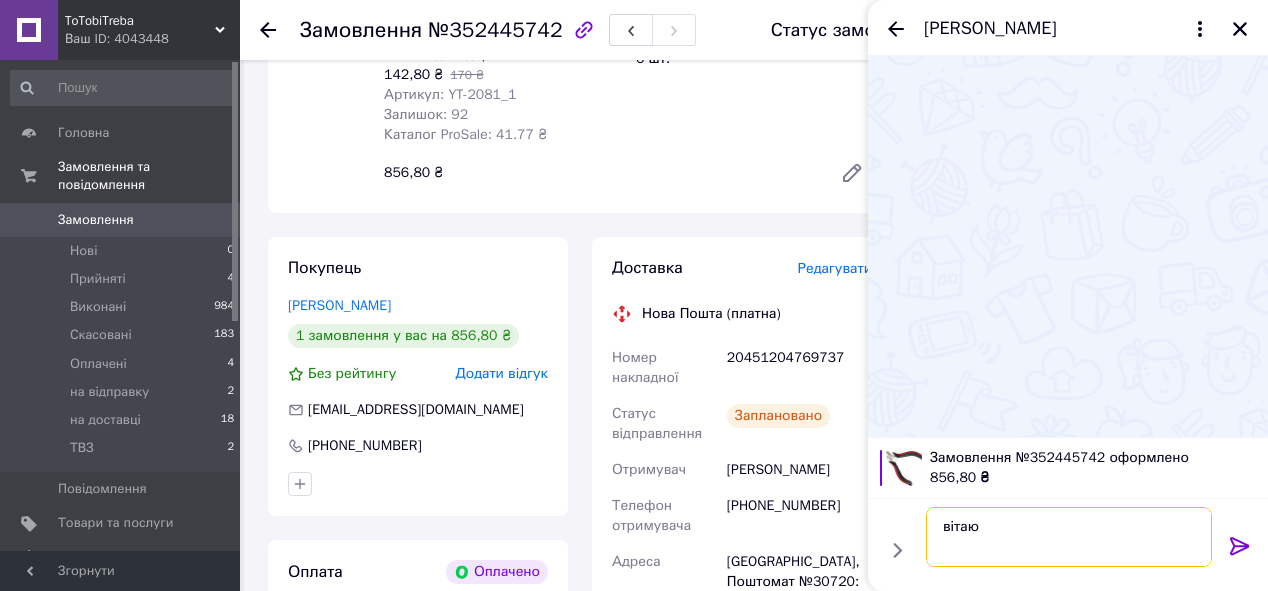 click on "вітаю
чек в додатку пром
дякую
завжди ToTobiTreba" at bounding box center [1069, 537] 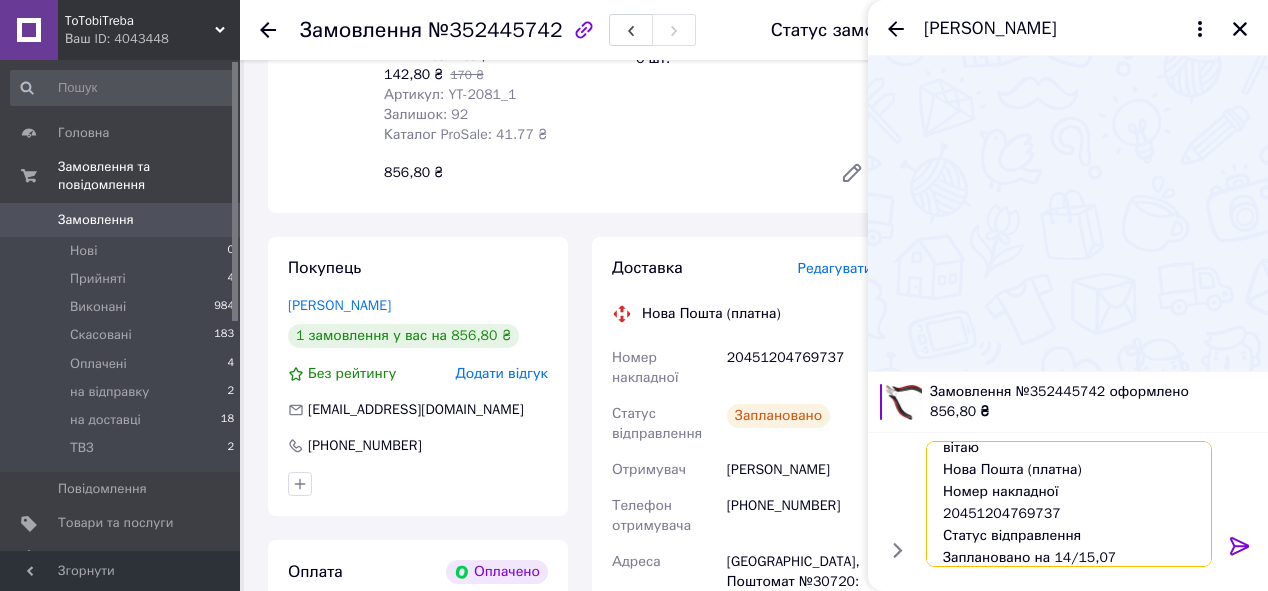 scroll, scrollTop: 0, scrollLeft: 0, axis: both 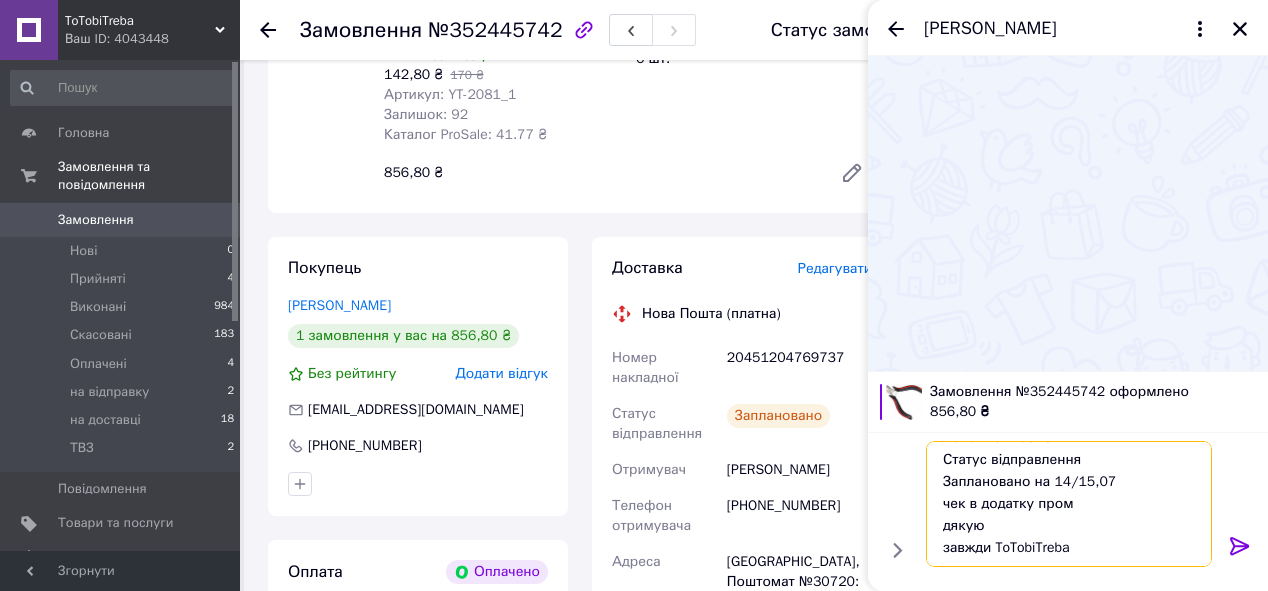 drag, startPoint x: 941, startPoint y: 460, endPoint x: 1131, endPoint y: 565, distance: 217.08293 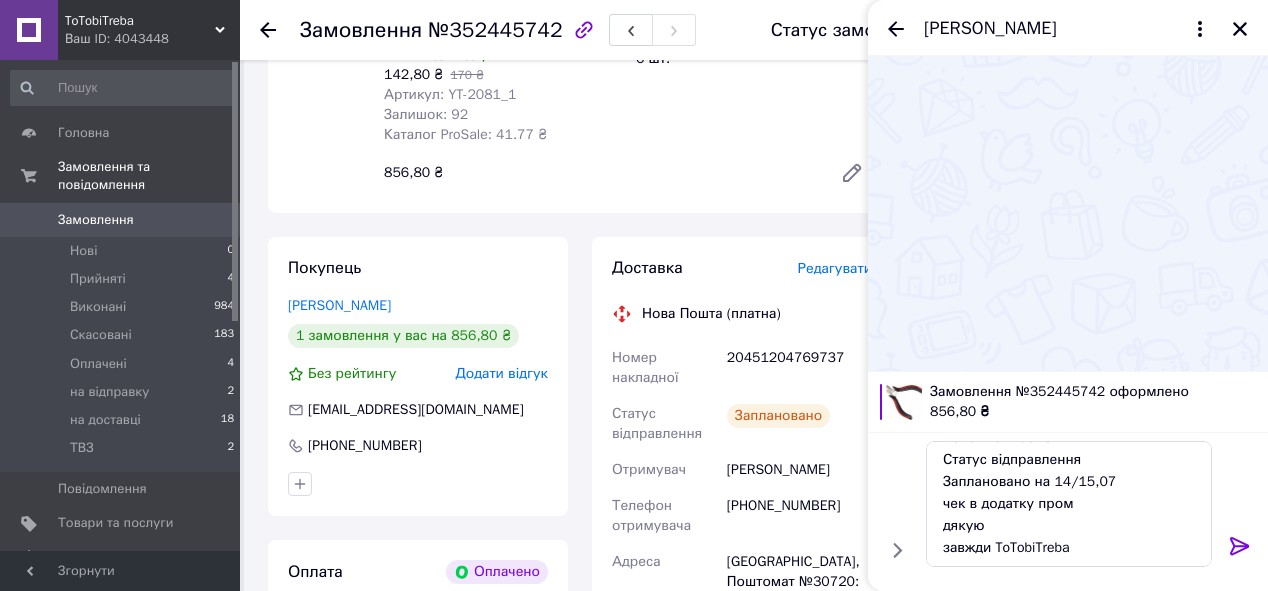 click 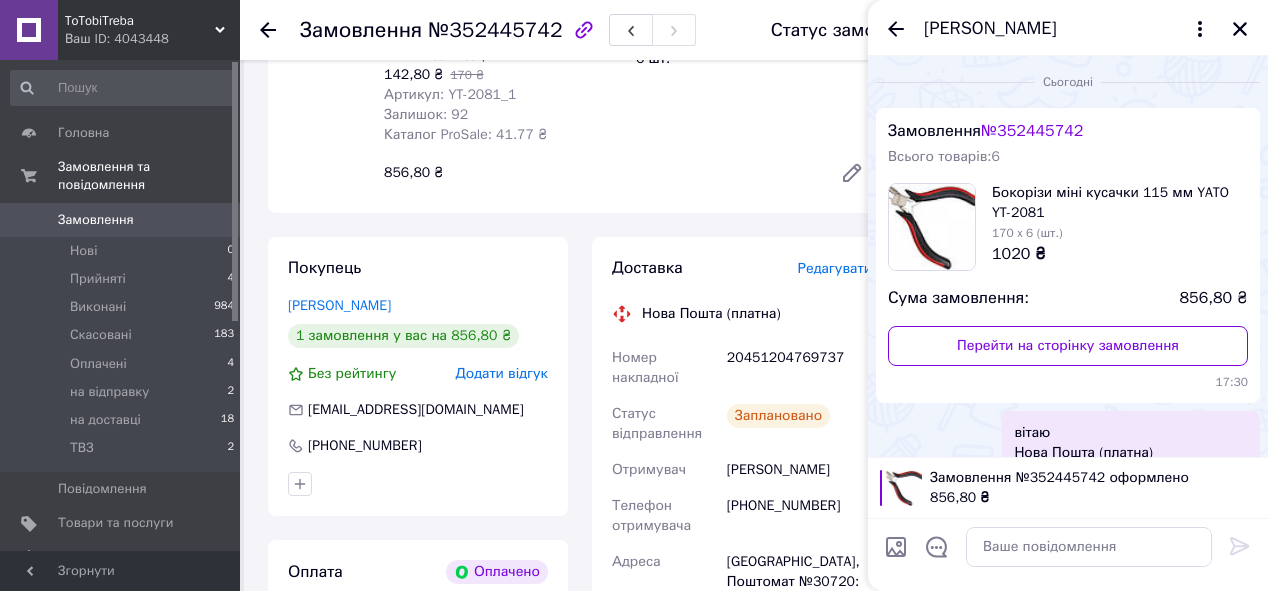 scroll, scrollTop: 0, scrollLeft: 0, axis: both 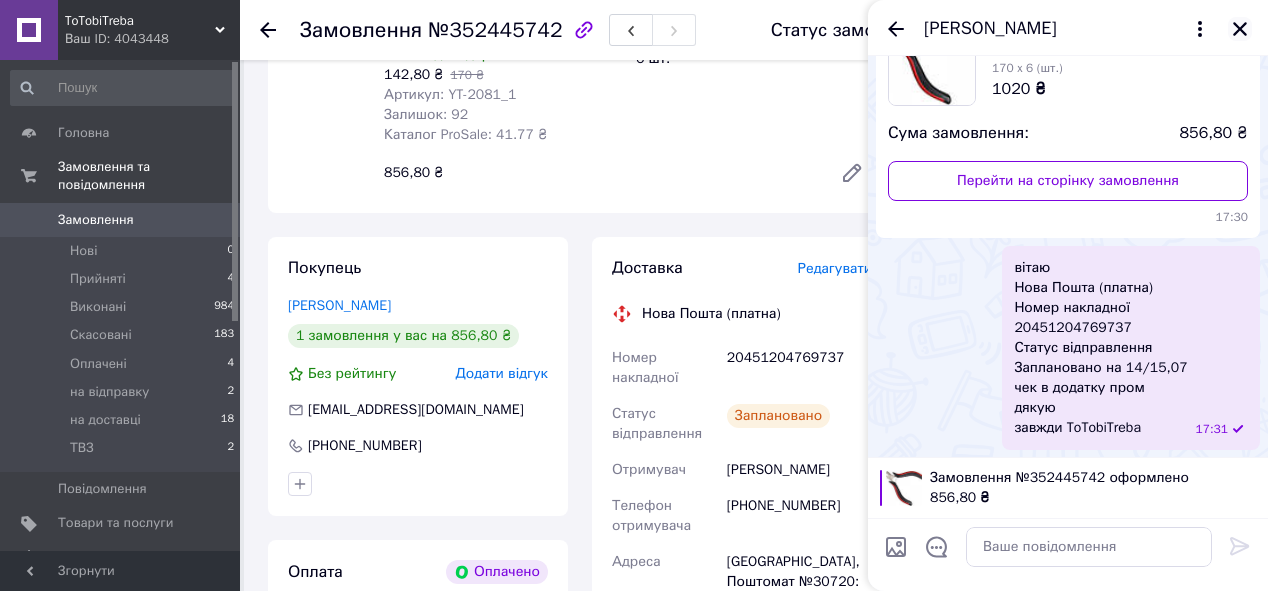 click 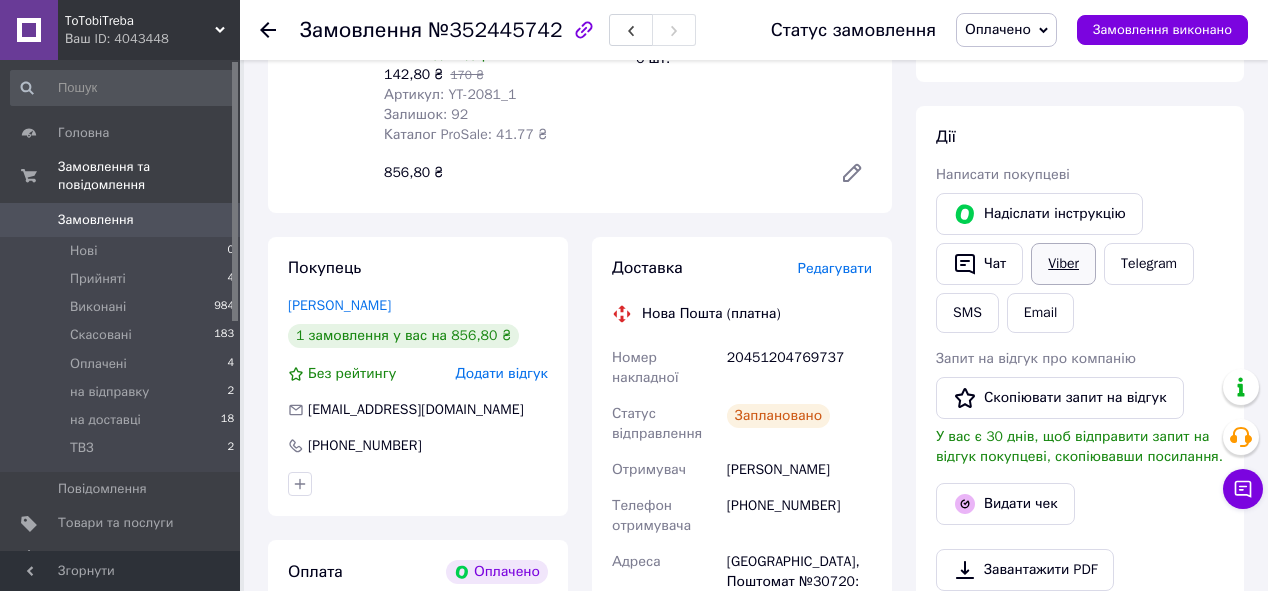 click on "Viber" at bounding box center (1063, 264) 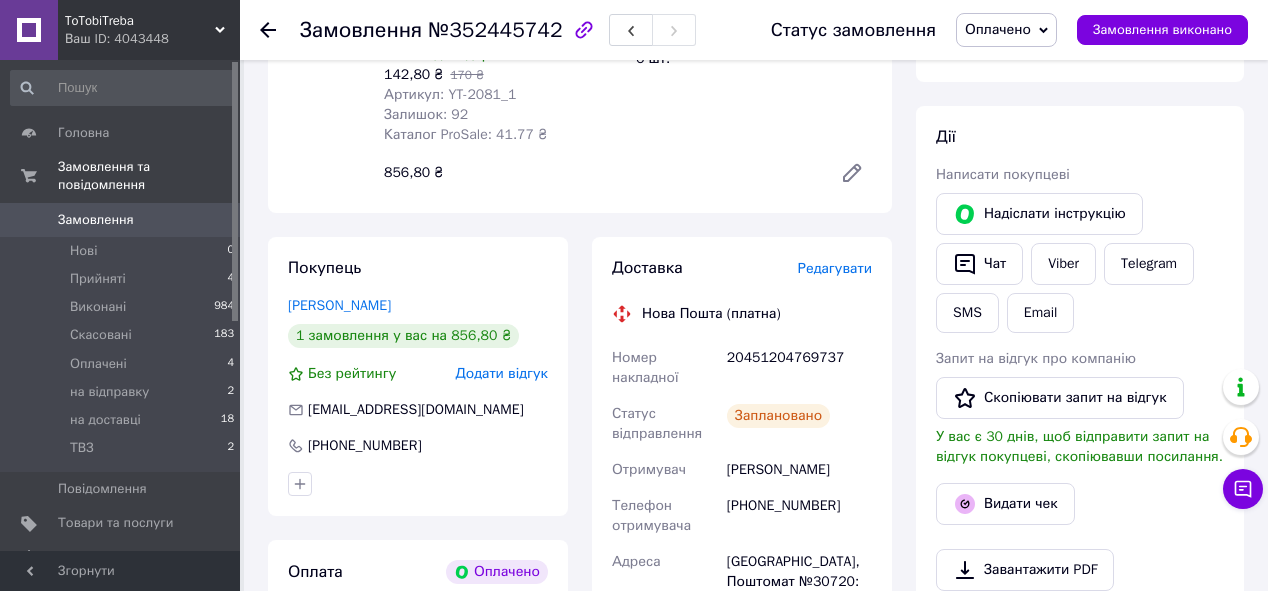 click on "Оплачено" at bounding box center [998, 29] 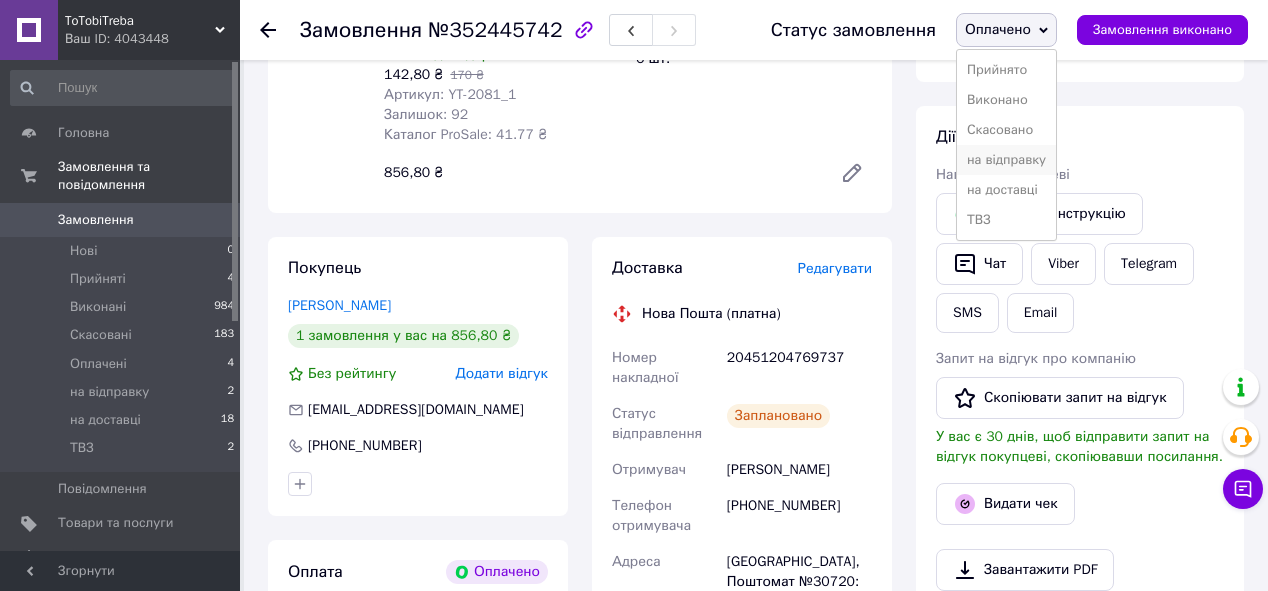 click on "на відправку" at bounding box center [1006, 160] 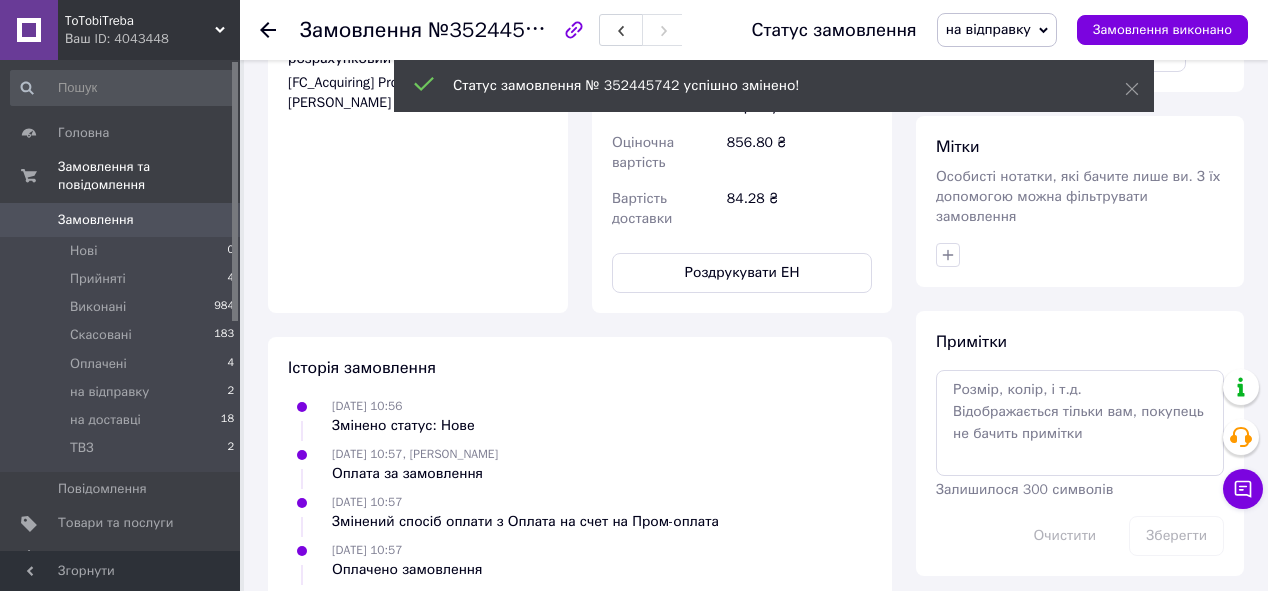 scroll, scrollTop: 960, scrollLeft: 0, axis: vertical 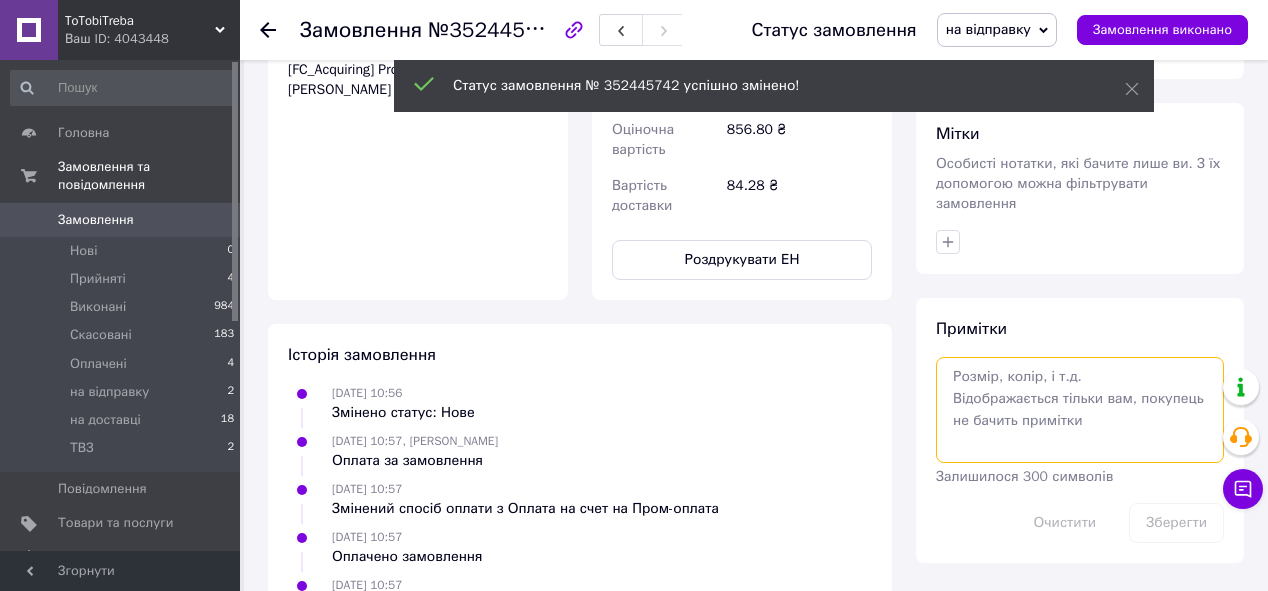 click at bounding box center [1080, 410] 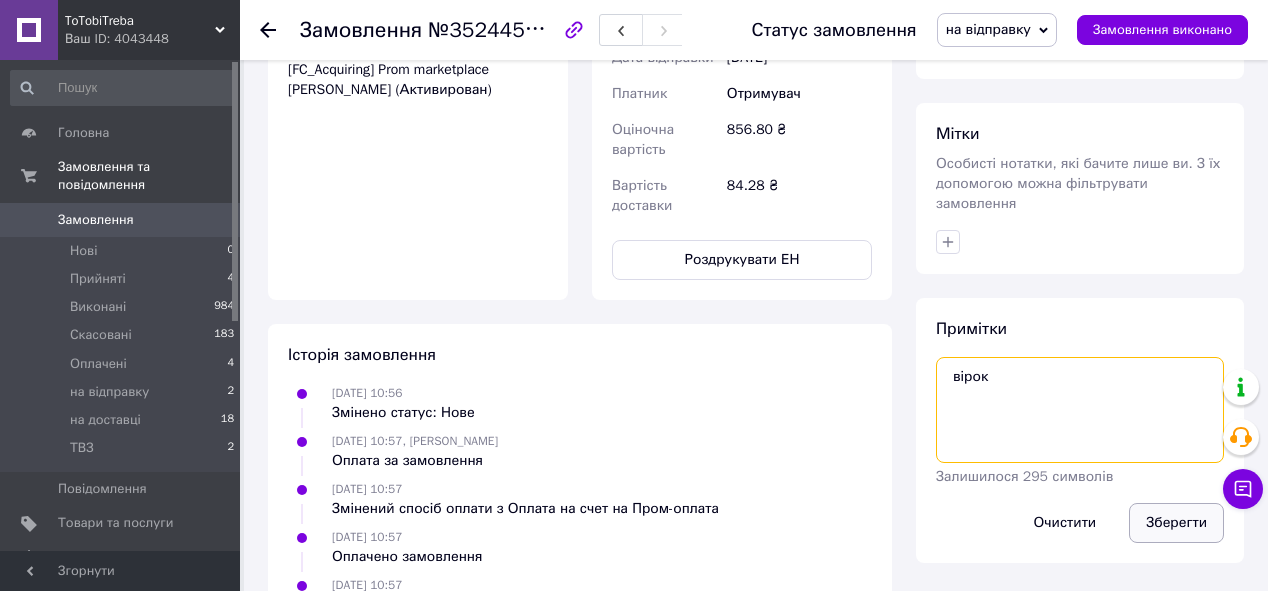 type on "вірок" 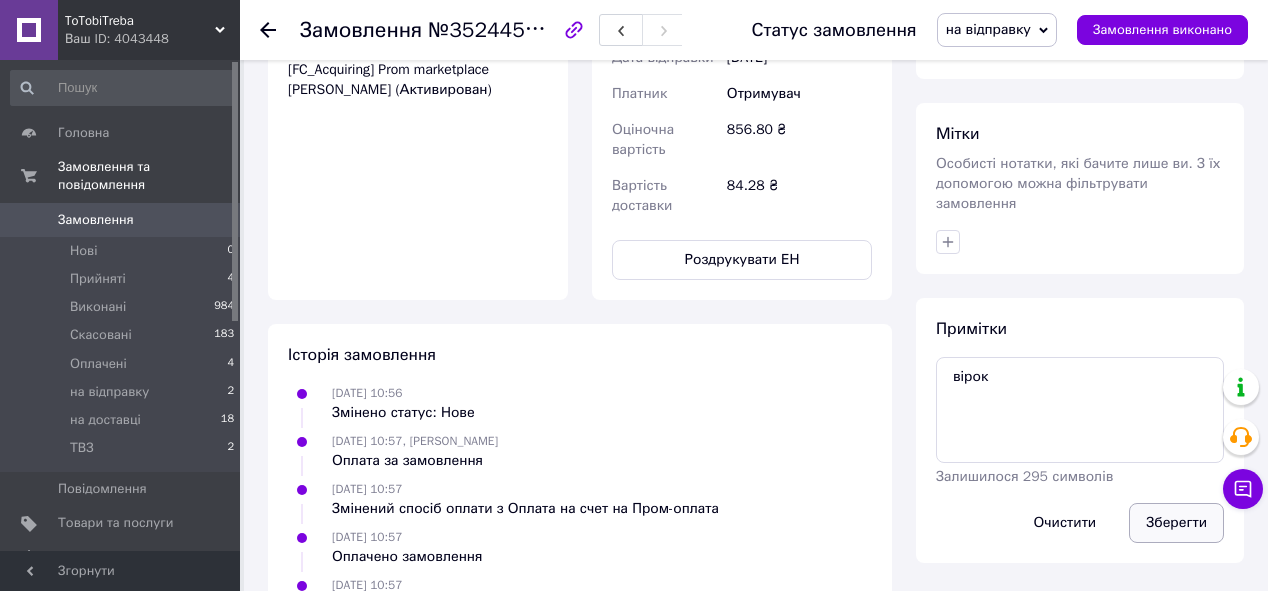 click on "Зберегти" at bounding box center [1176, 523] 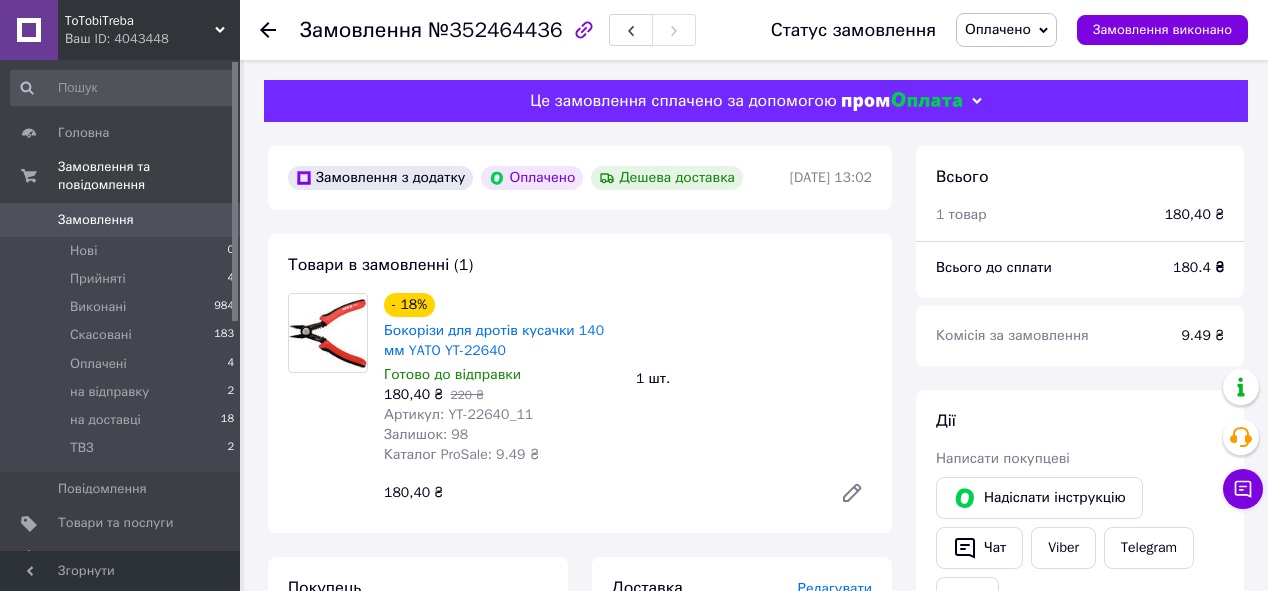 scroll, scrollTop: 0, scrollLeft: 0, axis: both 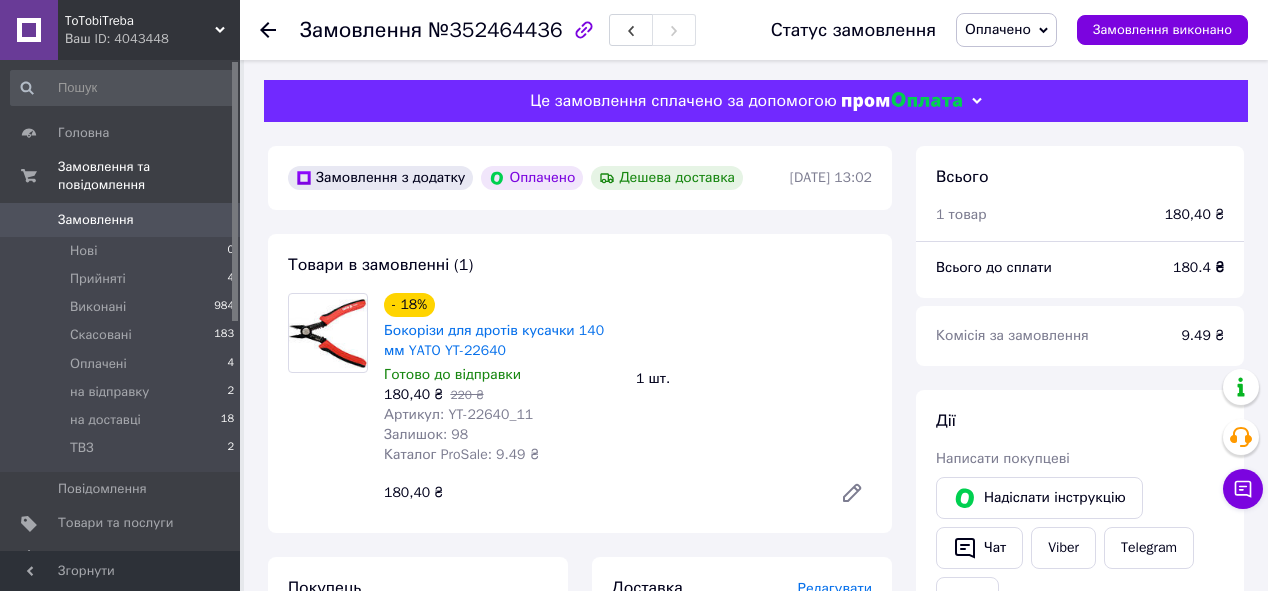 click on "Оплачено" at bounding box center [998, 29] 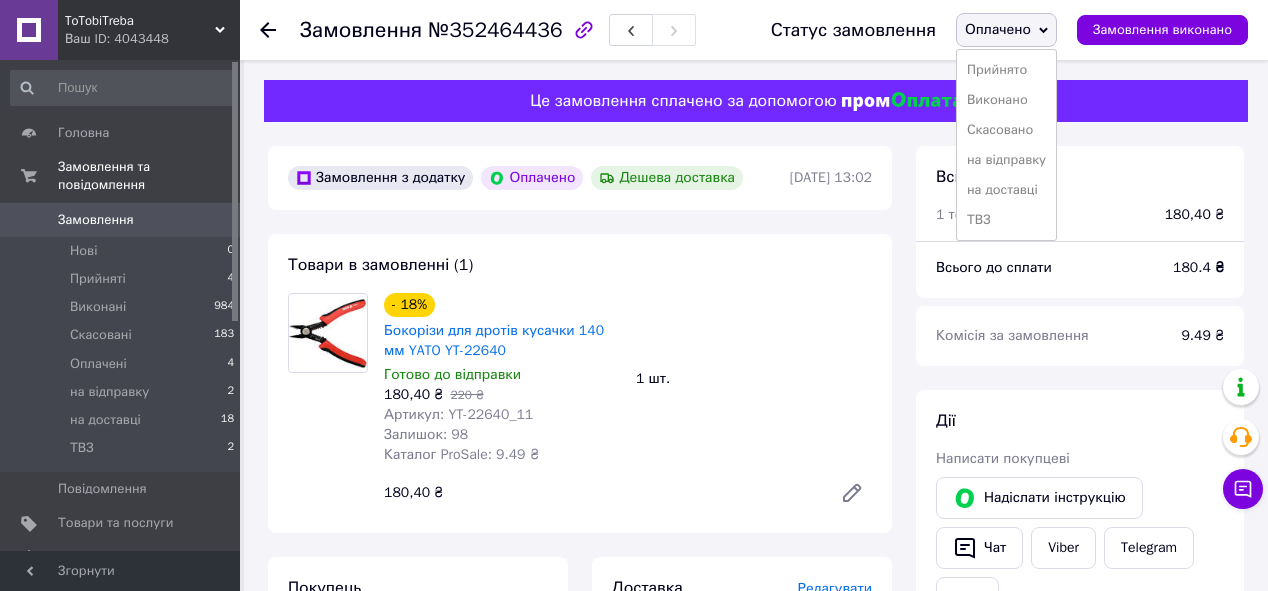 click on "на доставці" at bounding box center (1006, 190) 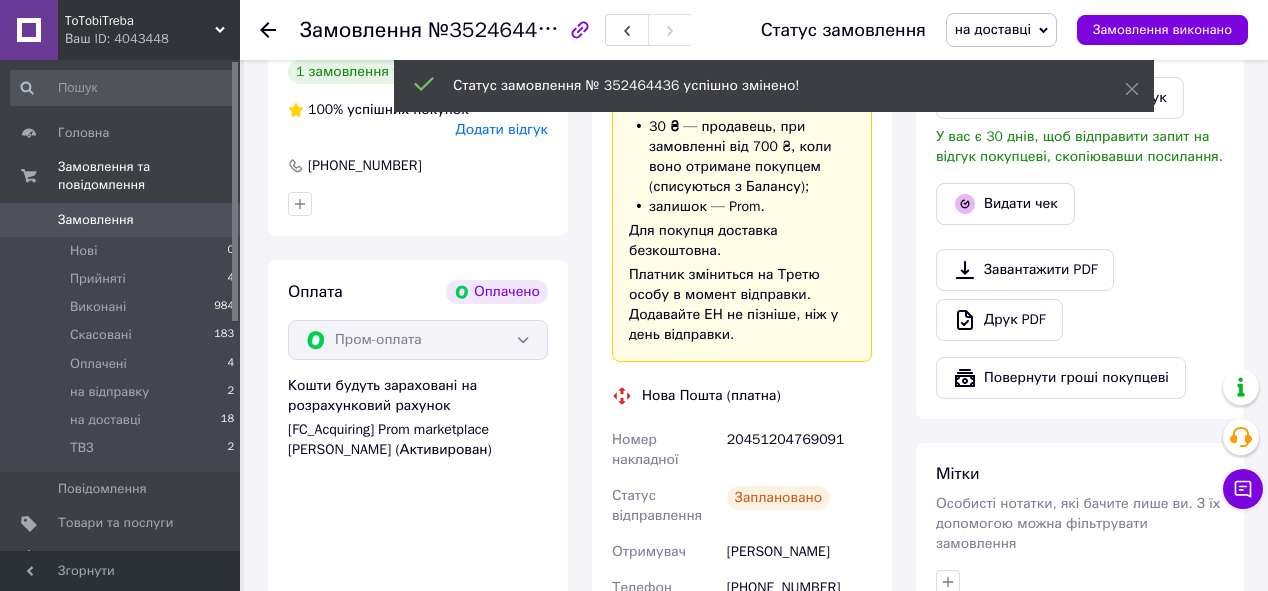 scroll, scrollTop: 640, scrollLeft: 0, axis: vertical 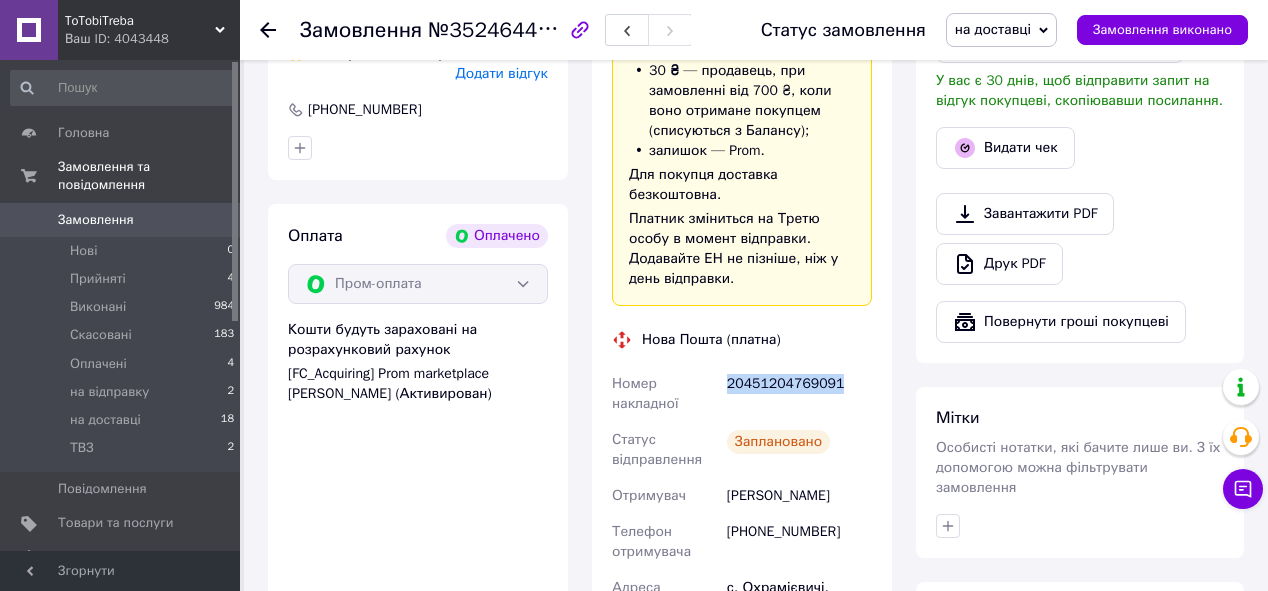 drag, startPoint x: 727, startPoint y: 364, endPoint x: 832, endPoint y: 361, distance: 105.04285 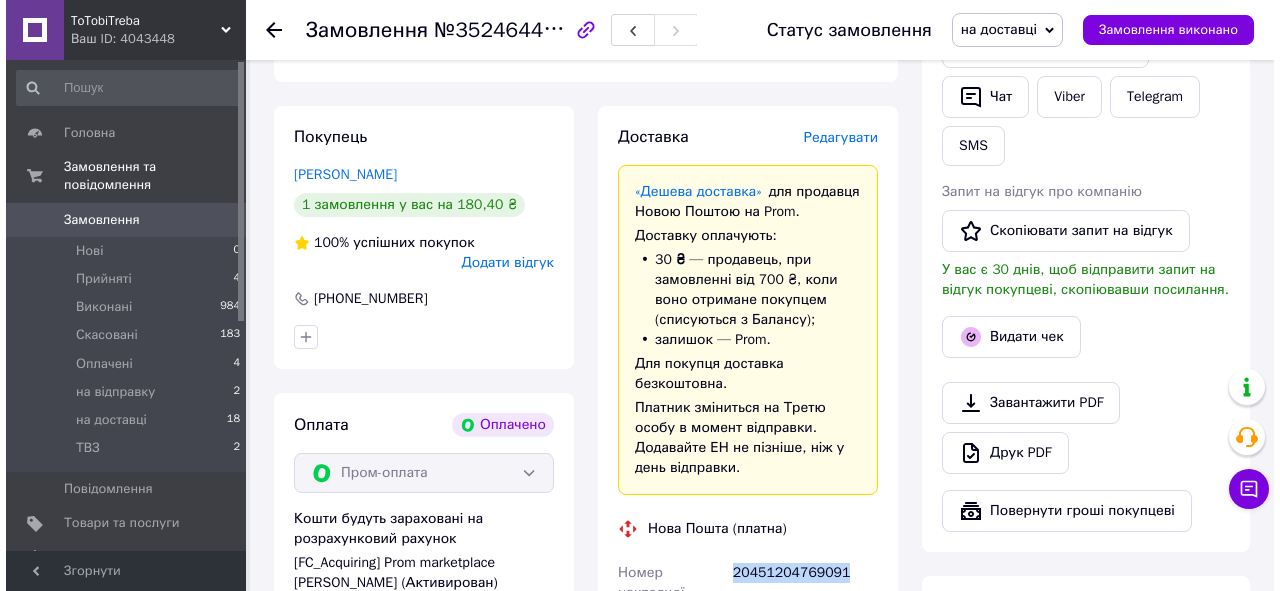 scroll, scrollTop: 480, scrollLeft: 0, axis: vertical 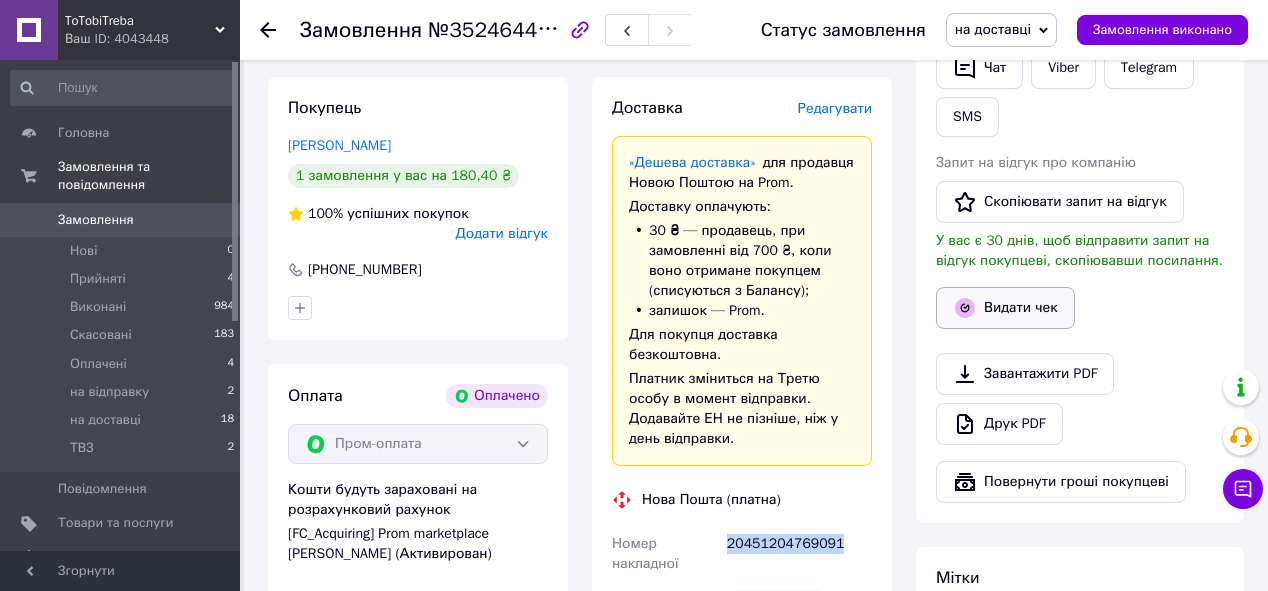 click on "Видати чек" at bounding box center (1005, 308) 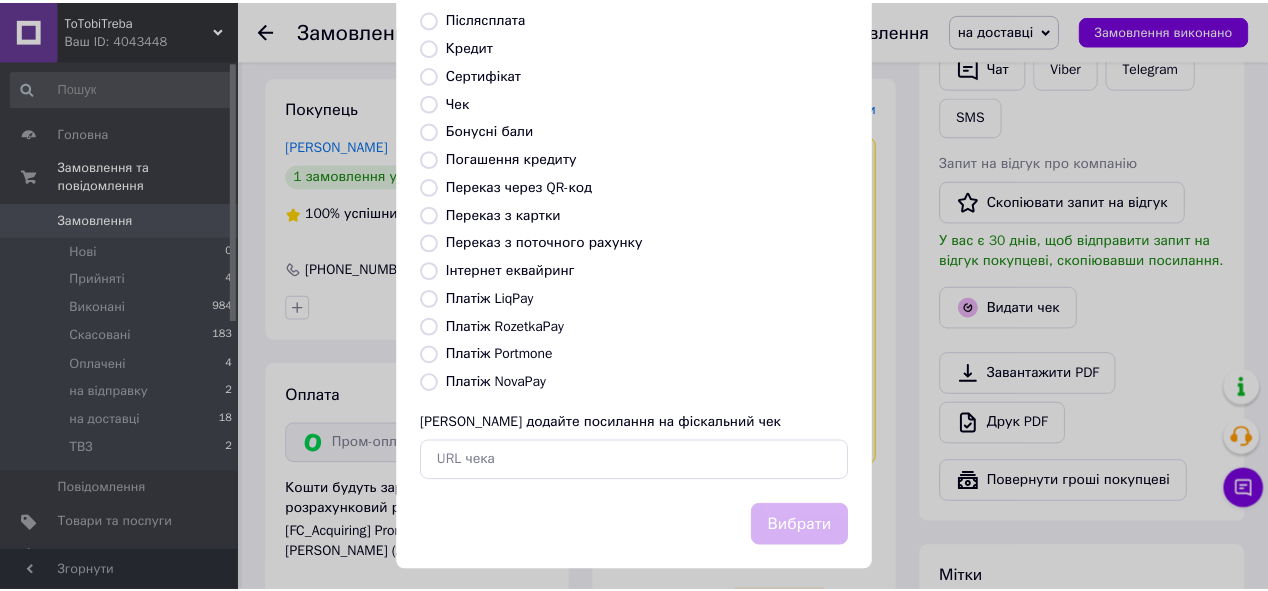scroll, scrollTop: 267, scrollLeft: 0, axis: vertical 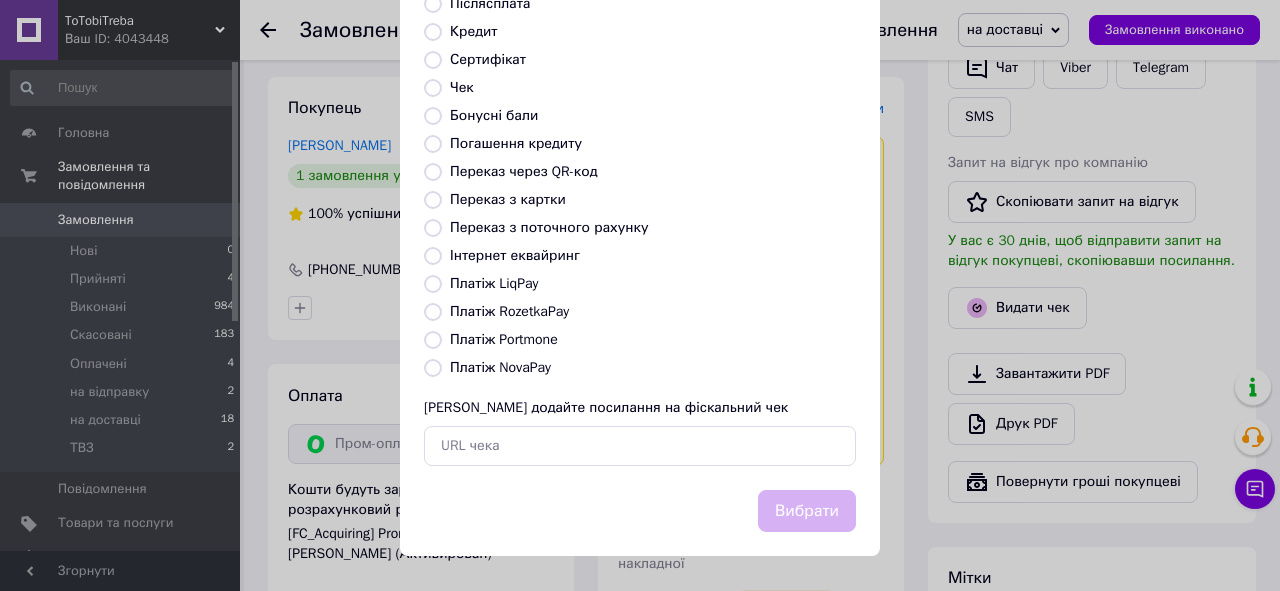 click on "Платіж RozetkaPay" at bounding box center [509, 311] 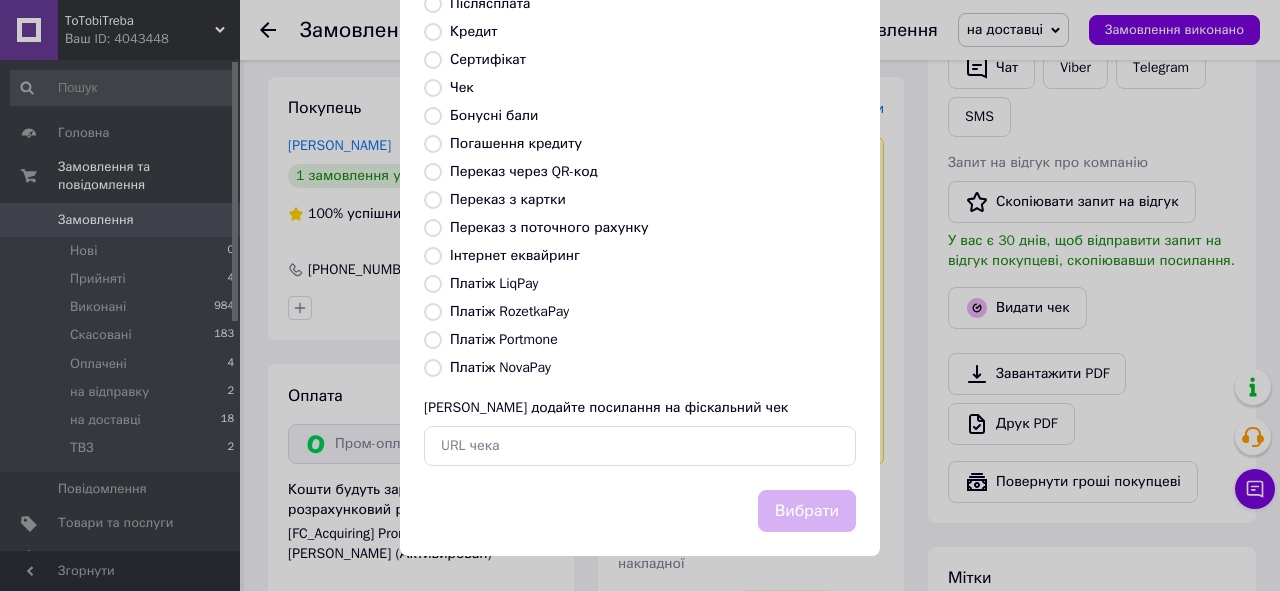 radio on "true" 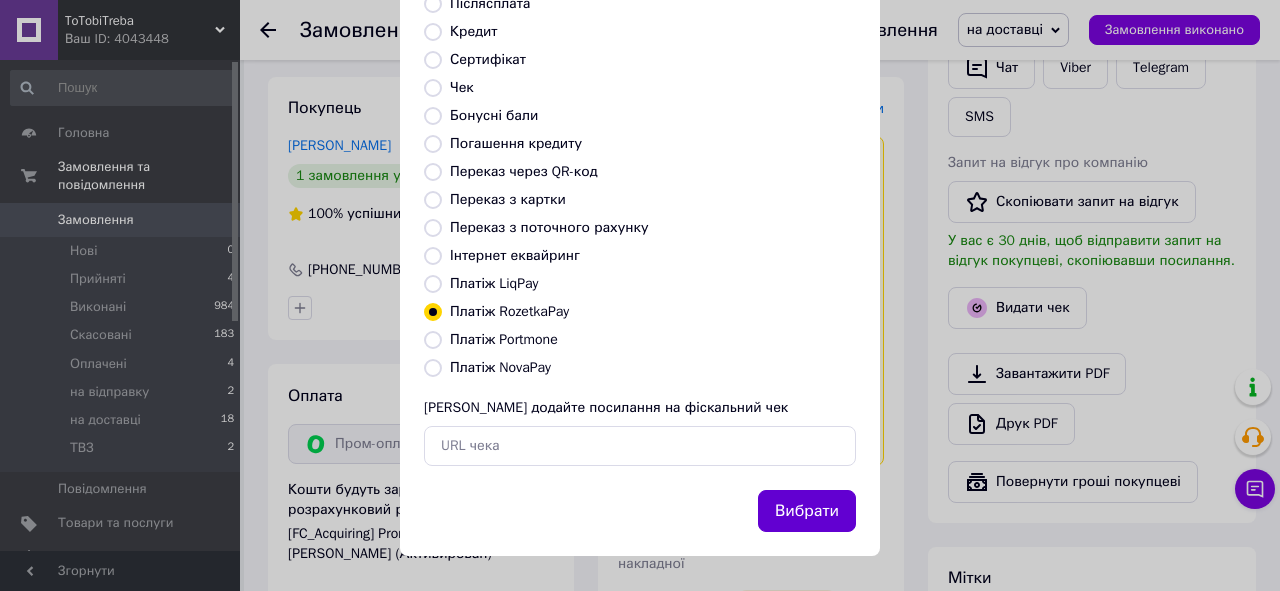 click on "Вибрати" at bounding box center (807, 511) 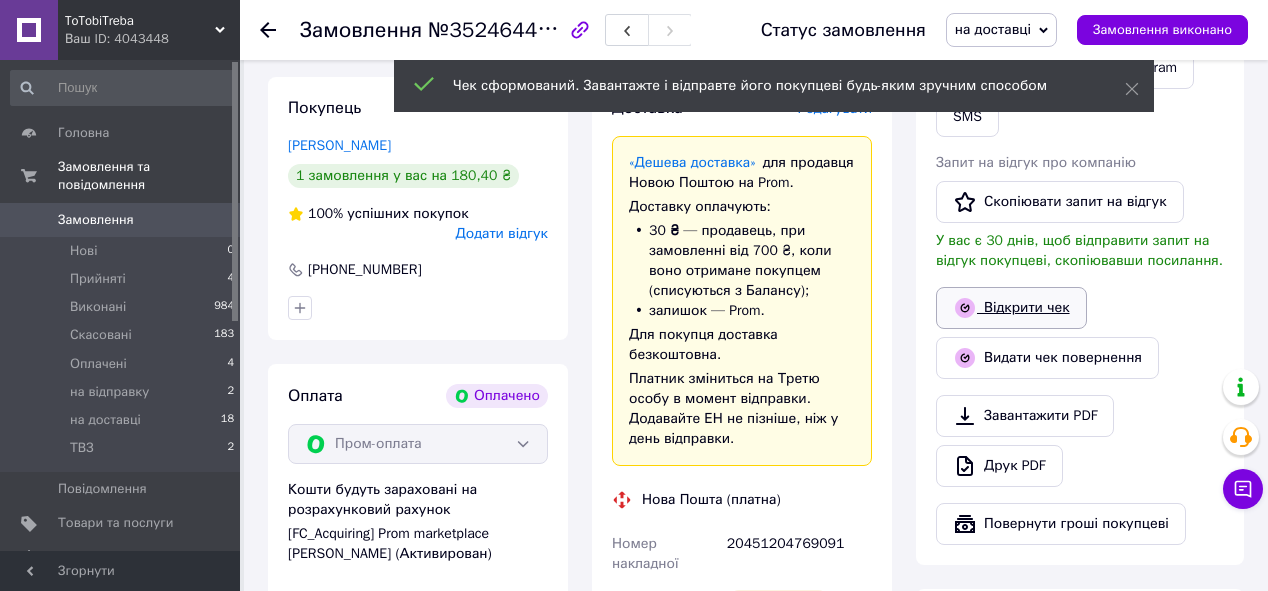 click on "Відкрити чек" at bounding box center [1011, 308] 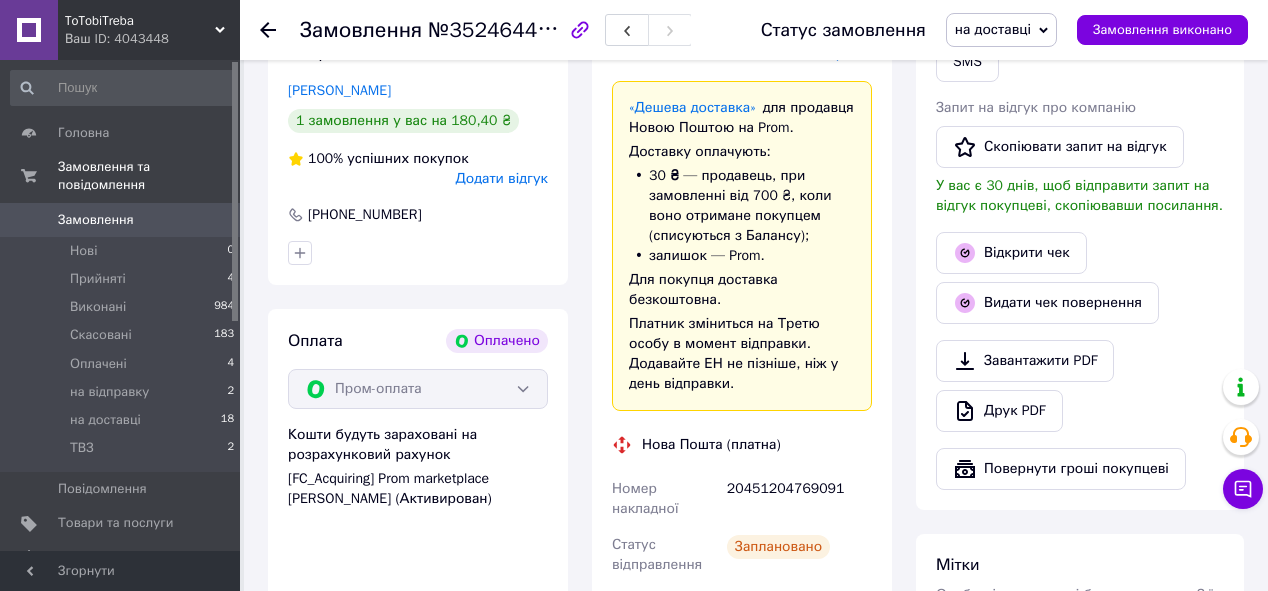 scroll, scrollTop: 720, scrollLeft: 0, axis: vertical 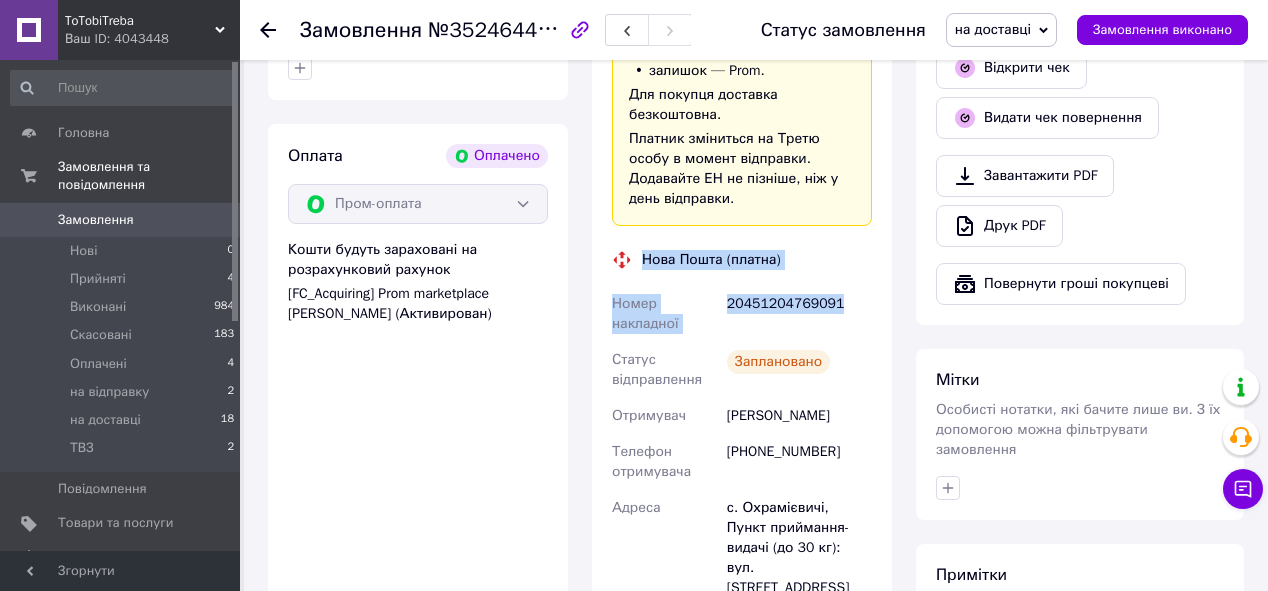 drag, startPoint x: 642, startPoint y: 238, endPoint x: 830, endPoint y: 292, distance: 195.60164 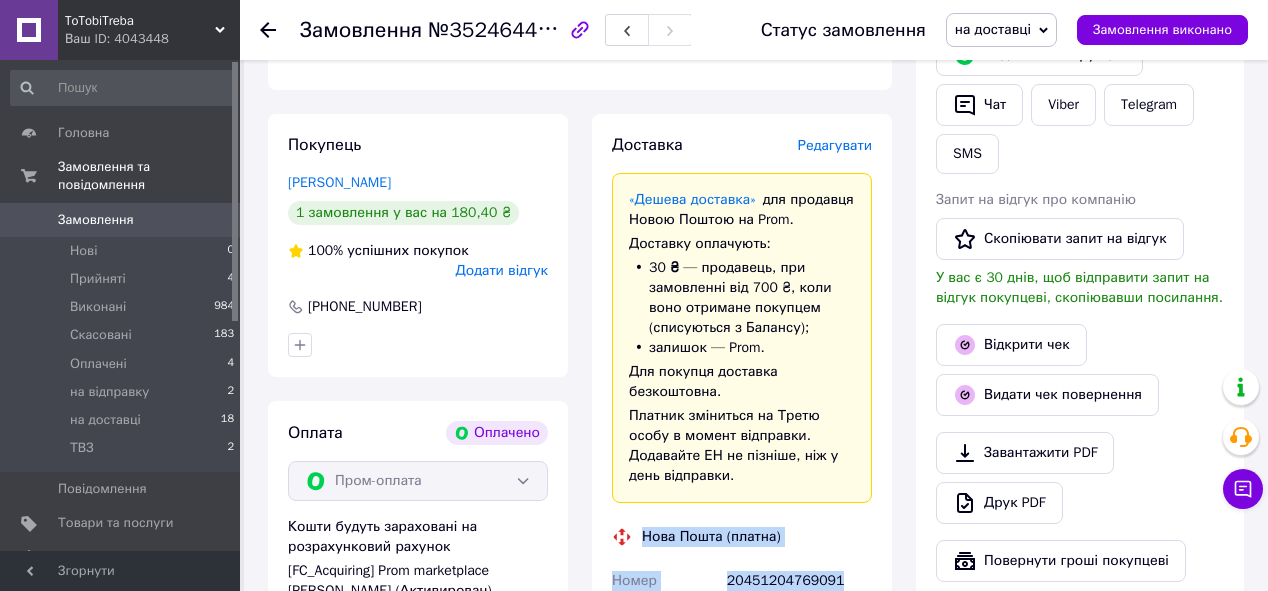 scroll, scrollTop: 400, scrollLeft: 0, axis: vertical 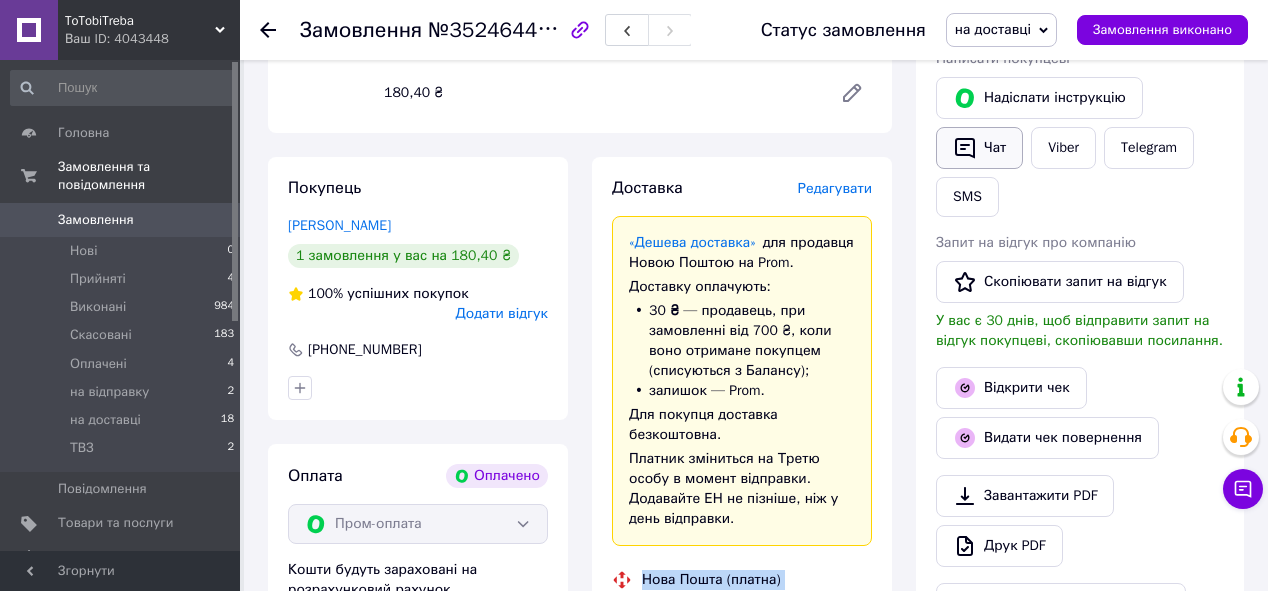 click 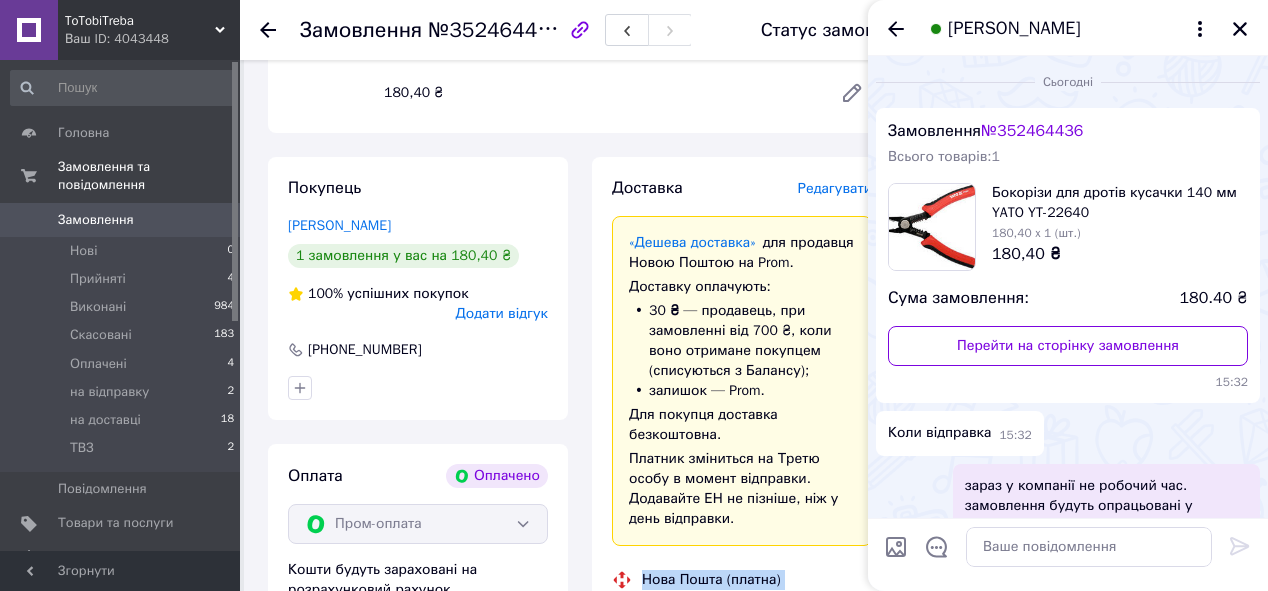 scroll, scrollTop: 172, scrollLeft: 0, axis: vertical 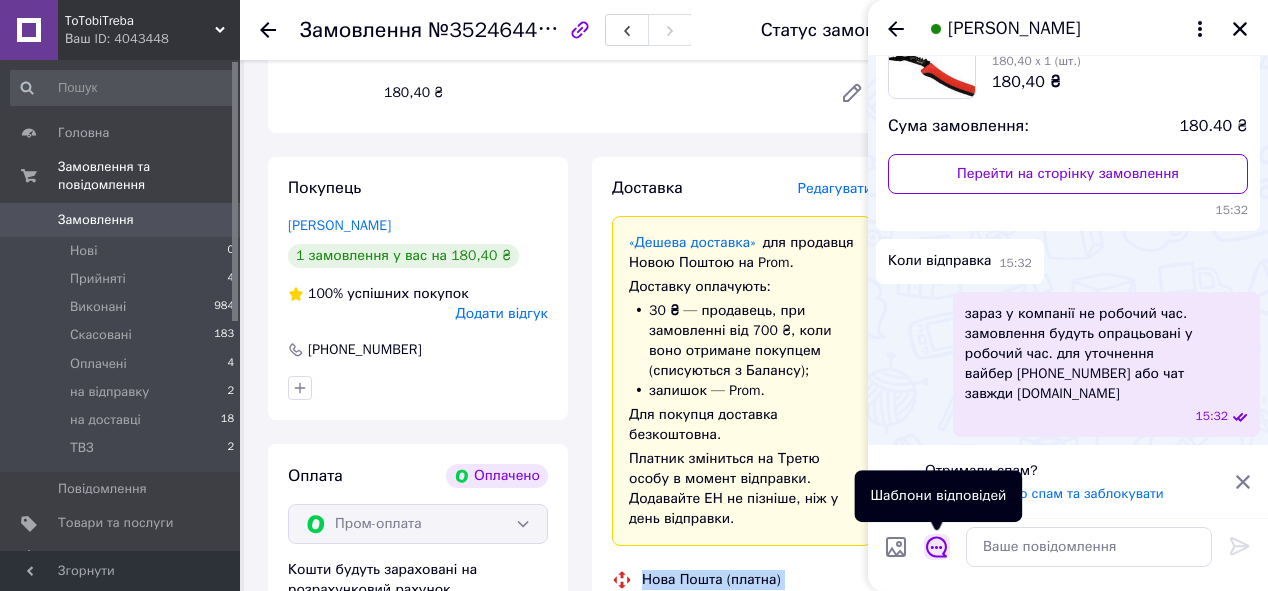 click 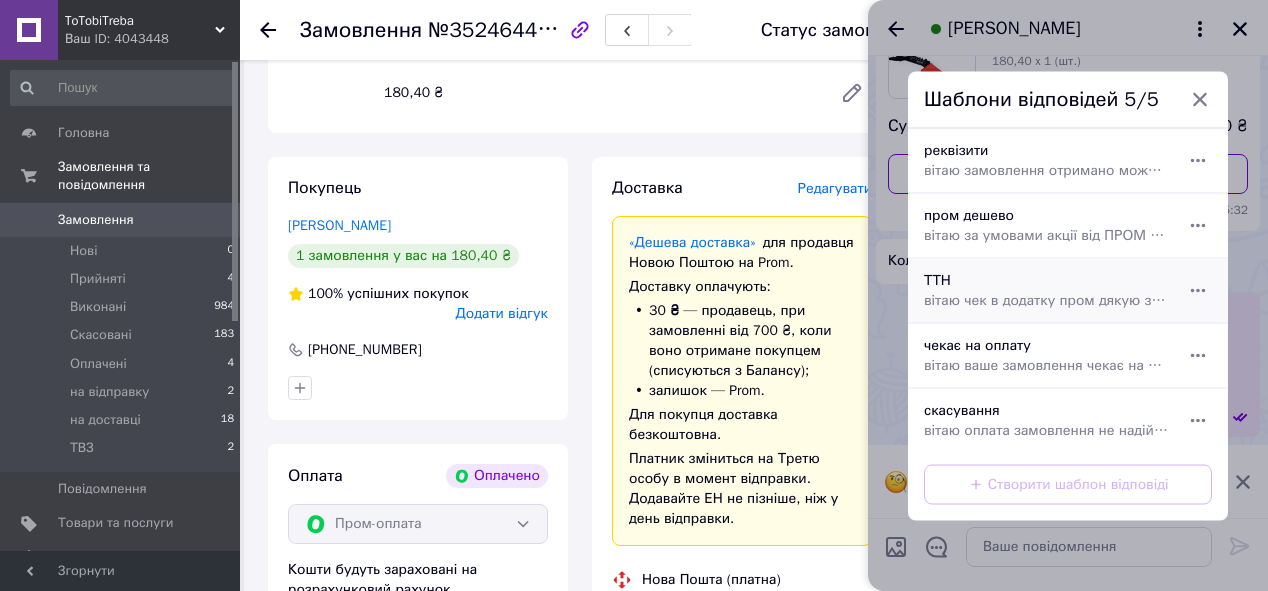 click on "вітаю
чек в додатку пром
дякую
завжди ToTobiTreba" at bounding box center [1046, 300] 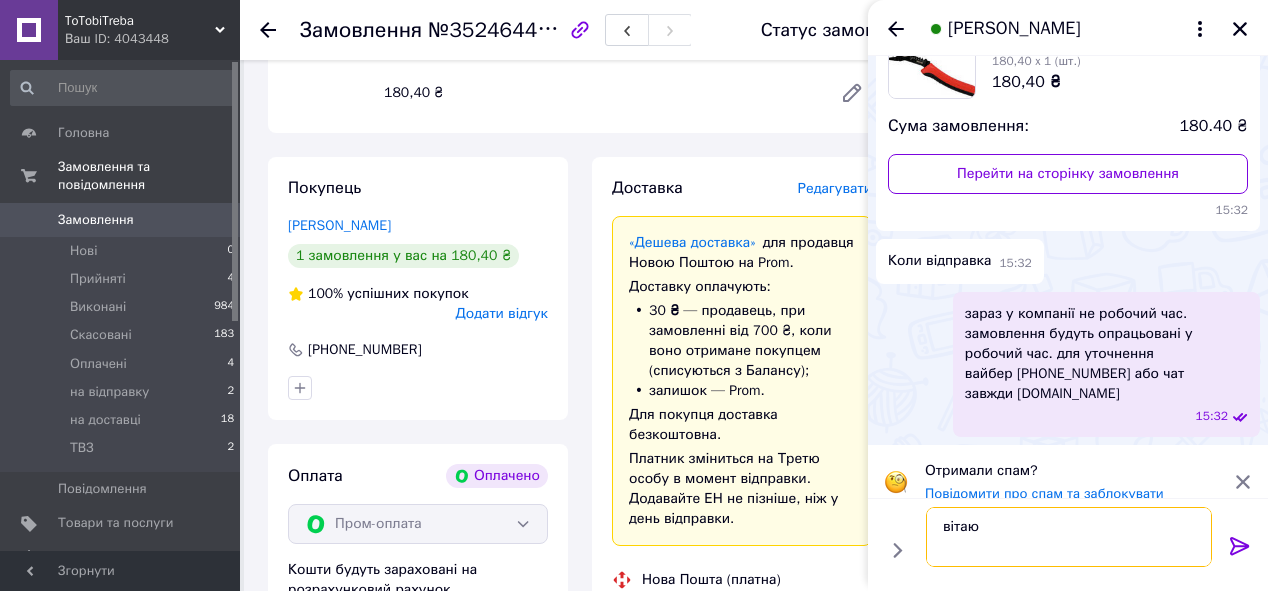 click on "вітаю
чек в додатку пром
дякую
завжди ToTobiTreba" at bounding box center [1069, 537] 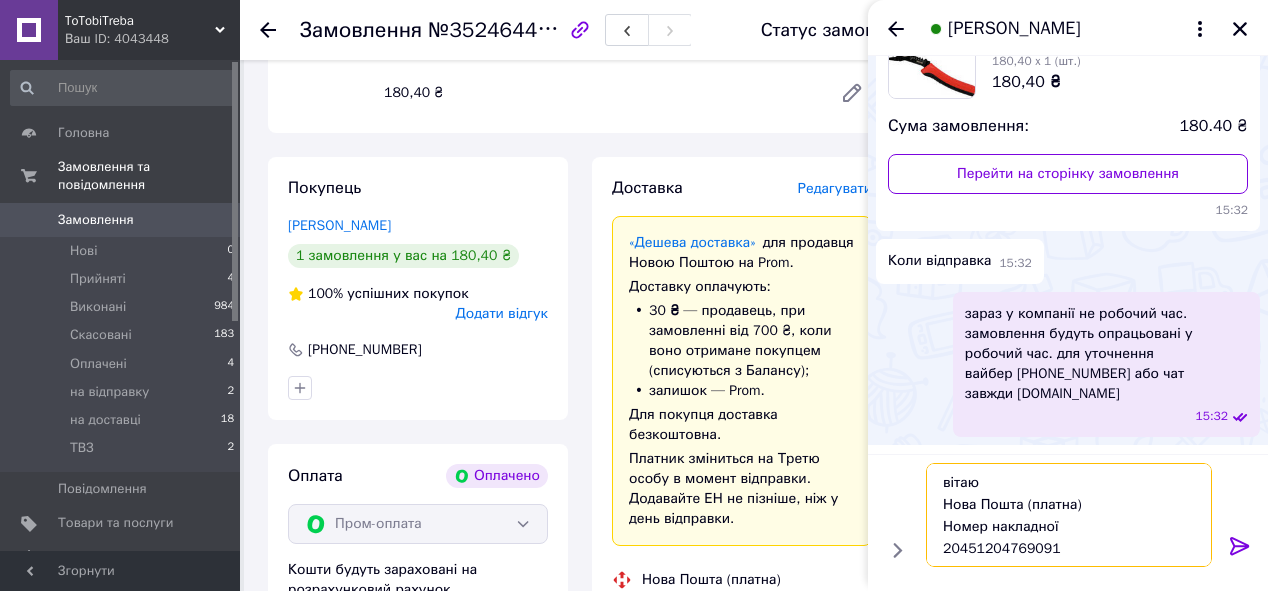 scroll, scrollTop: 13, scrollLeft: 0, axis: vertical 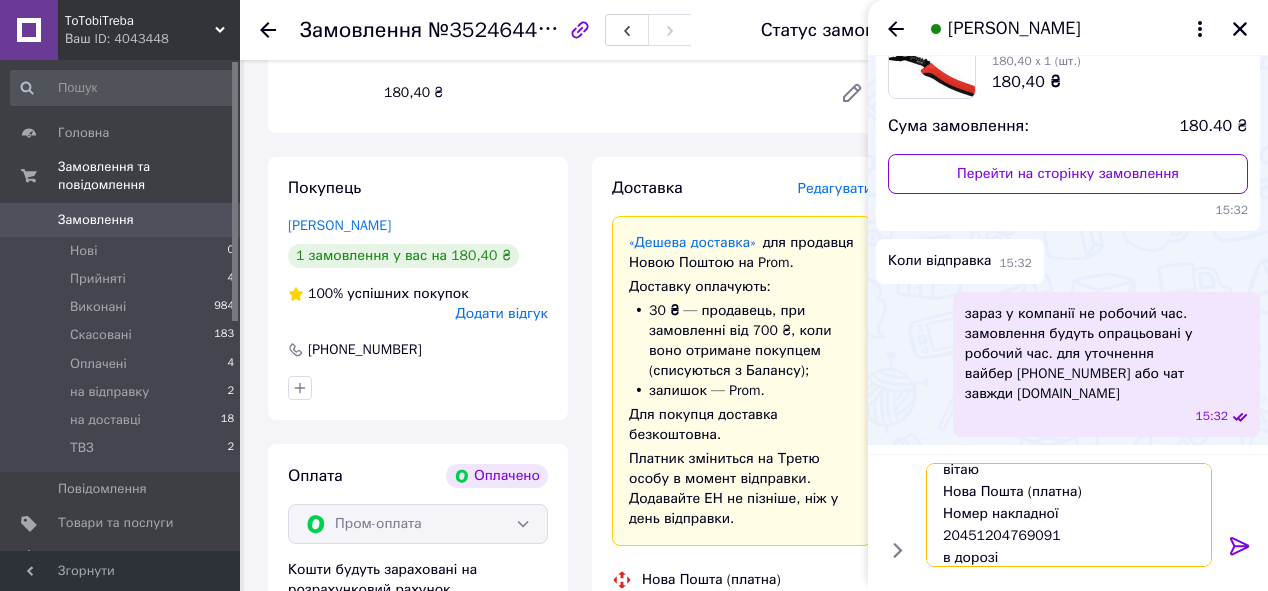 type on "вітаю
Нова Пошта (платна)
Номер накладної
20451204769091
в дорозі!
чек в додатку пром
дякую
завжди ToTobiTreba" 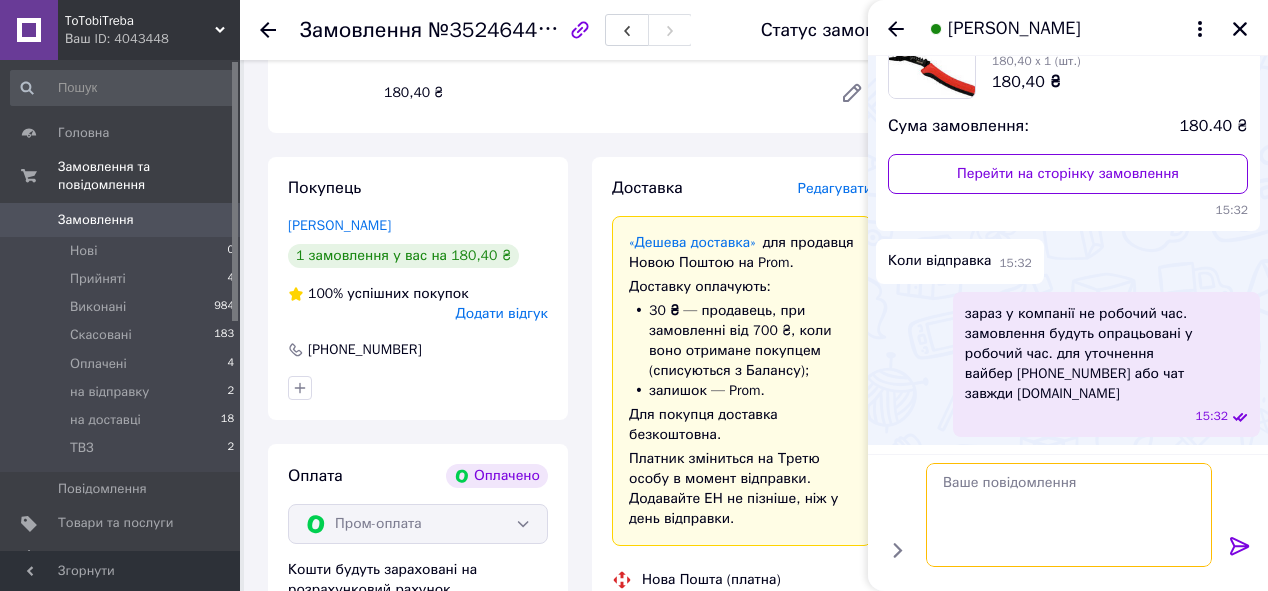 scroll, scrollTop: 0, scrollLeft: 0, axis: both 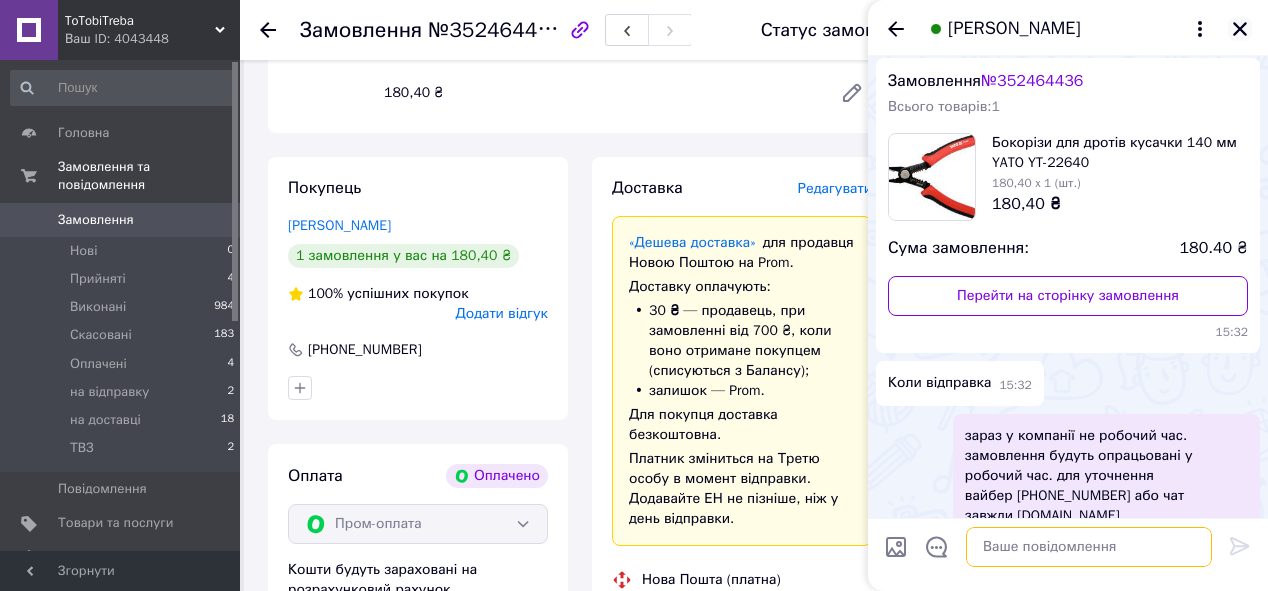 type 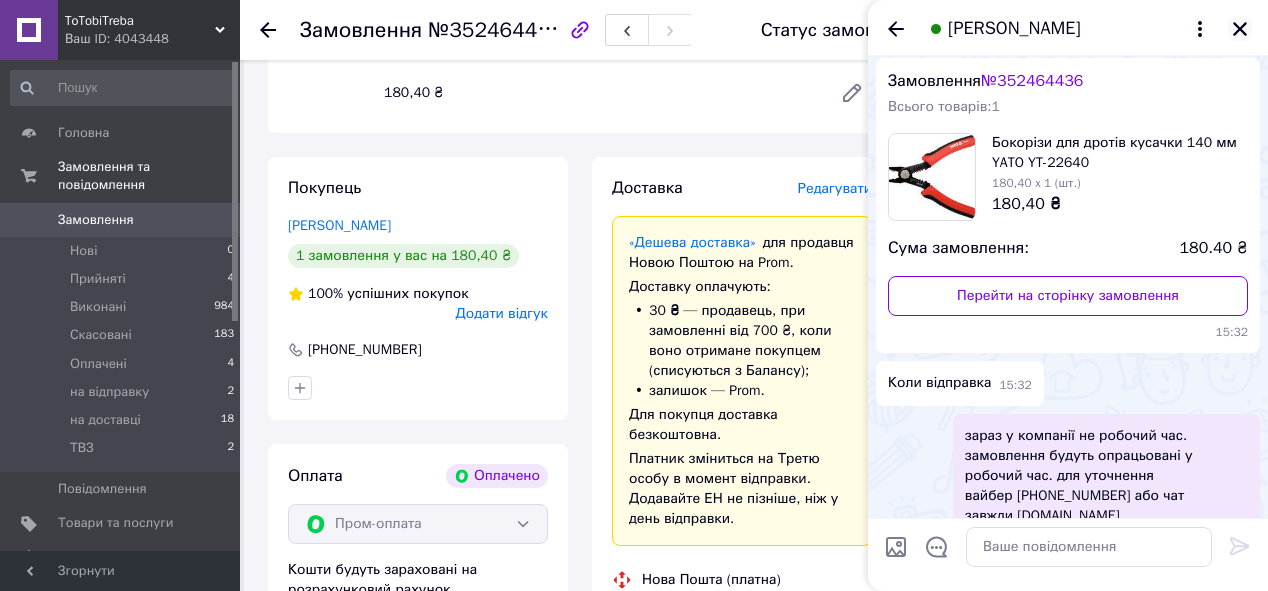 click 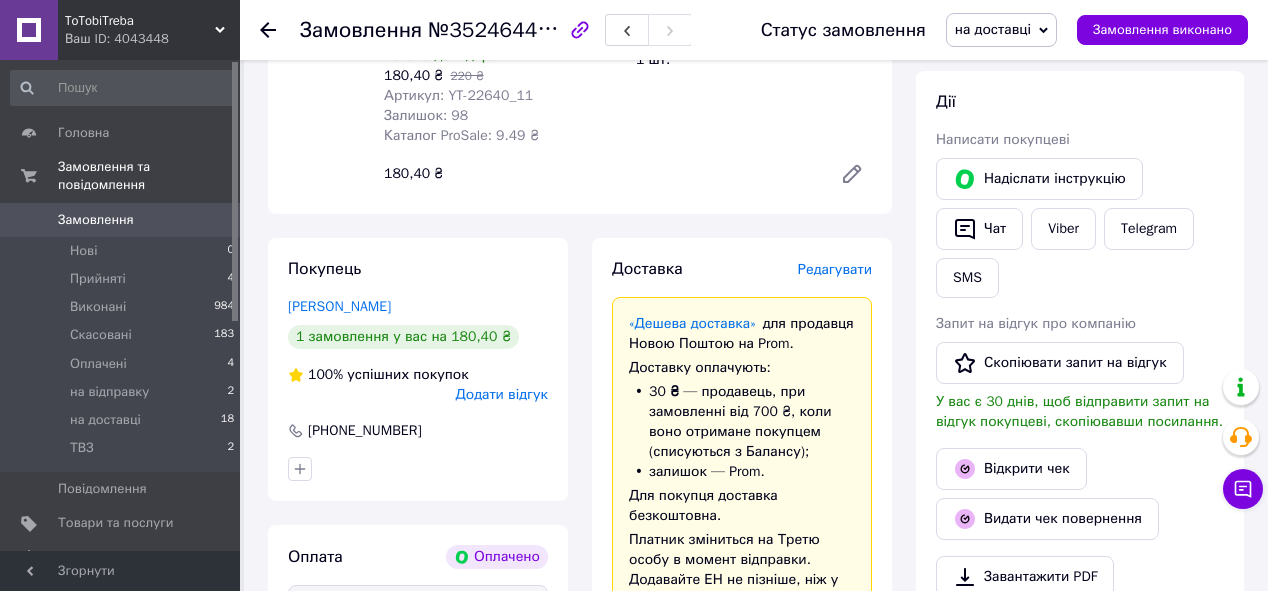 scroll, scrollTop: 320, scrollLeft: 0, axis: vertical 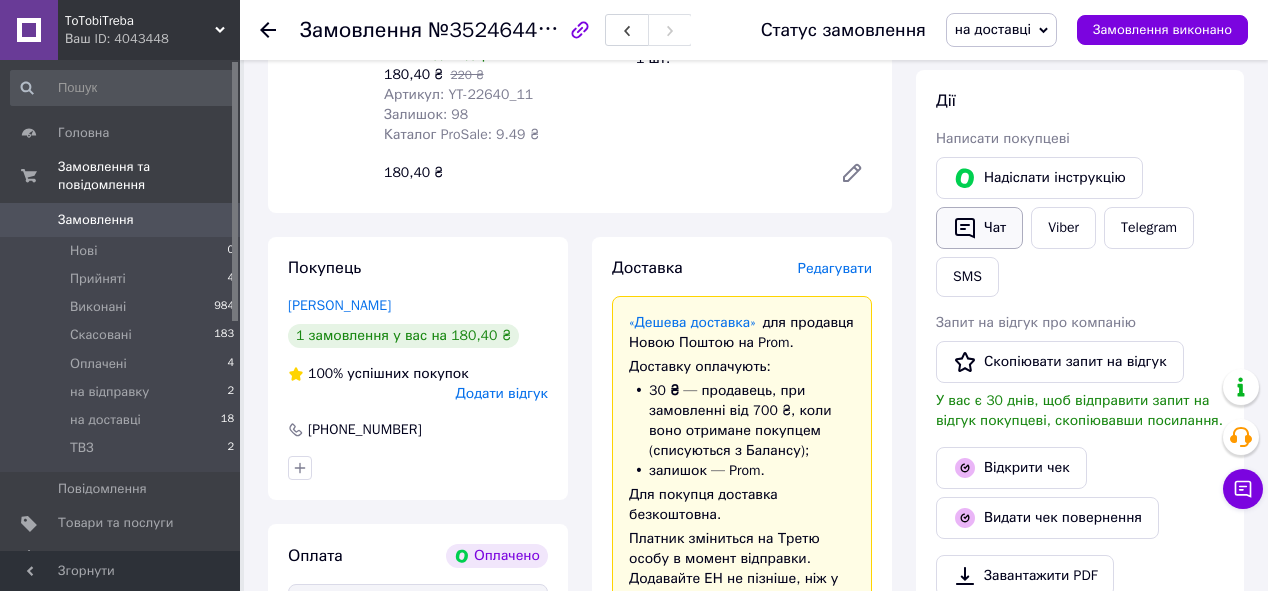 click on "Чат" at bounding box center (979, 228) 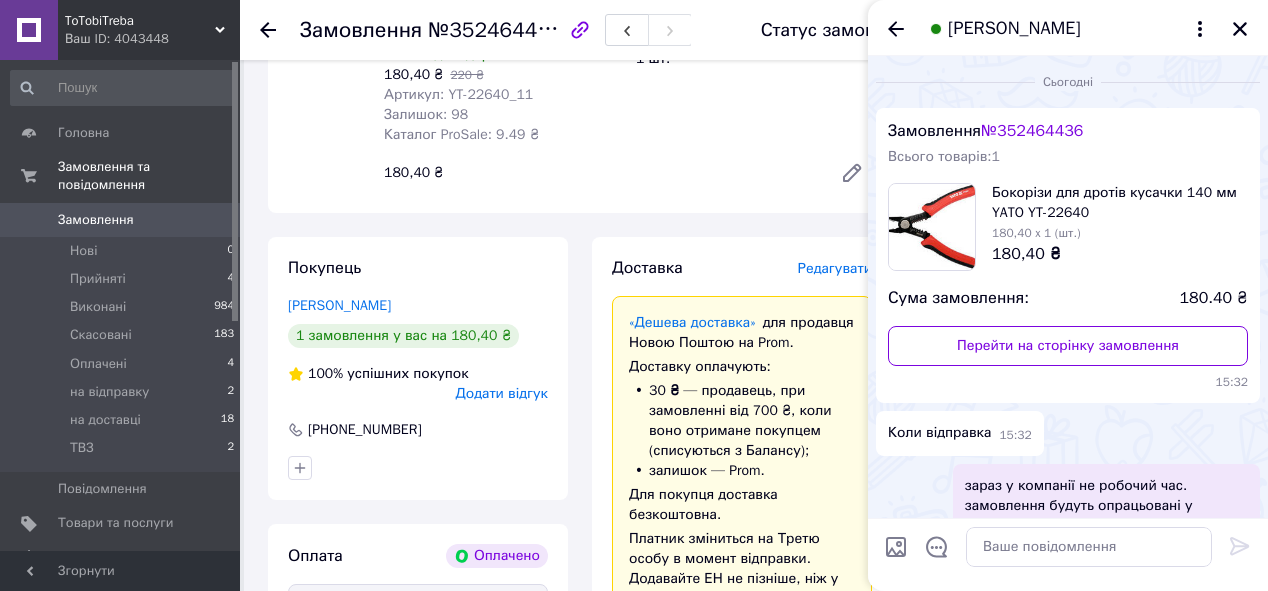 scroll, scrollTop: 290, scrollLeft: 0, axis: vertical 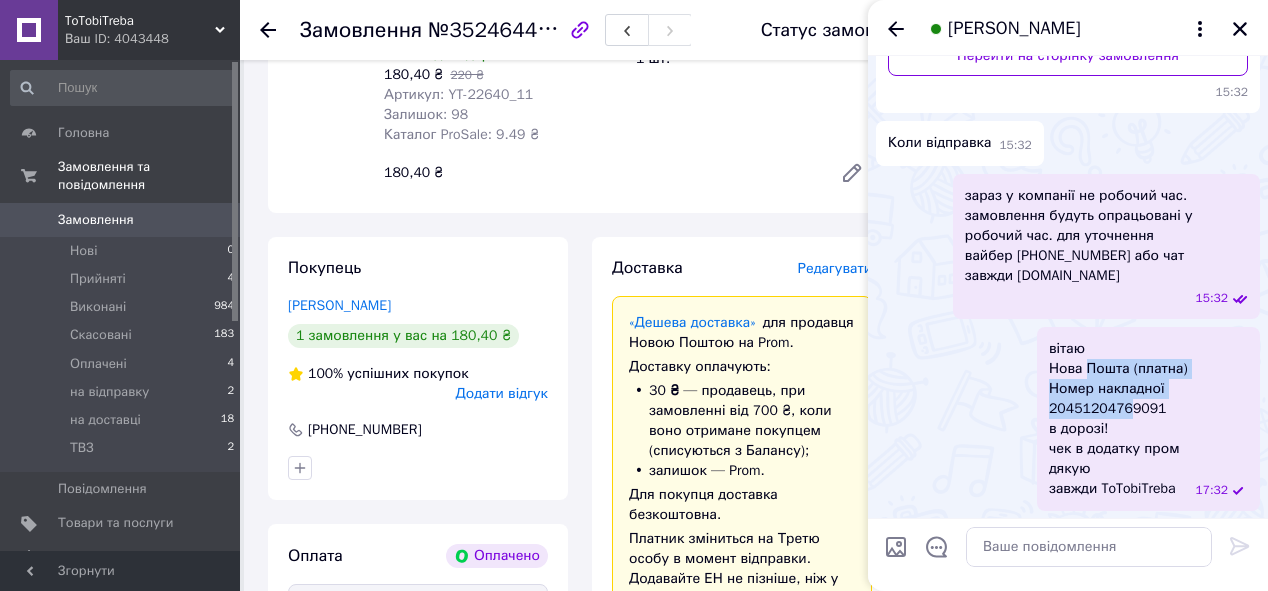drag, startPoint x: 1093, startPoint y: 374, endPoint x: 1130, endPoint y: 408, distance: 50.24938 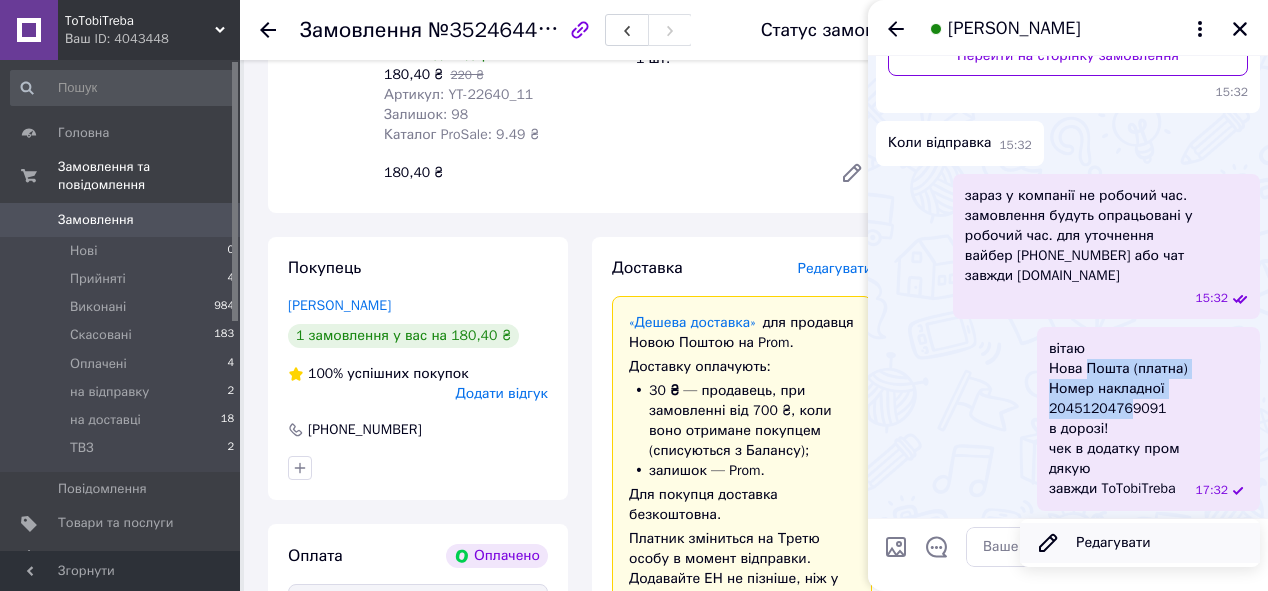click on "Редагувати" at bounding box center [1140, 543] 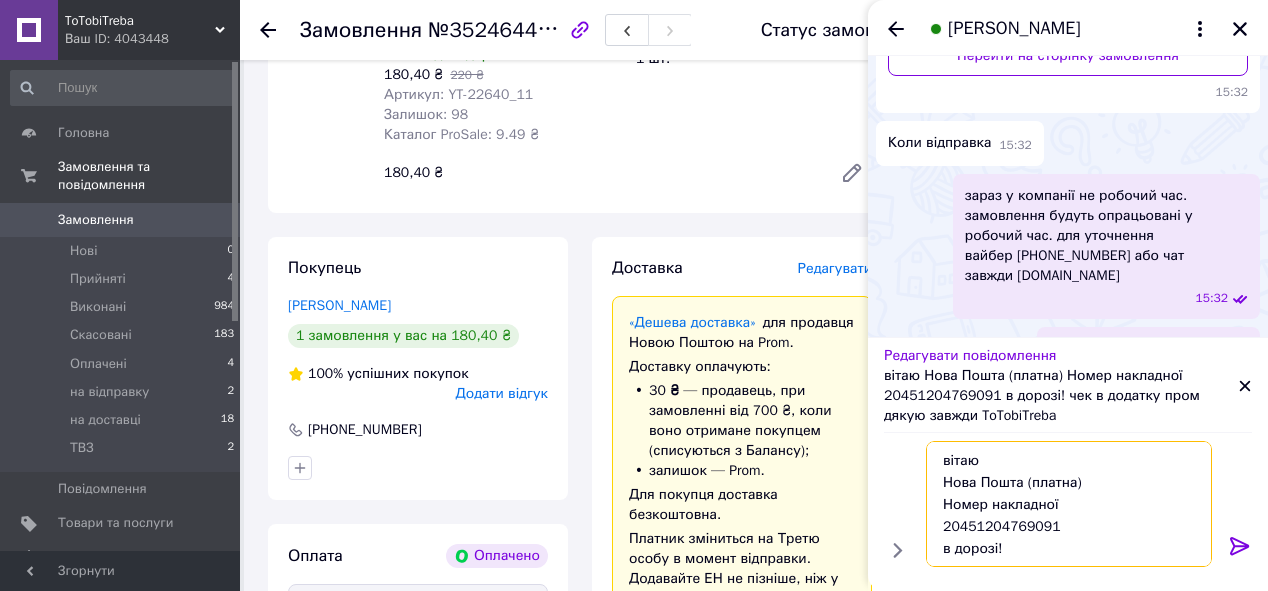 drag, startPoint x: 1024, startPoint y: 483, endPoint x: 1089, endPoint y: 482, distance: 65.00769 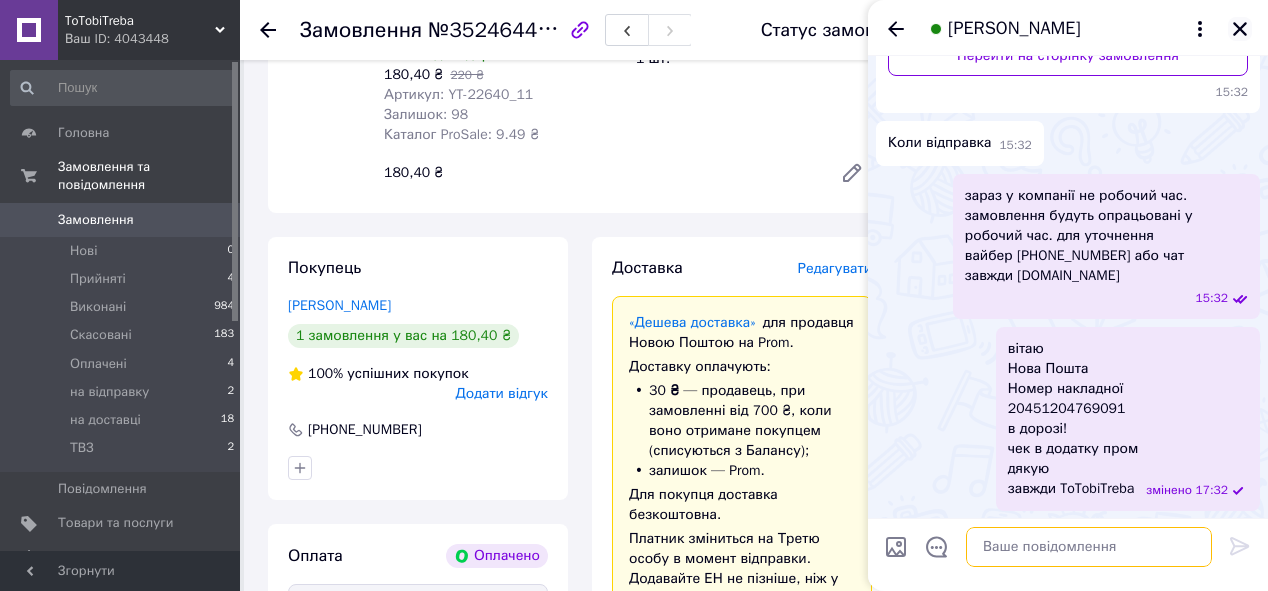 type 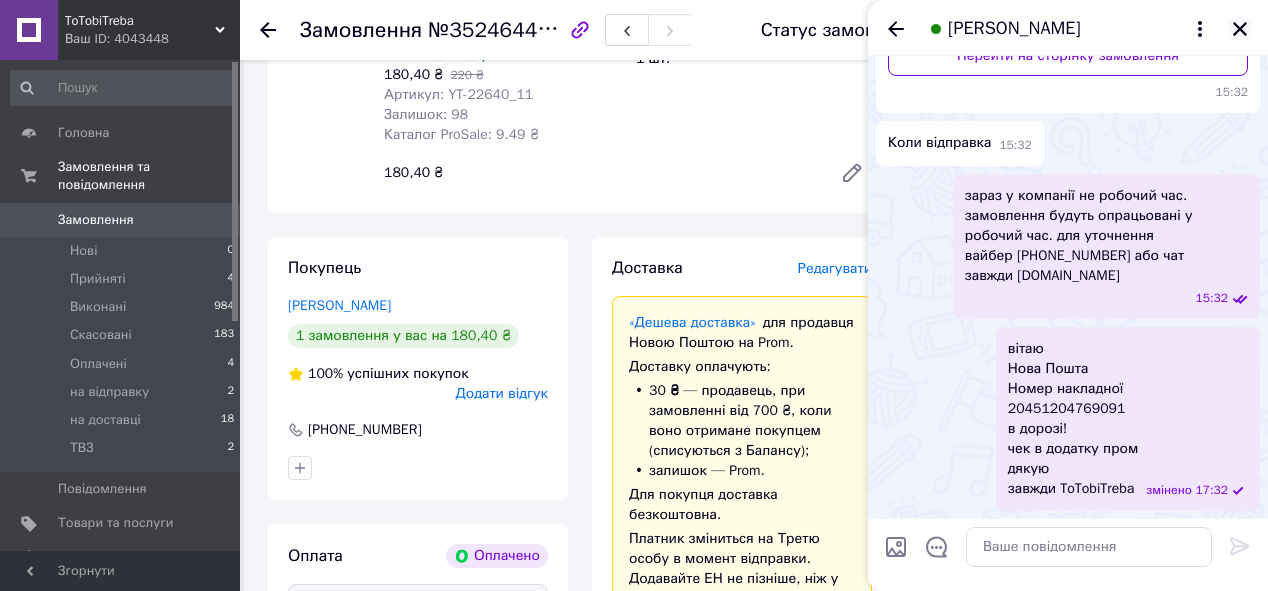 click 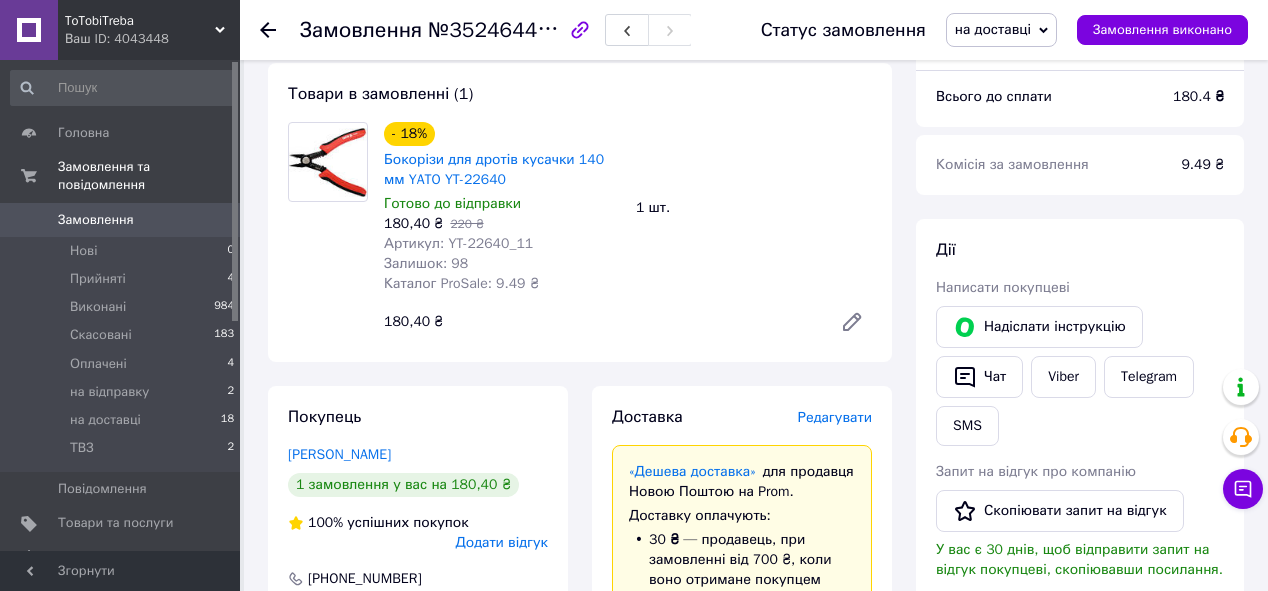 scroll, scrollTop: 160, scrollLeft: 0, axis: vertical 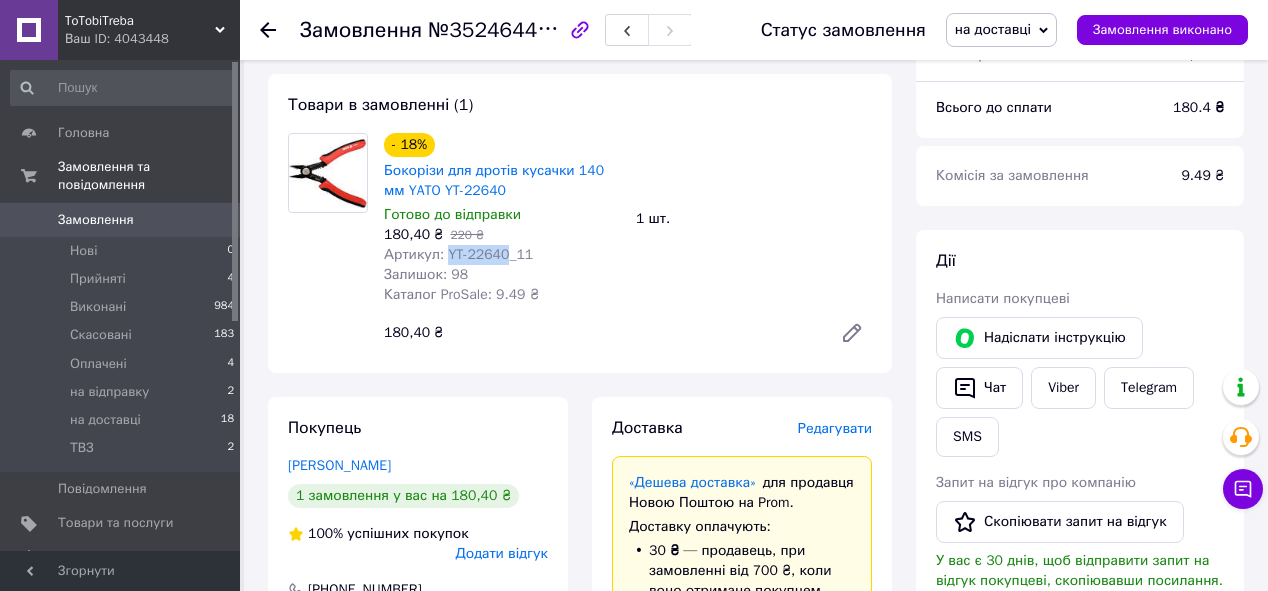 drag, startPoint x: 446, startPoint y: 259, endPoint x: 499, endPoint y: 256, distance: 53.08484 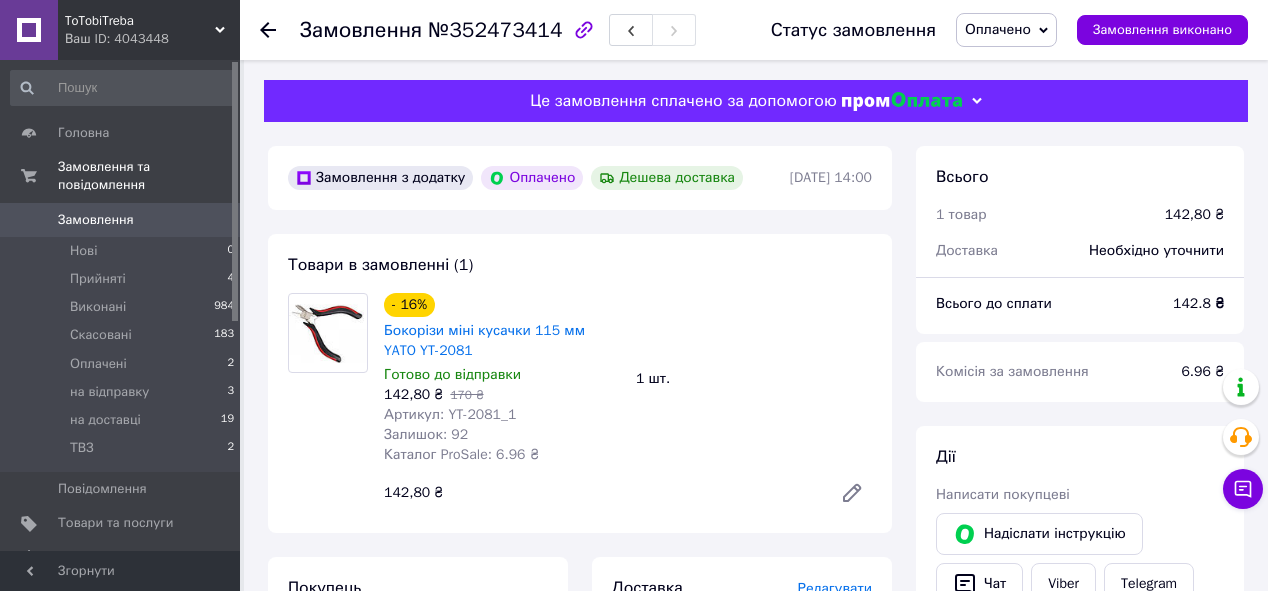 scroll, scrollTop: 0, scrollLeft: 0, axis: both 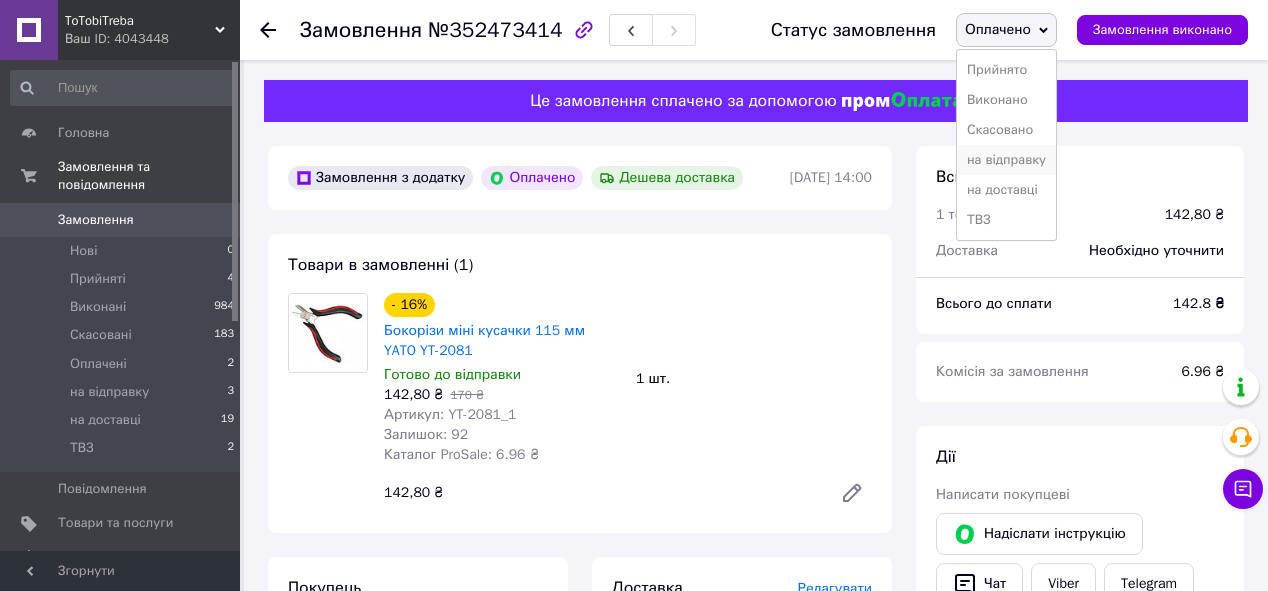 click on "на відправку" at bounding box center (1006, 160) 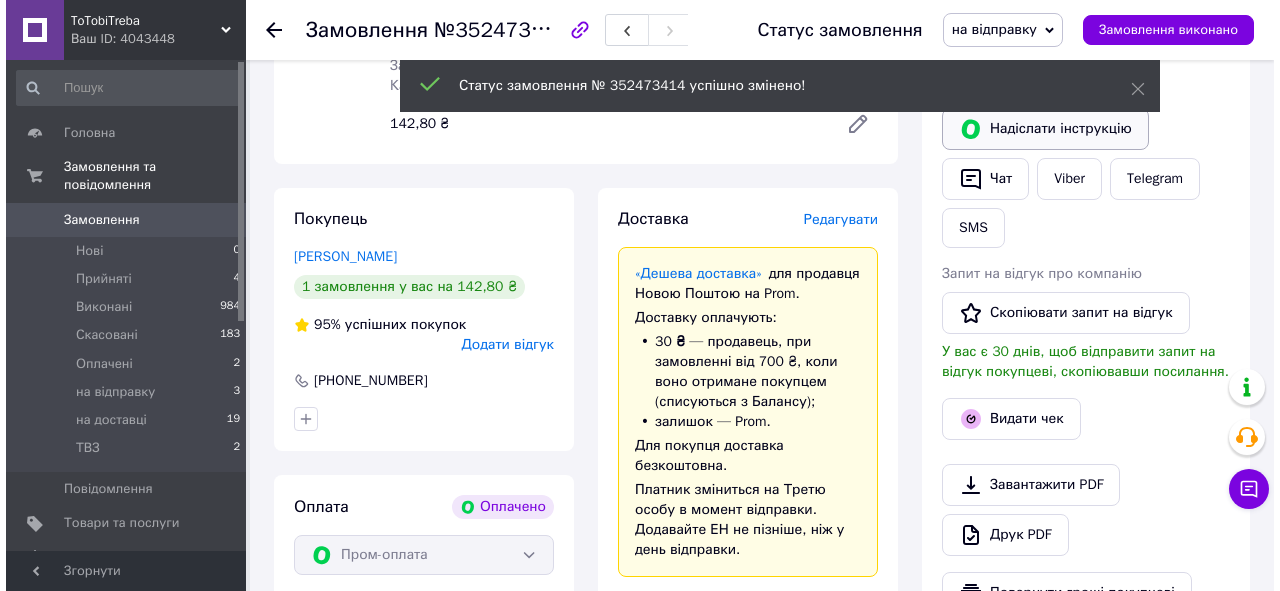 scroll, scrollTop: 320, scrollLeft: 0, axis: vertical 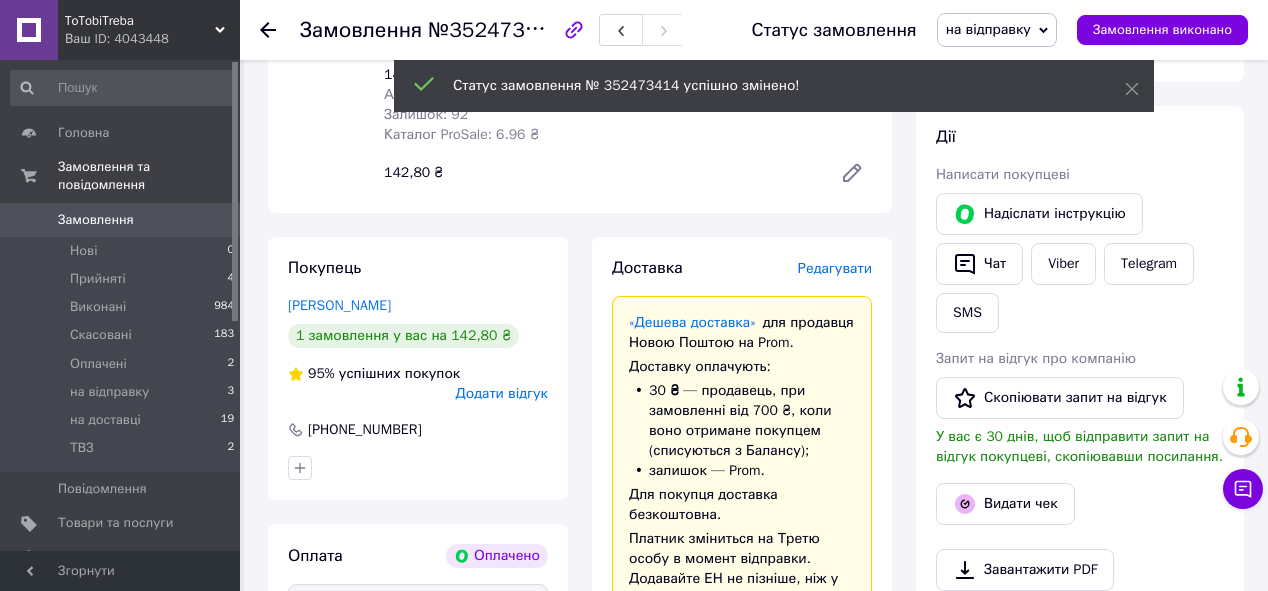 click on "Редагувати" at bounding box center [835, 268] 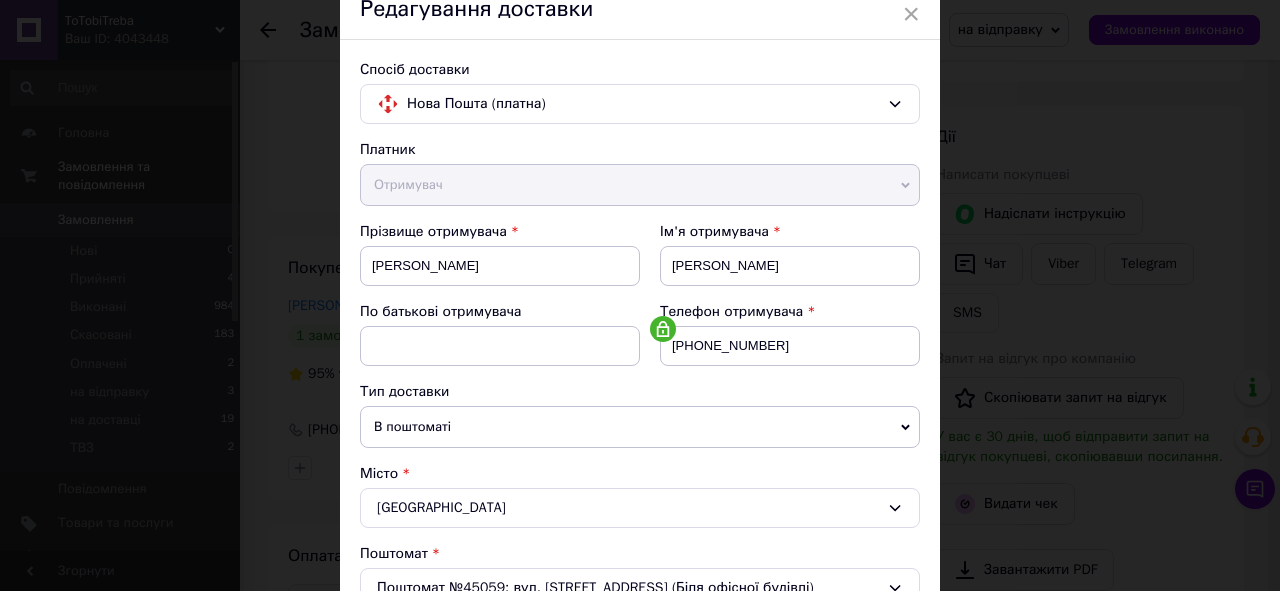 scroll, scrollTop: 560, scrollLeft: 0, axis: vertical 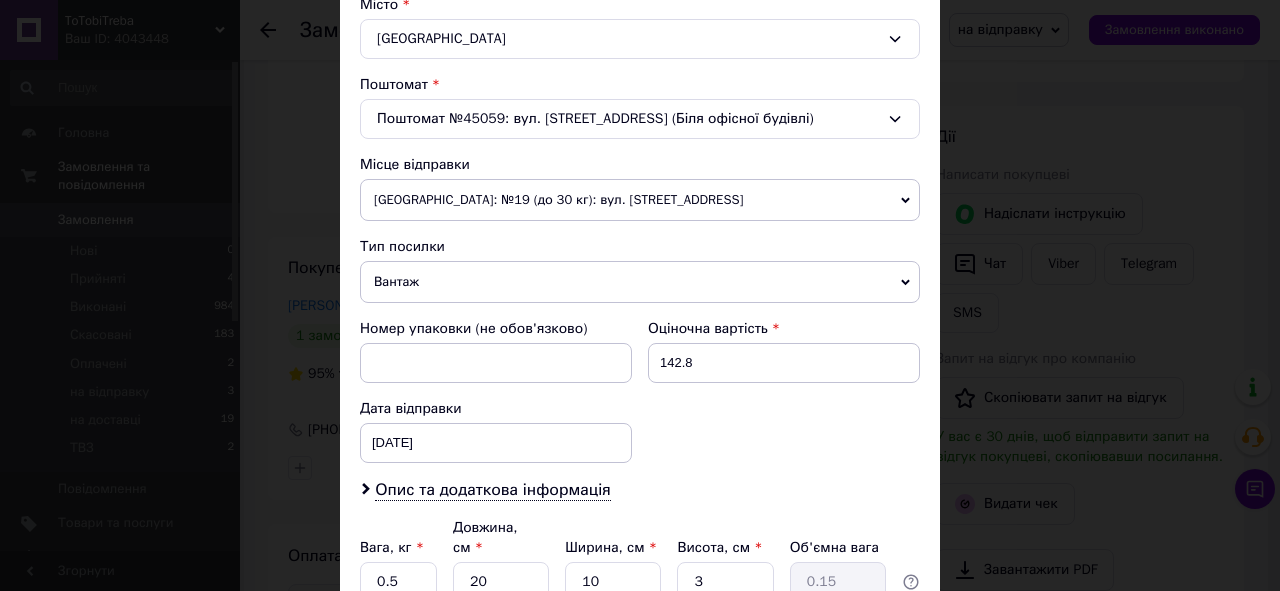click on "Місце відправки" at bounding box center (640, 165) 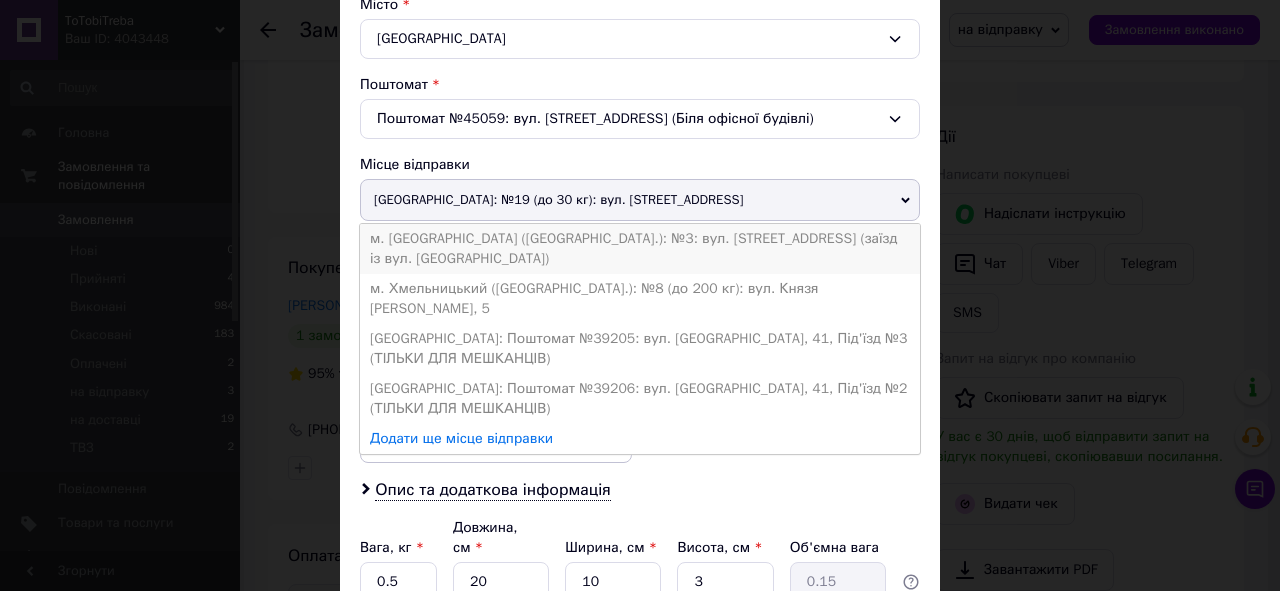 click on "м. [GEOGRAPHIC_DATA] ([GEOGRAPHIC_DATA].): №3: вул. [STREET_ADDRESS] (заїзд із вул. [GEOGRAPHIC_DATA])" at bounding box center (640, 249) 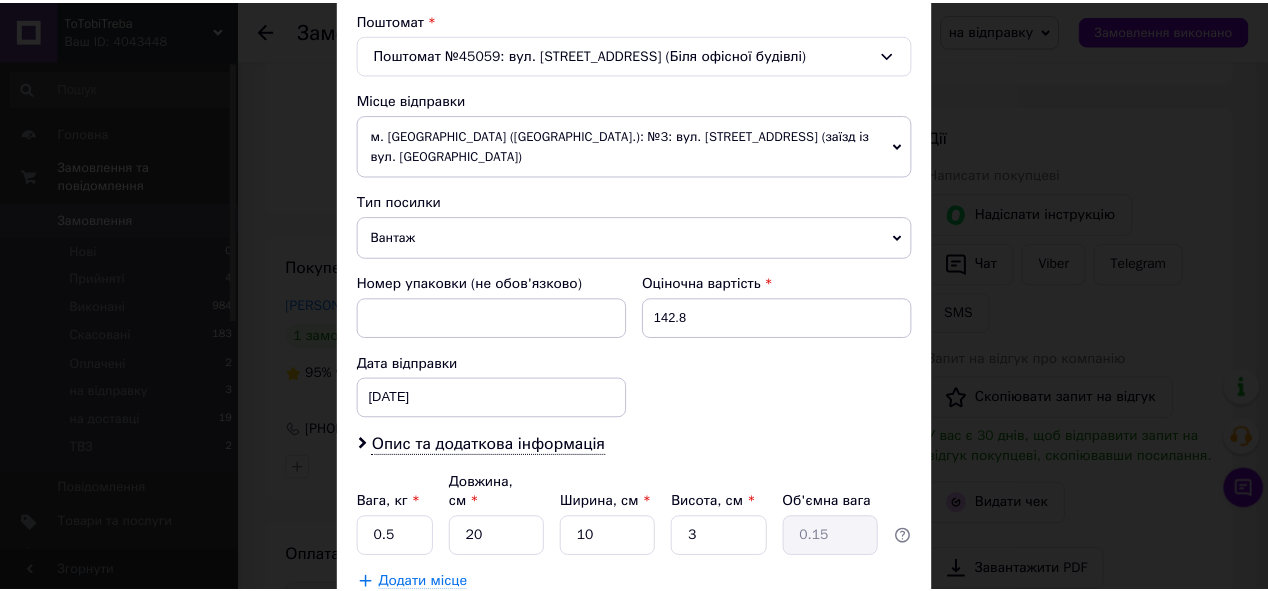 scroll, scrollTop: 731, scrollLeft: 0, axis: vertical 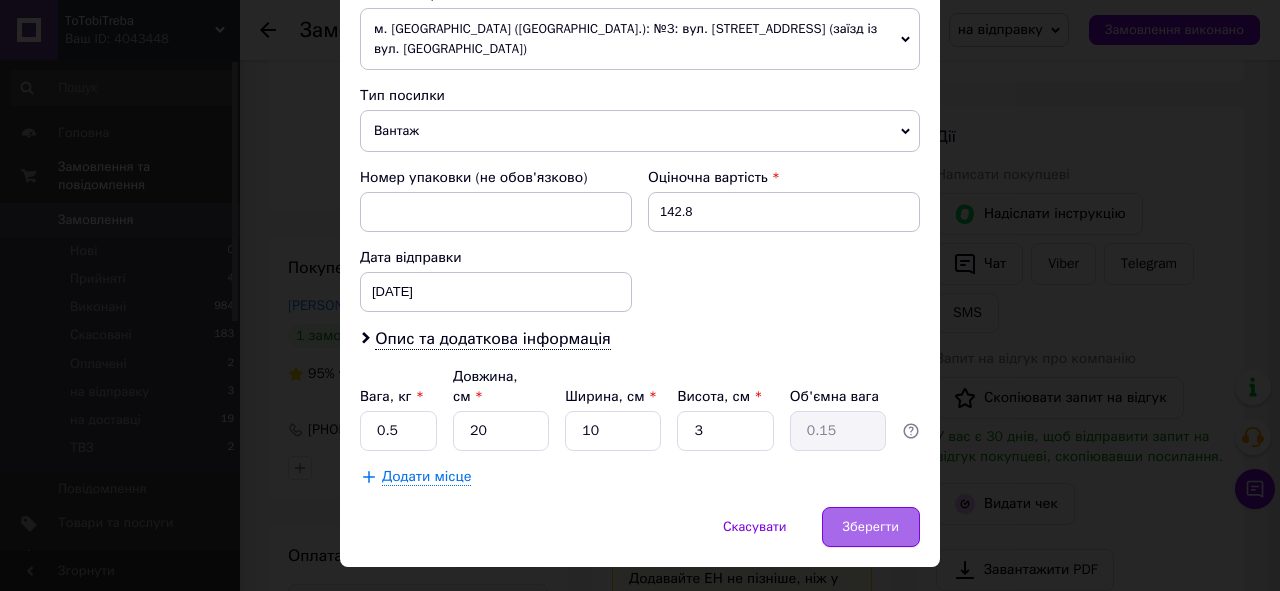click on "Зберегти" at bounding box center [871, 527] 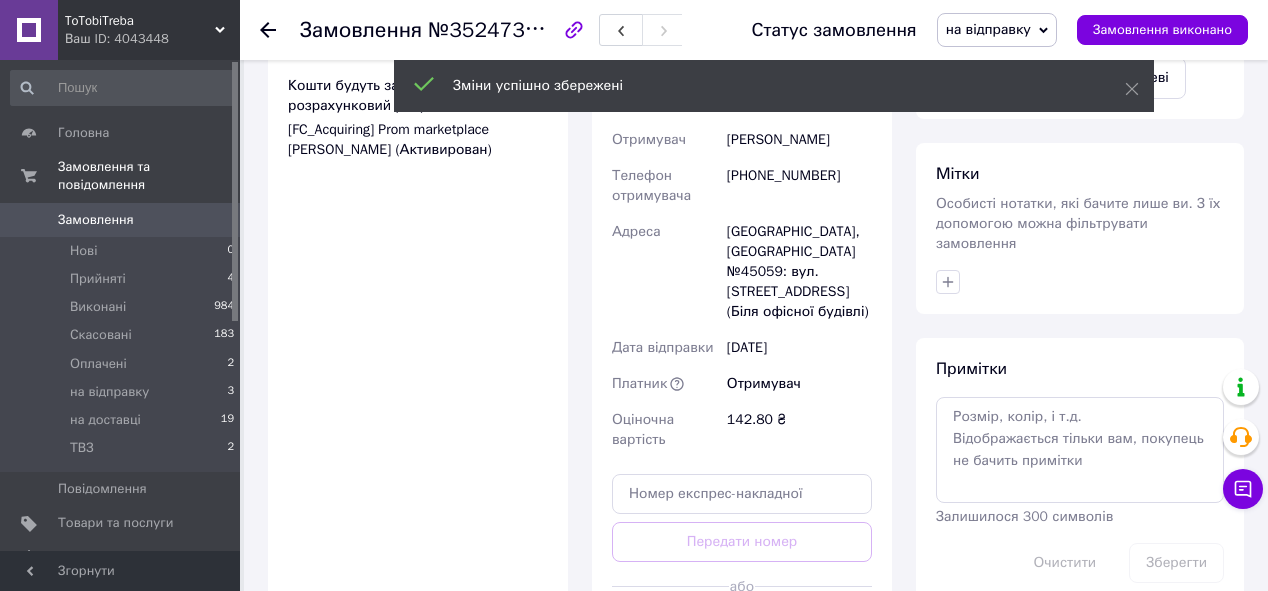 scroll, scrollTop: 1040, scrollLeft: 0, axis: vertical 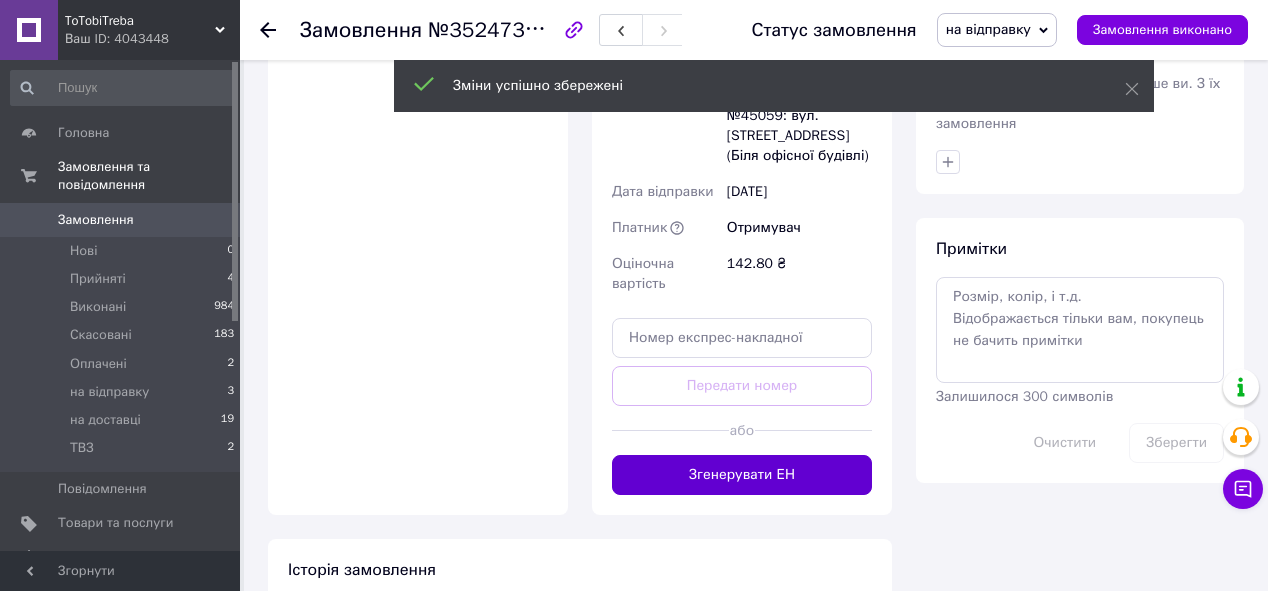 click on "Згенерувати ЕН" at bounding box center [742, 475] 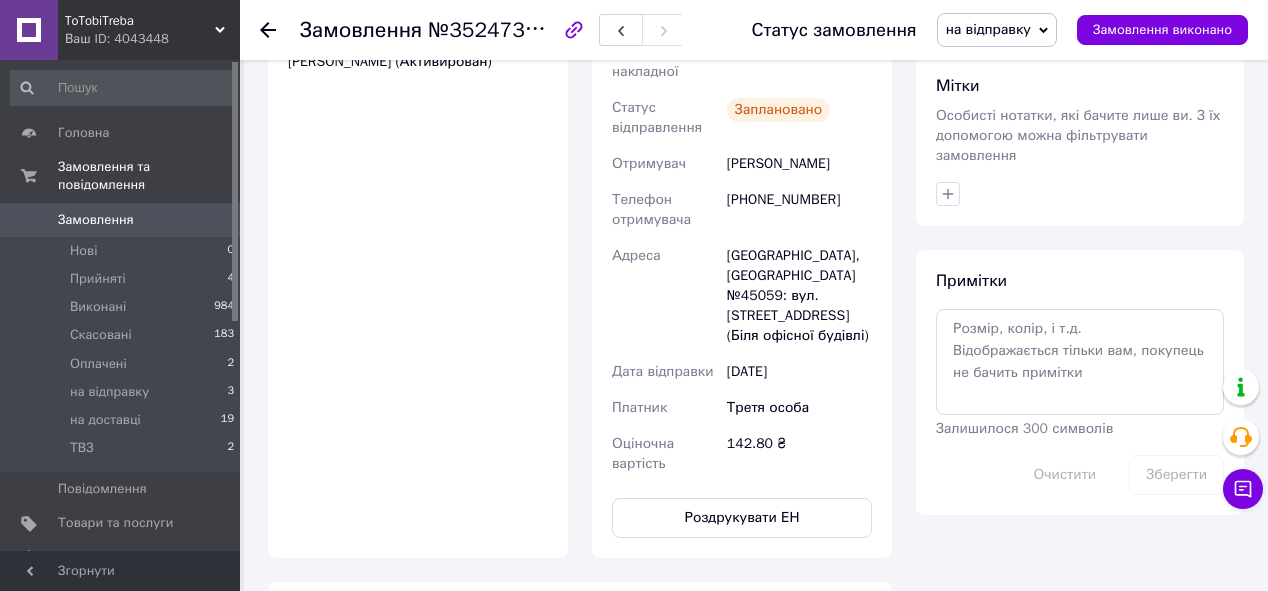 scroll, scrollTop: 720, scrollLeft: 0, axis: vertical 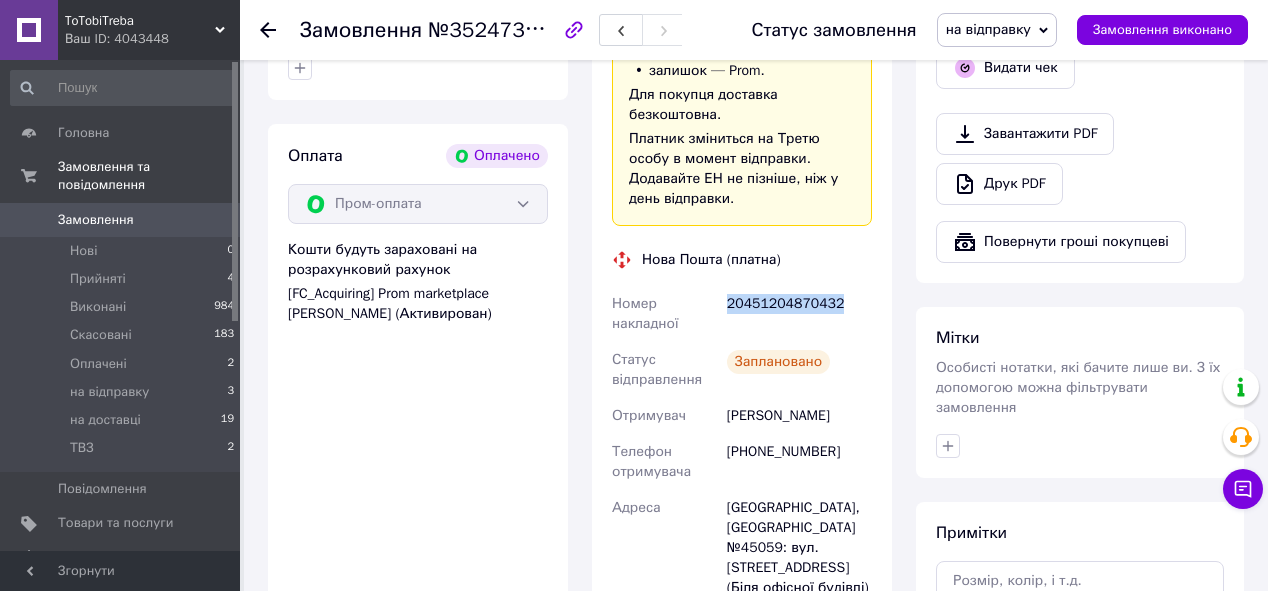 drag, startPoint x: 727, startPoint y: 282, endPoint x: 839, endPoint y: 288, distance: 112.1606 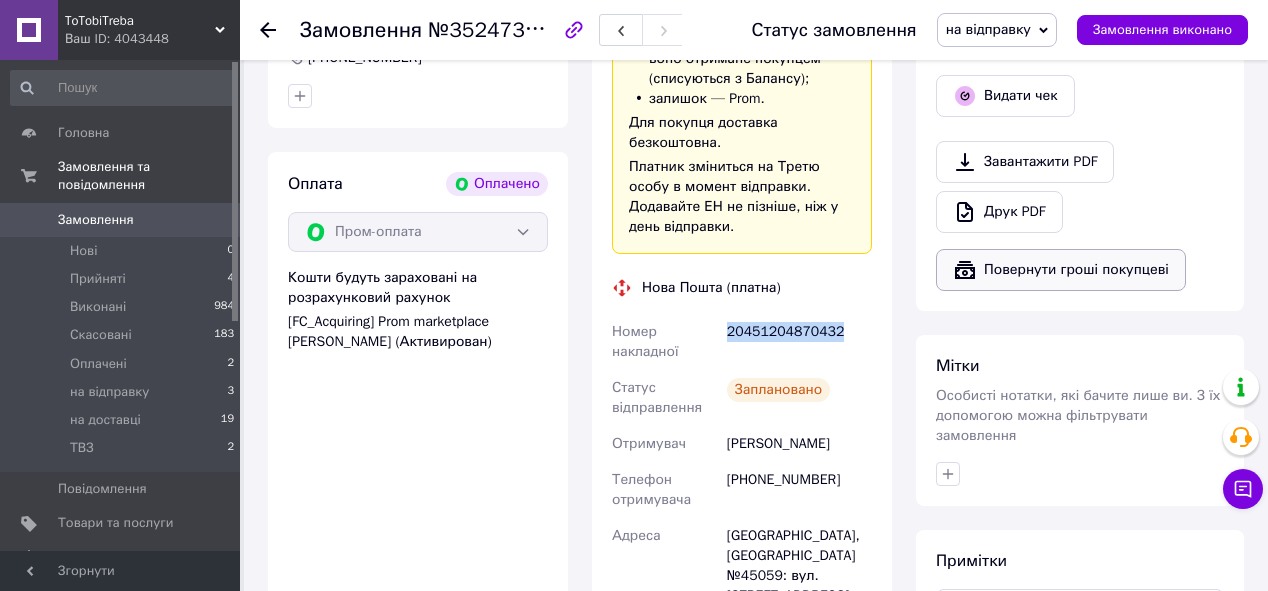 scroll, scrollTop: 720, scrollLeft: 0, axis: vertical 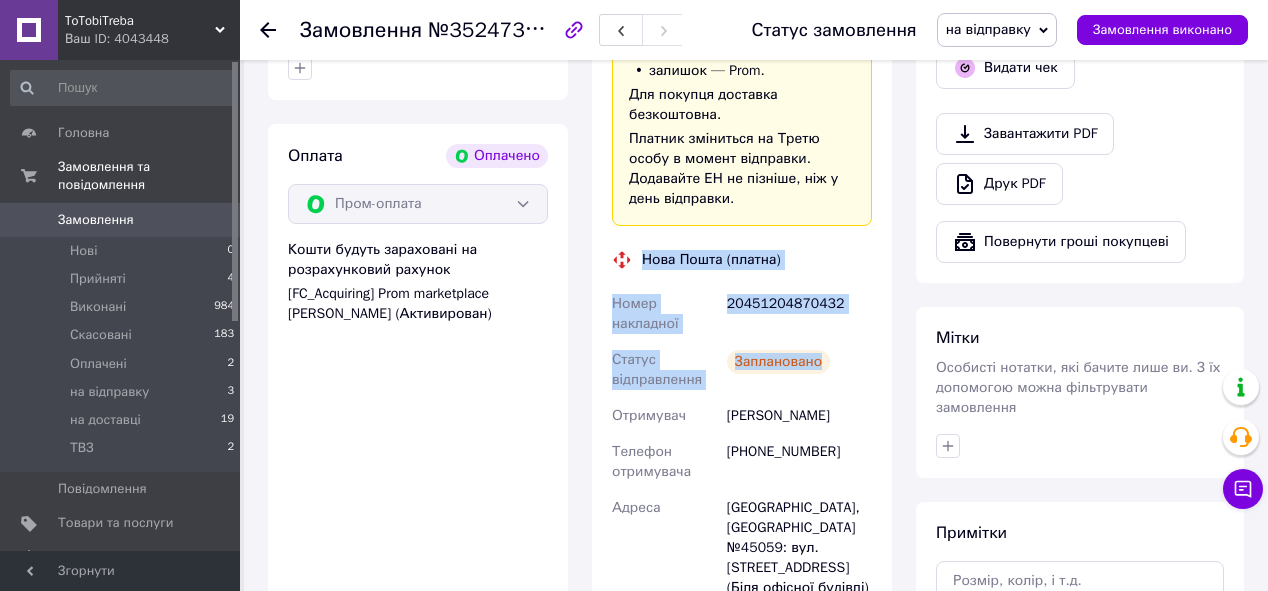 drag, startPoint x: 641, startPoint y: 242, endPoint x: 828, endPoint y: 342, distance: 212.05896 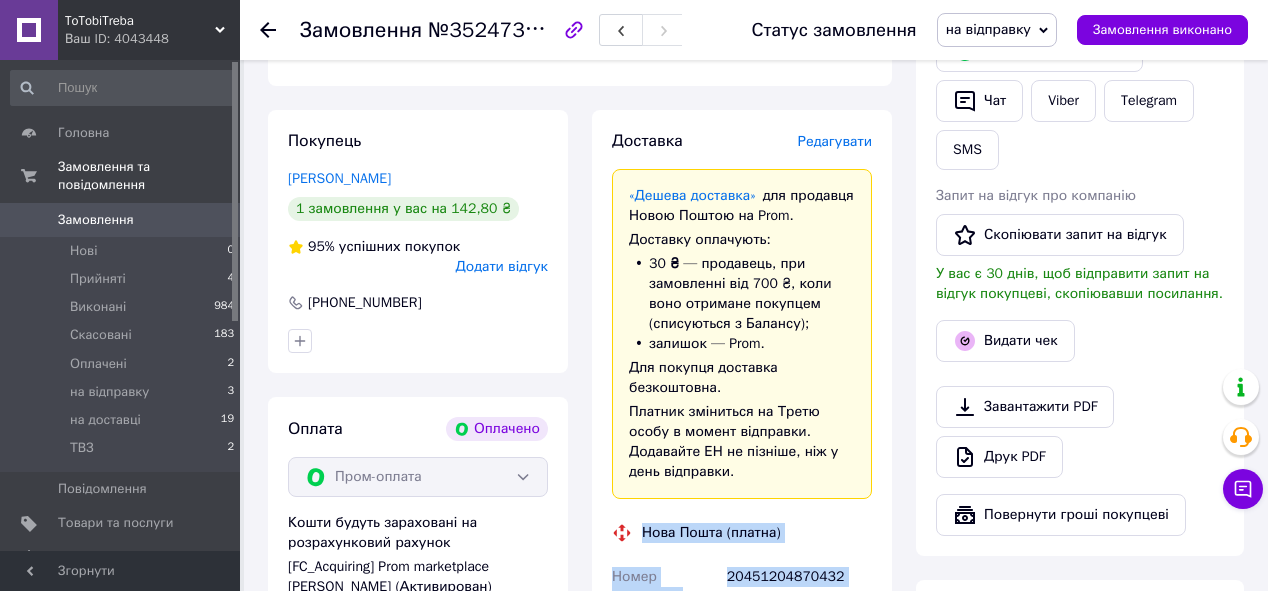 scroll, scrollTop: 320, scrollLeft: 0, axis: vertical 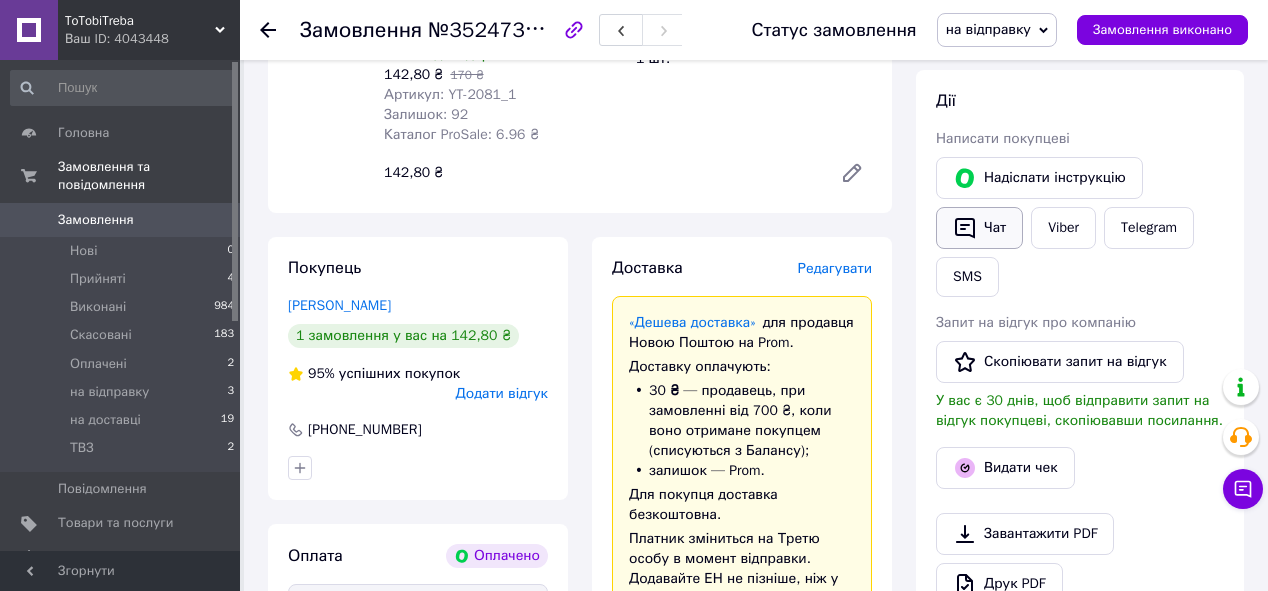 click on "Чат" at bounding box center (979, 228) 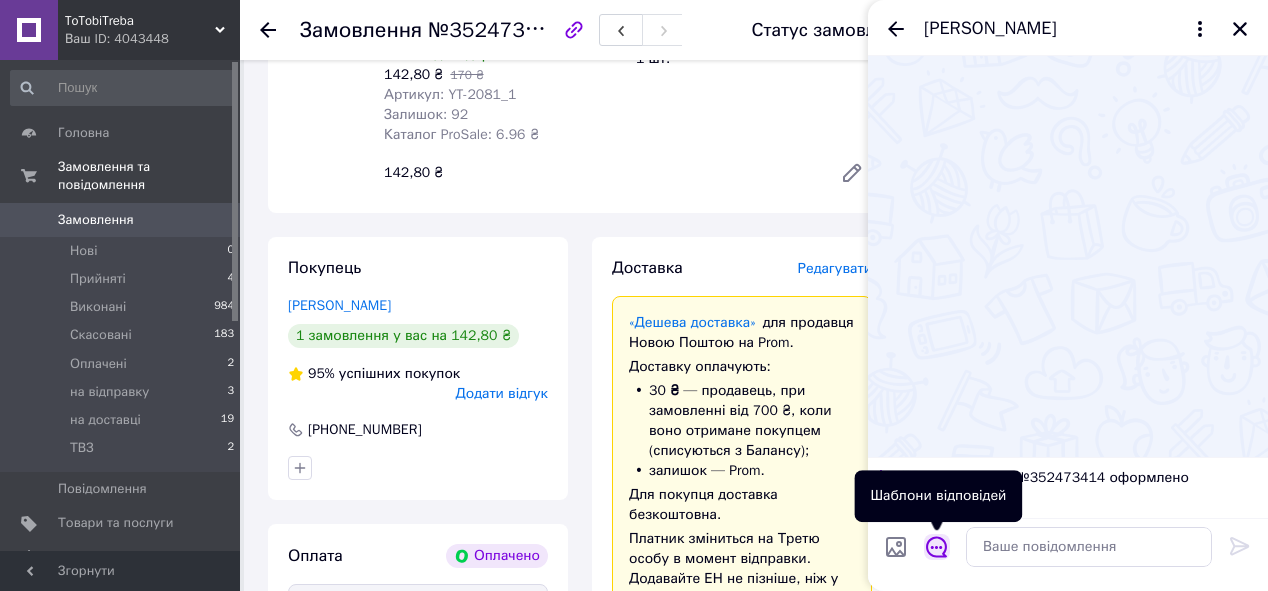 click 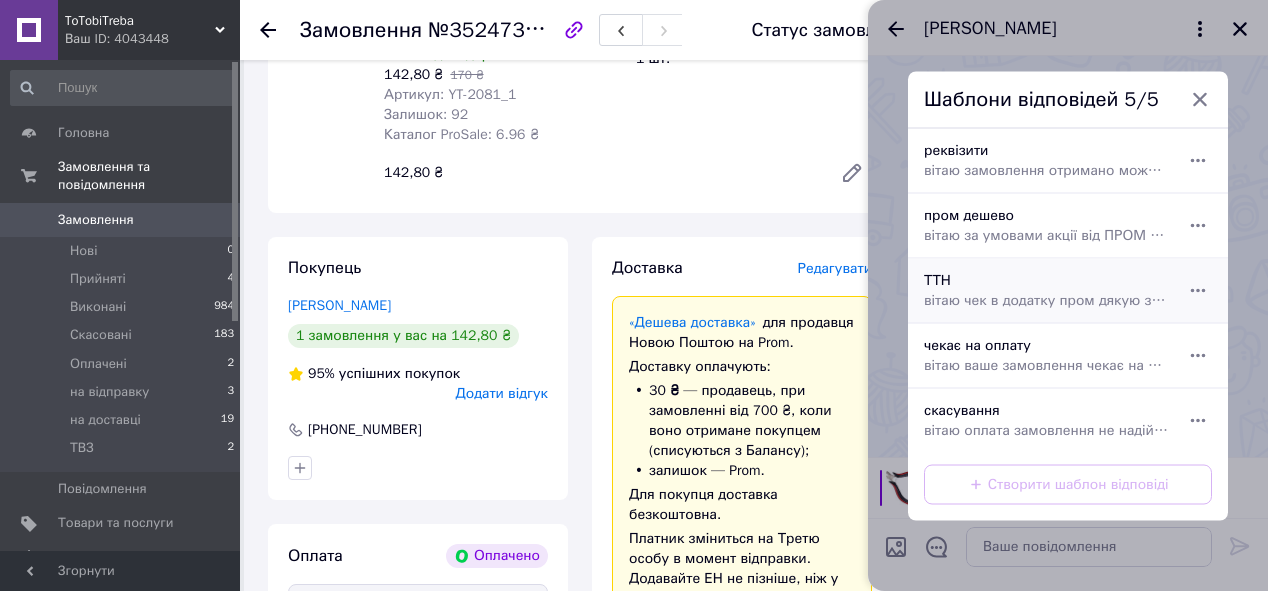 click on "ТТН вітаю
чек в додатку пром
дякую
завжди ToTobiTreba" at bounding box center (1046, 290) 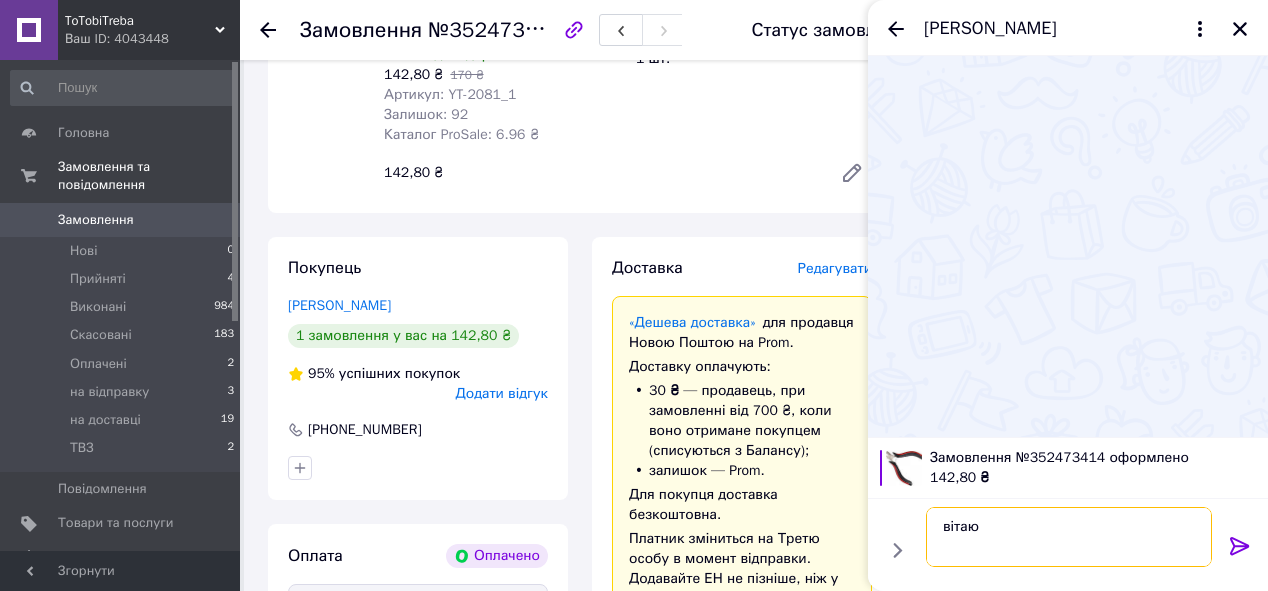 click on "вітаю
чек в додатку пром
дякую
завжди ToTobiTreba" at bounding box center [1069, 537] 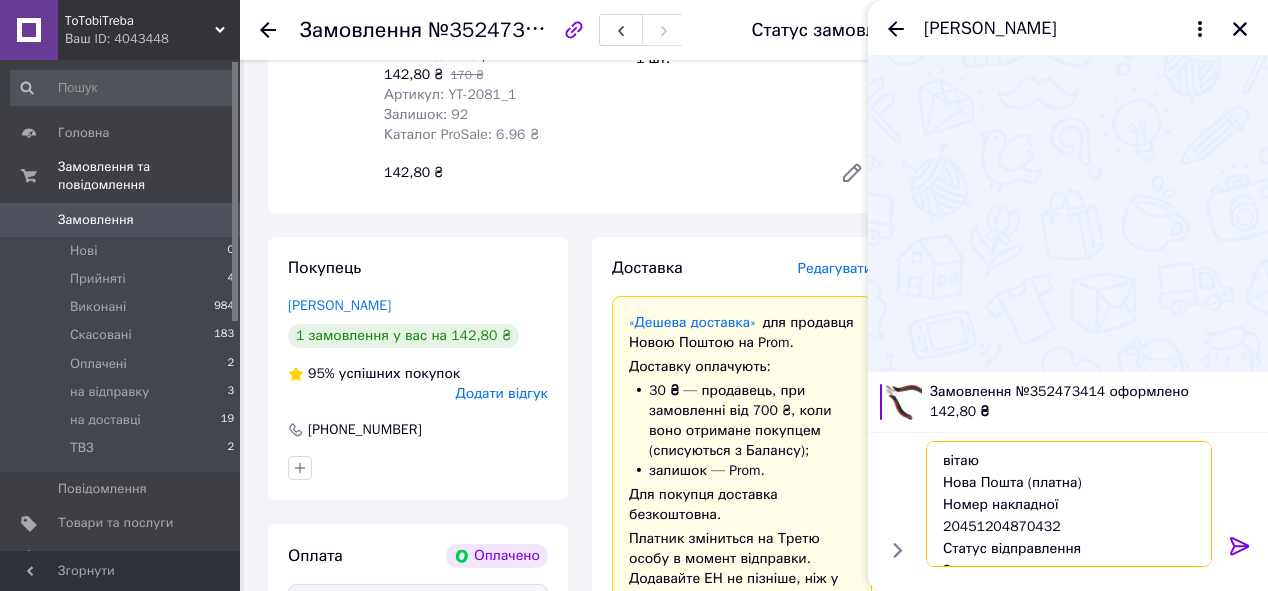 scroll, scrollTop: 13, scrollLeft: 0, axis: vertical 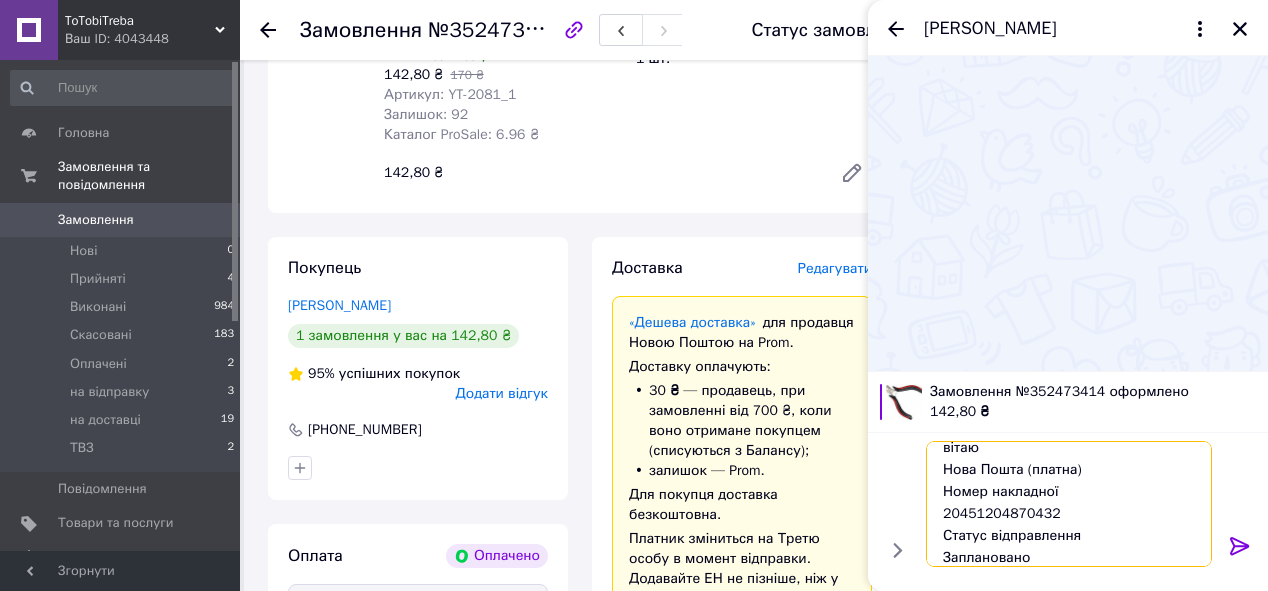 drag, startPoint x: 1021, startPoint y: 472, endPoint x: 1093, endPoint y: 469, distance: 72.06247 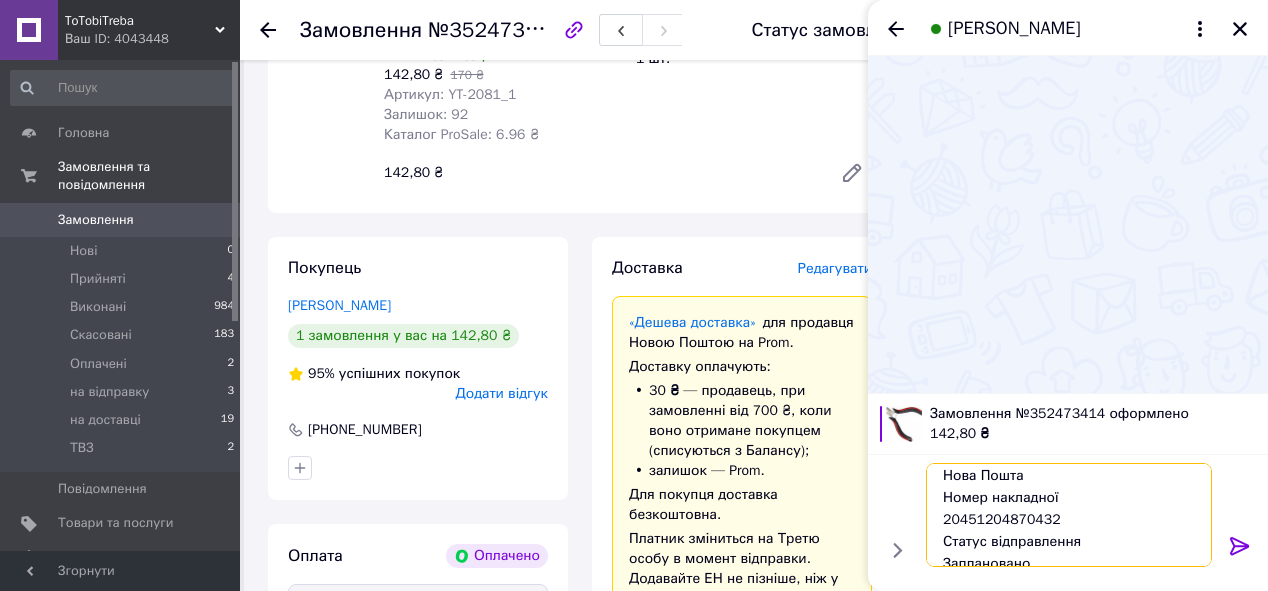 scroll, scrollTop: 112, scrollLeft: 0, axis: vertical 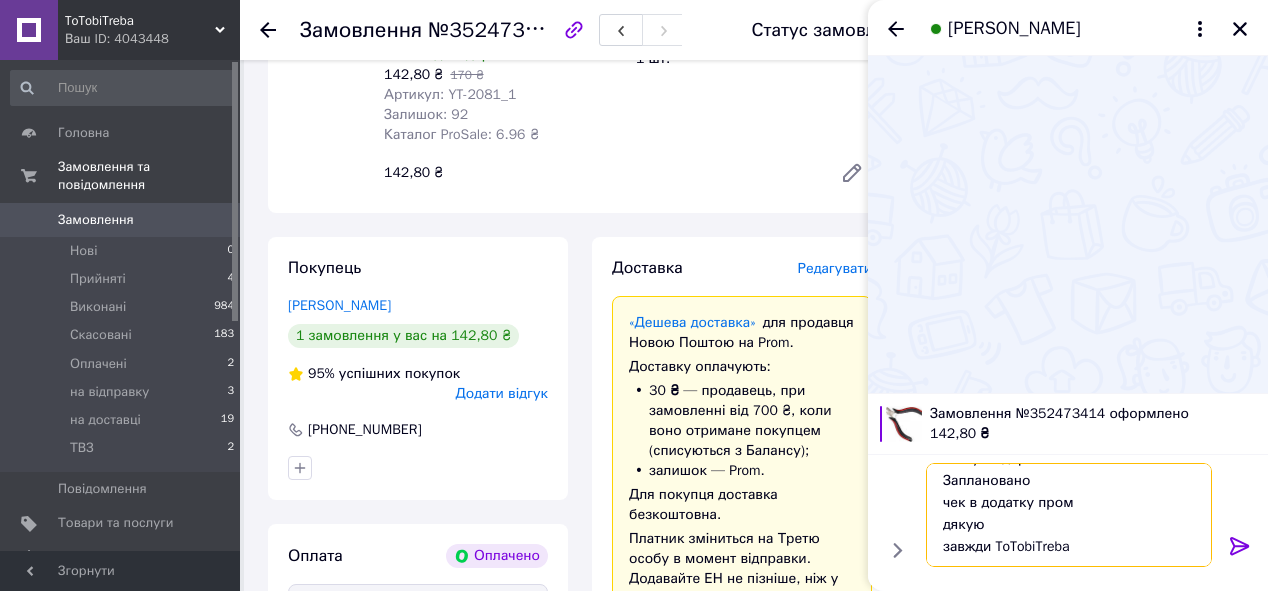 drag, startPoint x: 937, startPoint y: 471, endPoint x: 1099, endPoint y: 558, distance: 183.88312 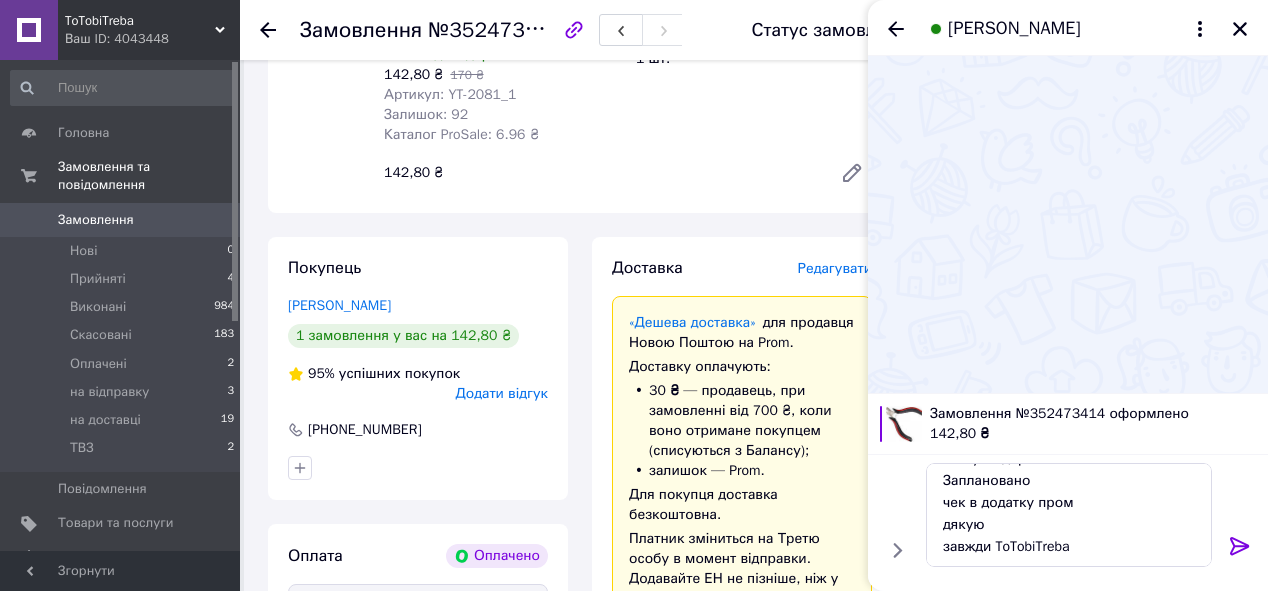click 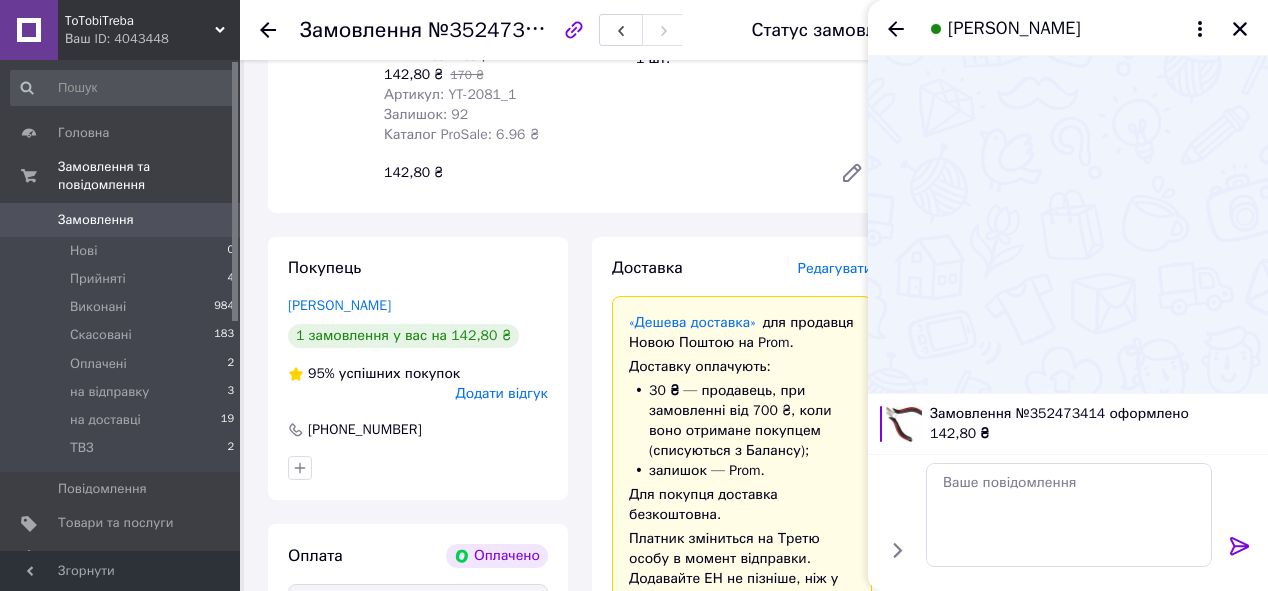 scroll, scrollTop: 0, scrollLeft: 0, axis: both 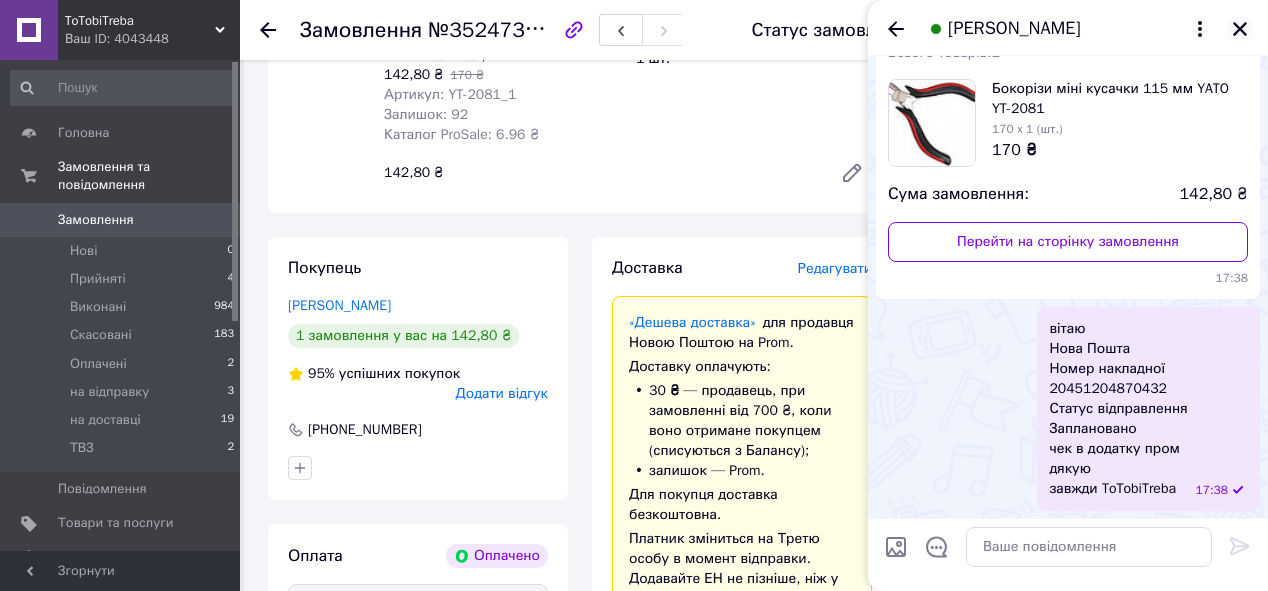 click 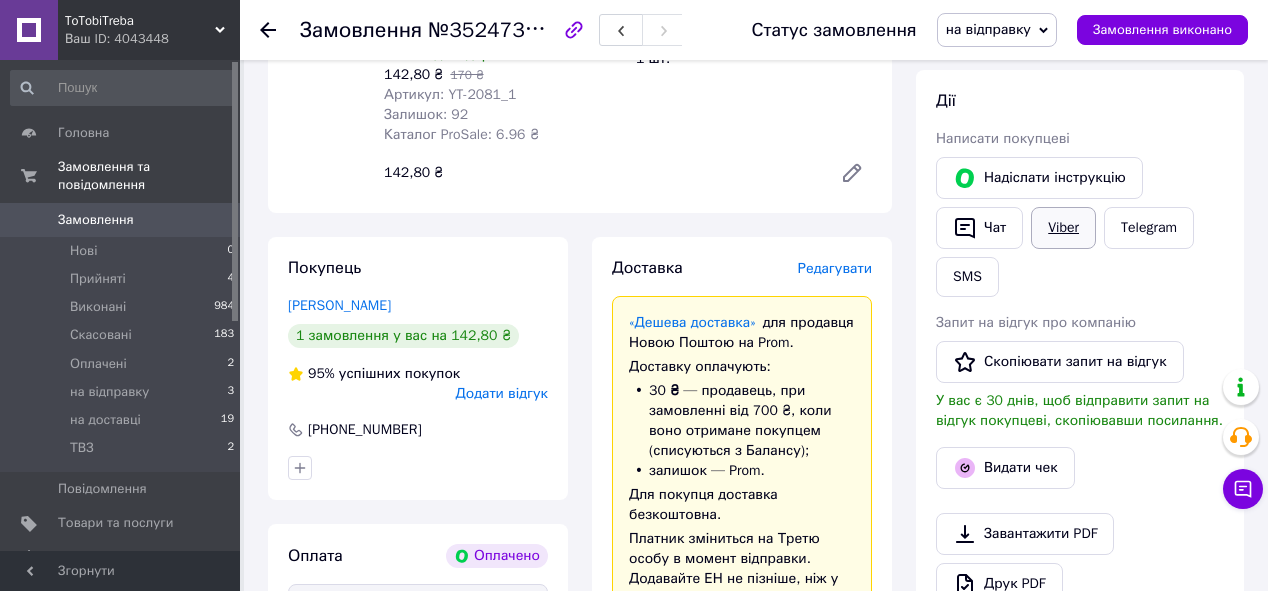 click on "Viber" at bounding box center [1063, 228] 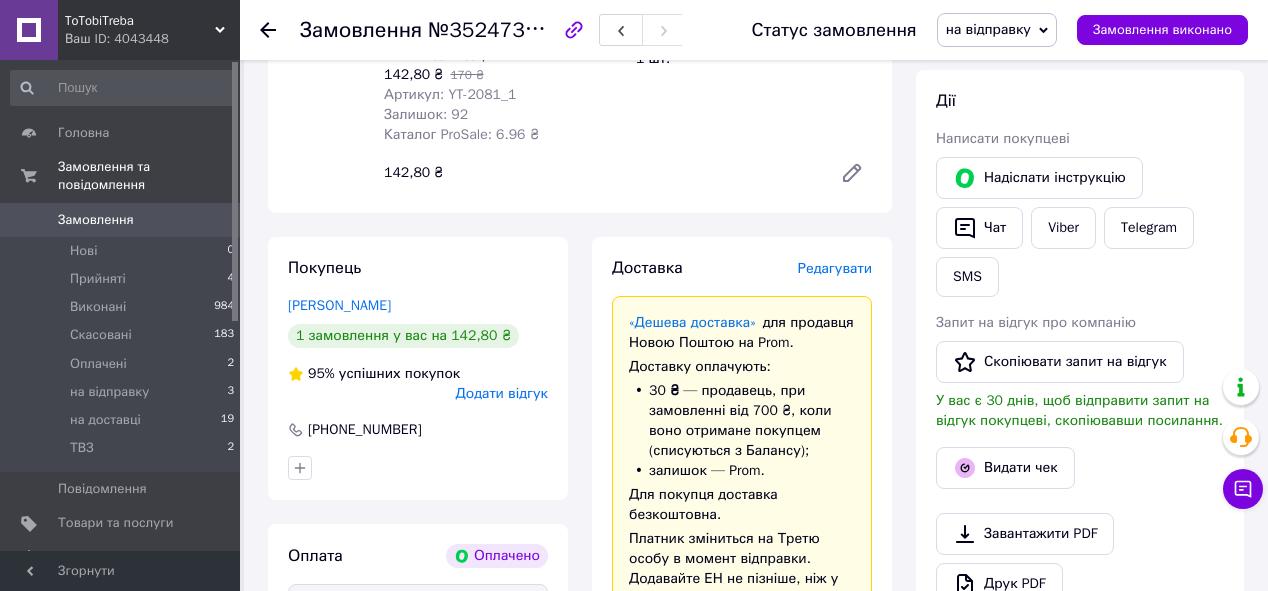 click on "Видати чек" at bounding box center (1080, 468) 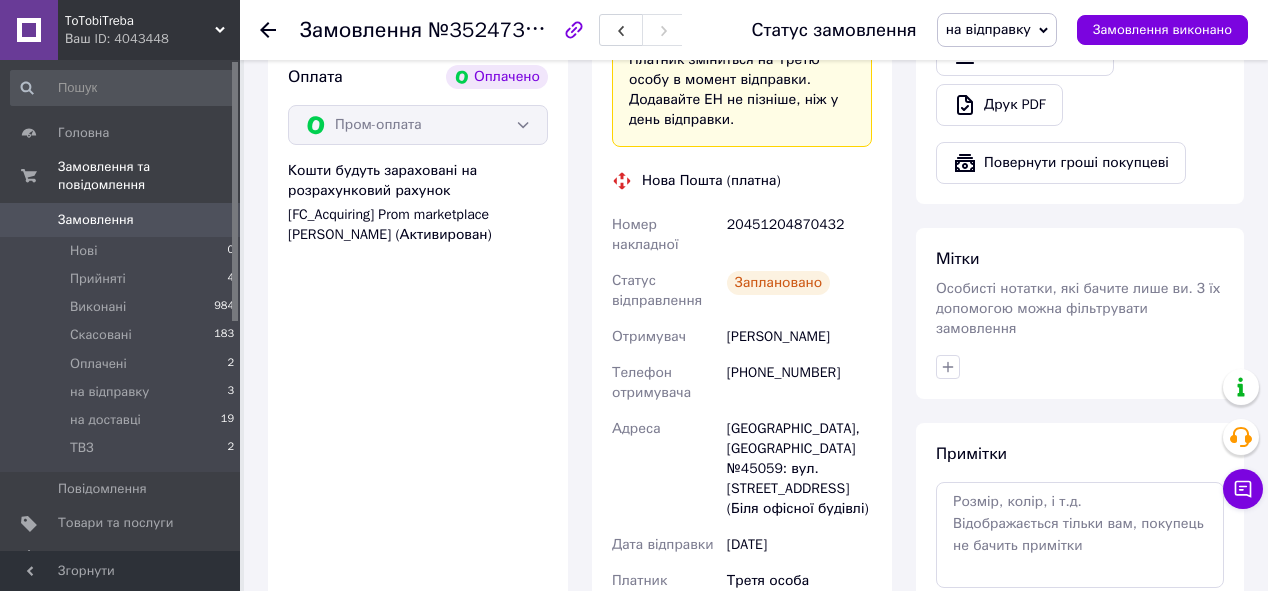 scroll, scrollTop: 800, scrollLeft: 0, axis: vertical 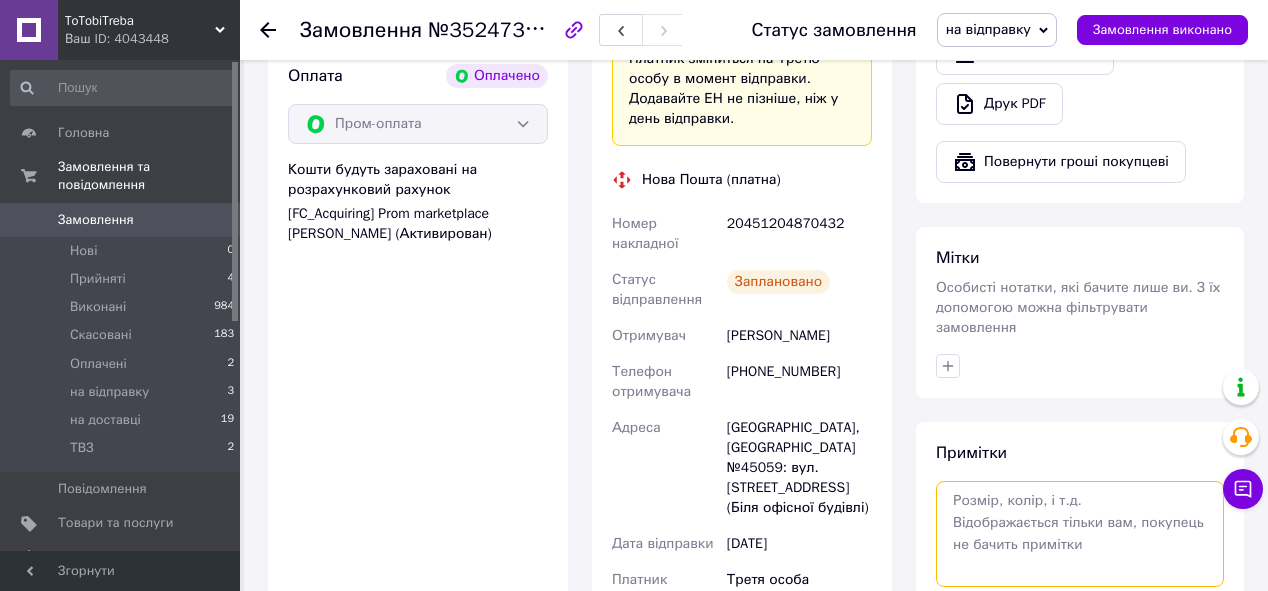 click at bounding box center [1080, 534] 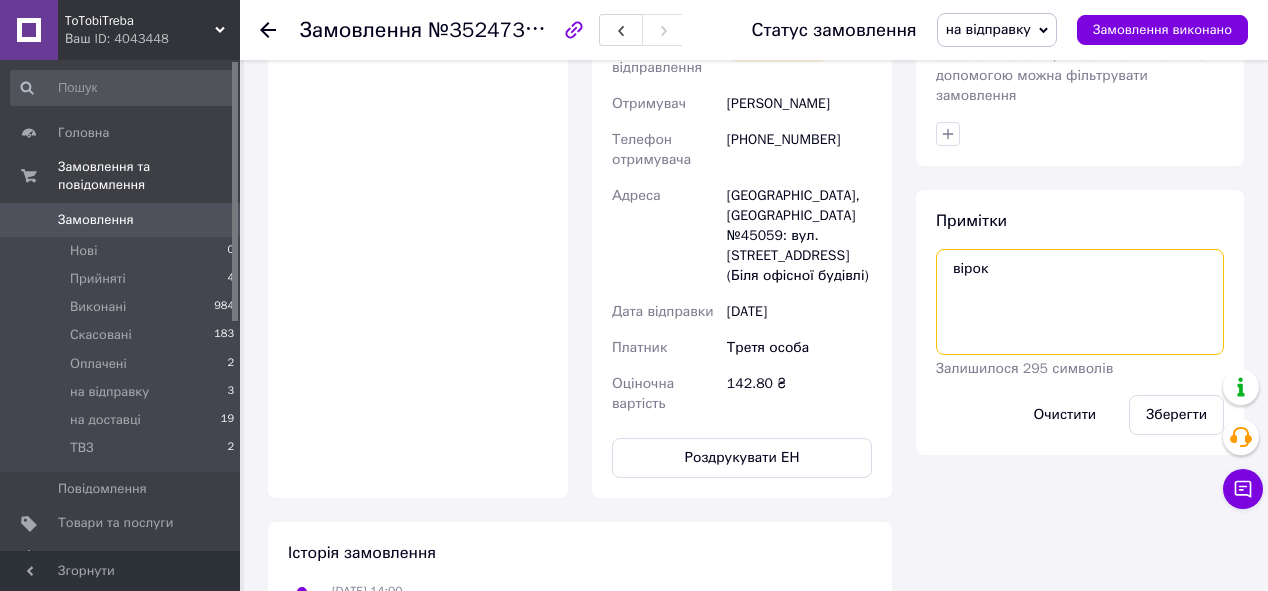 scroll, scrollTop: 1040, scrollLeft: 0, axis: vertical 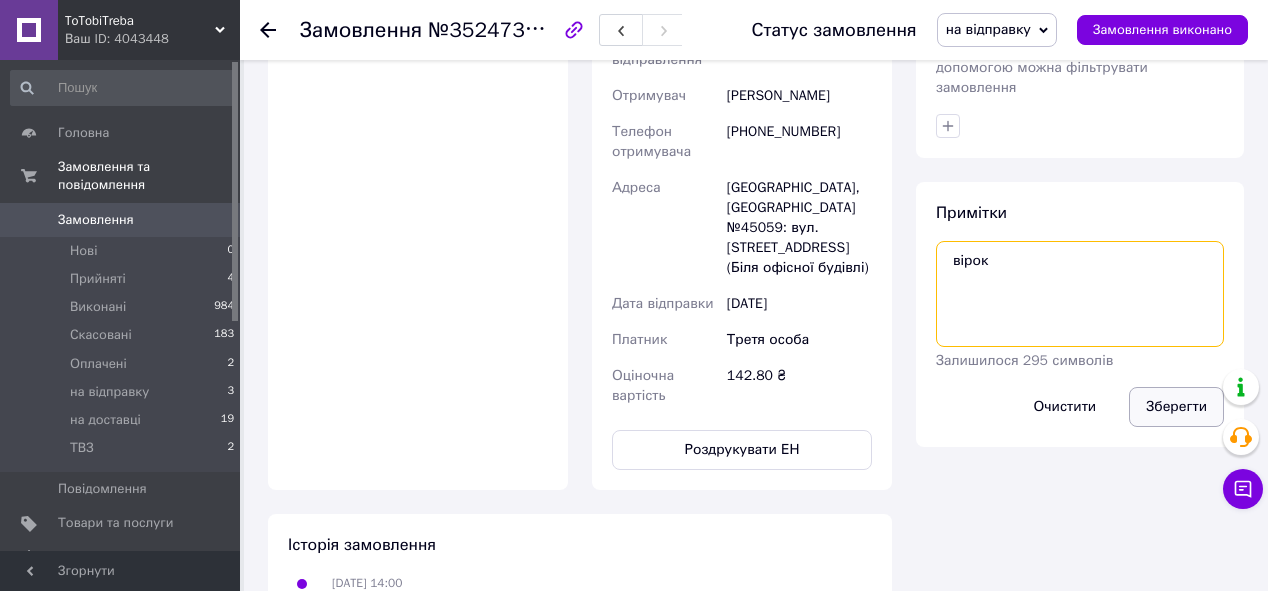 type on "вірок" 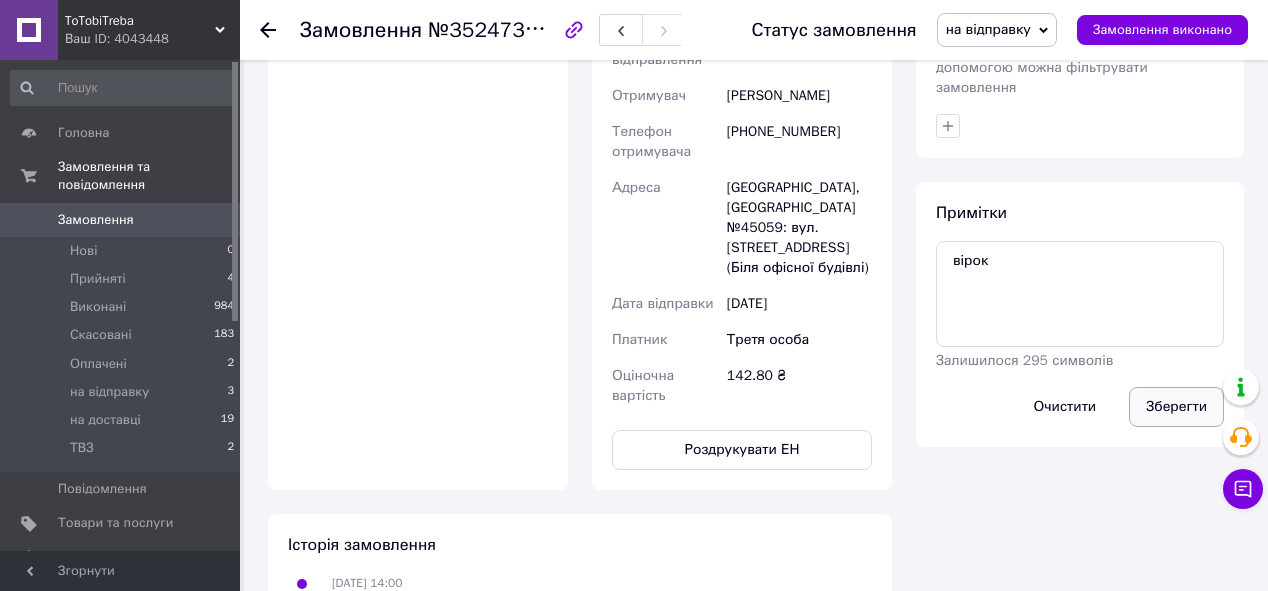 click on "Зберегти" at bounding box center [1176, 407] 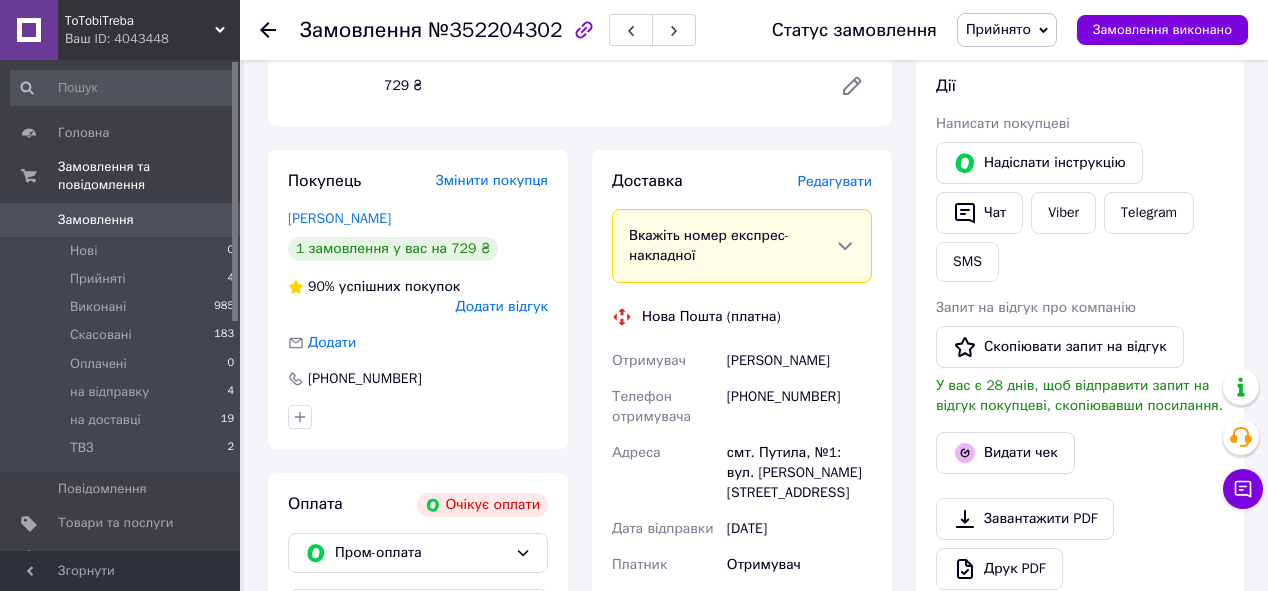 scroll, scrollTop: 480, scrollLeft: 0, axis: vertical 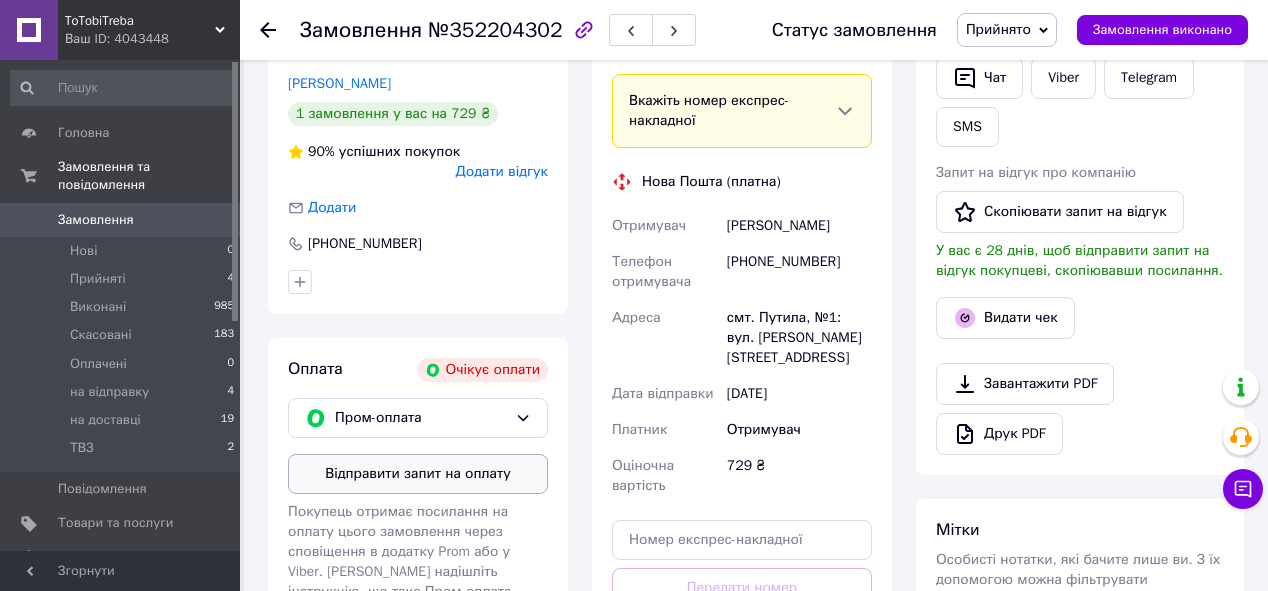 click on "Відправити запит на оплату" at bounding box center [418, 474] 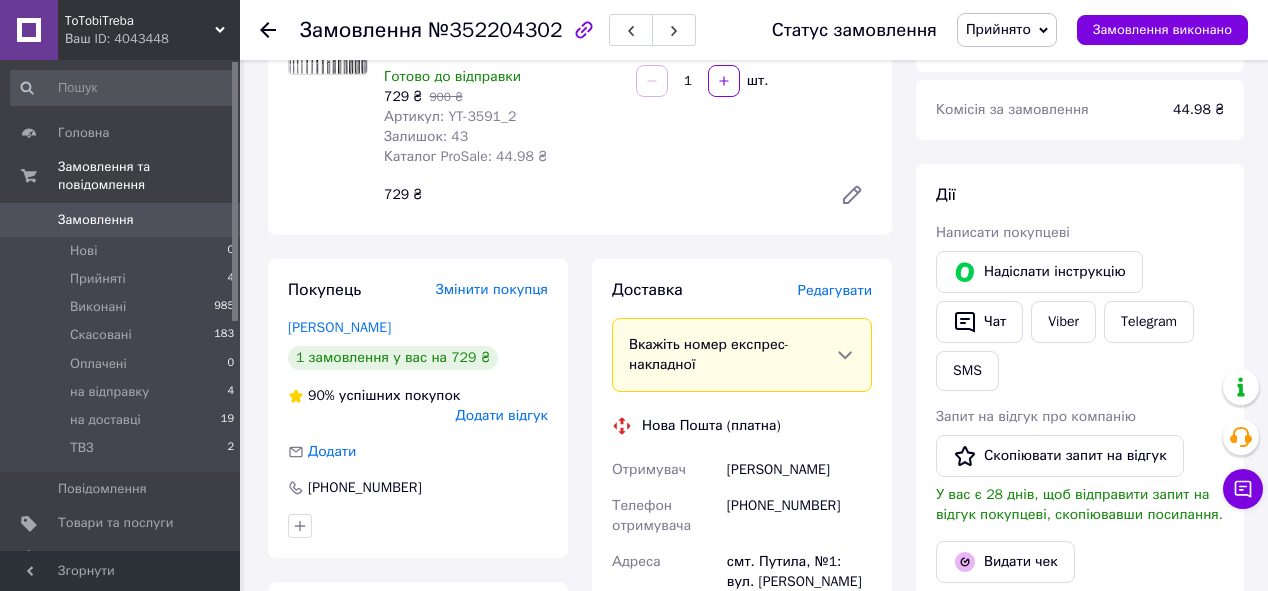 scroll, scrollTop: 320, scrollLeft: 0, axis: vertical 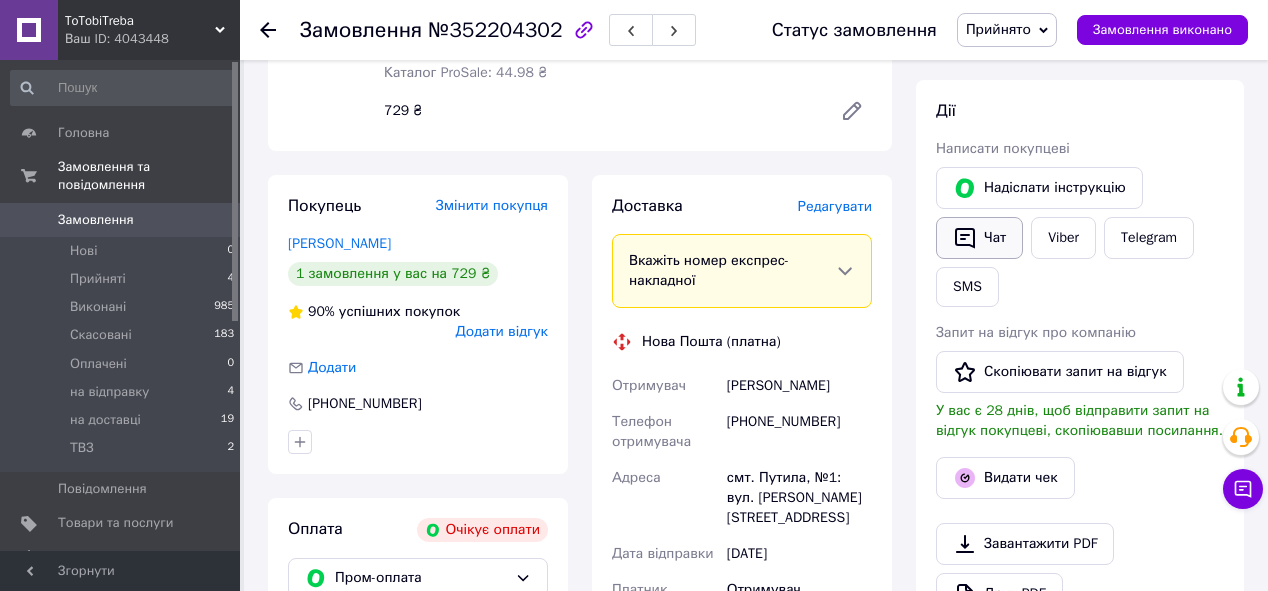 click on "Чат" at bounding box center (979, 238) 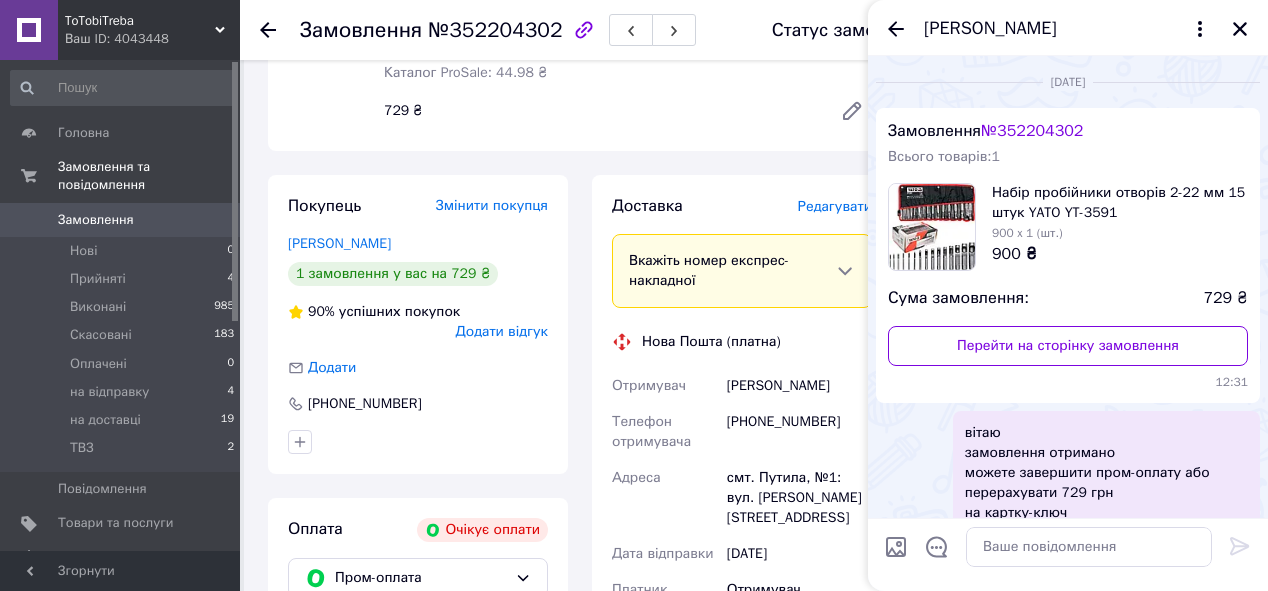 scroll, scrollTop: 165, scrollLeft: 0, axis: vertical 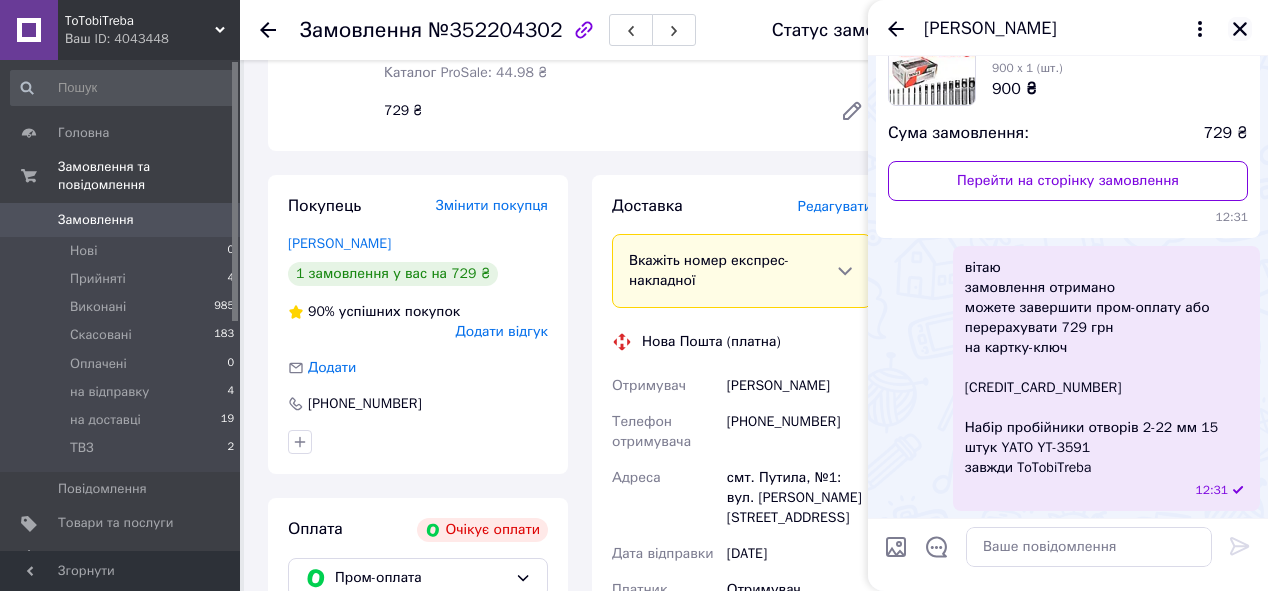 click 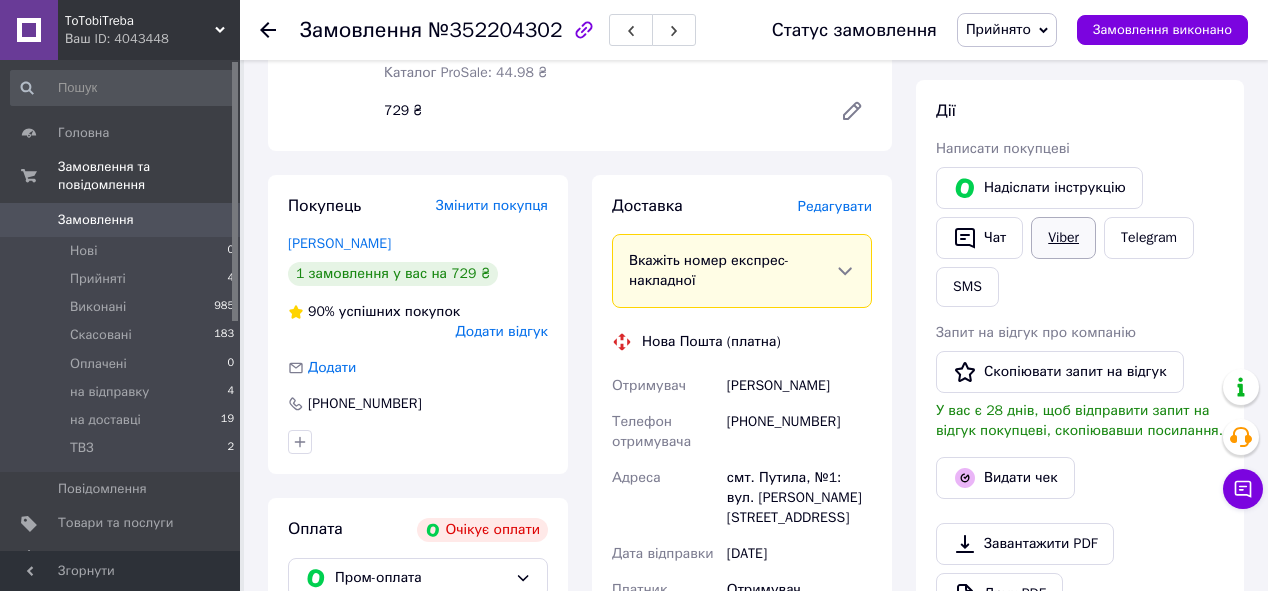 click on "Viber" at bounding box center (1063, 238) 